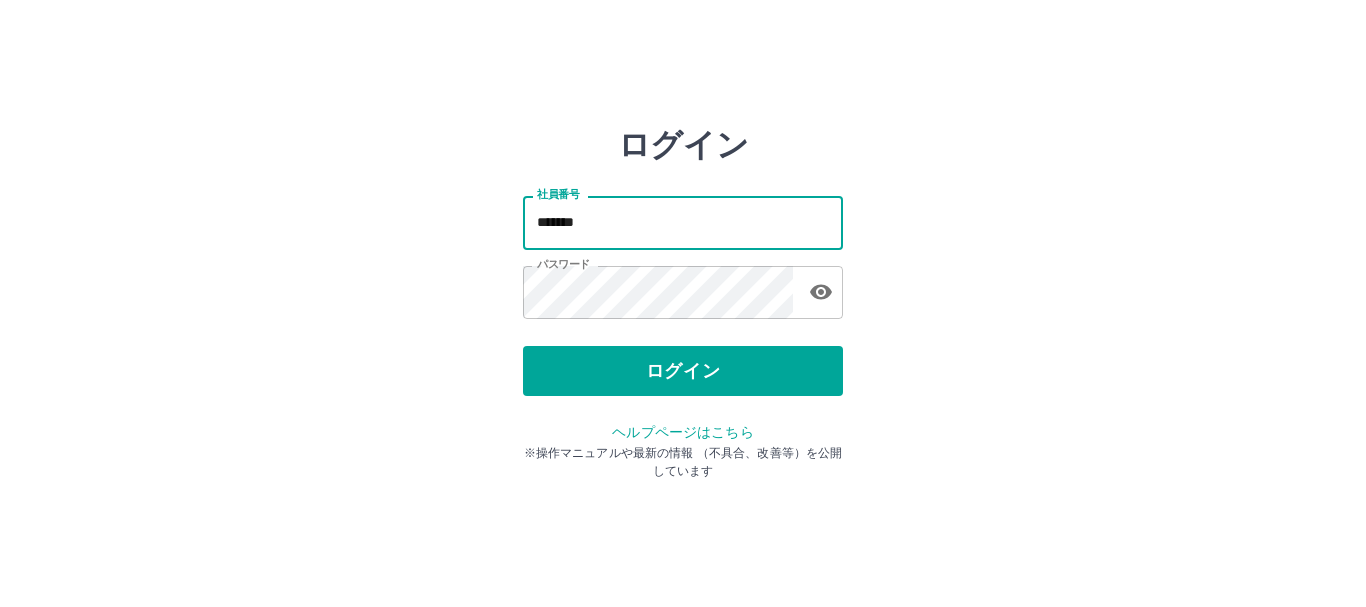 scroll, scrollTop: 0, scrollLeft: 0, axis: both 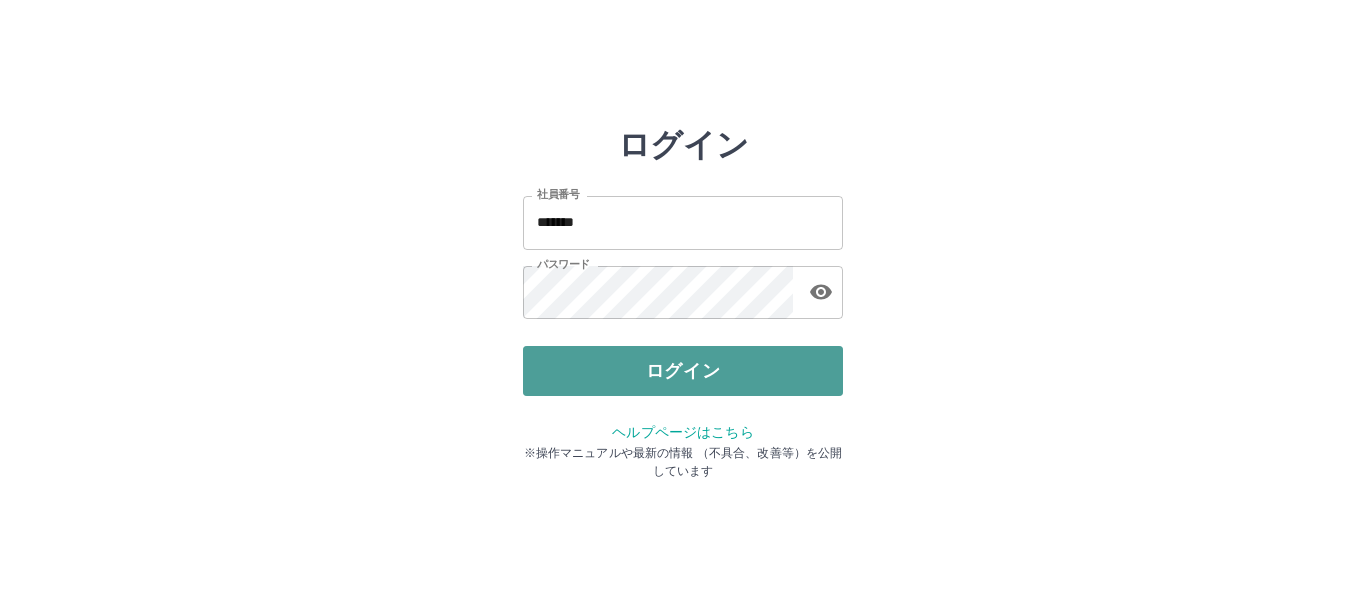 click on "ログイン" at bounding box center [683, 371] 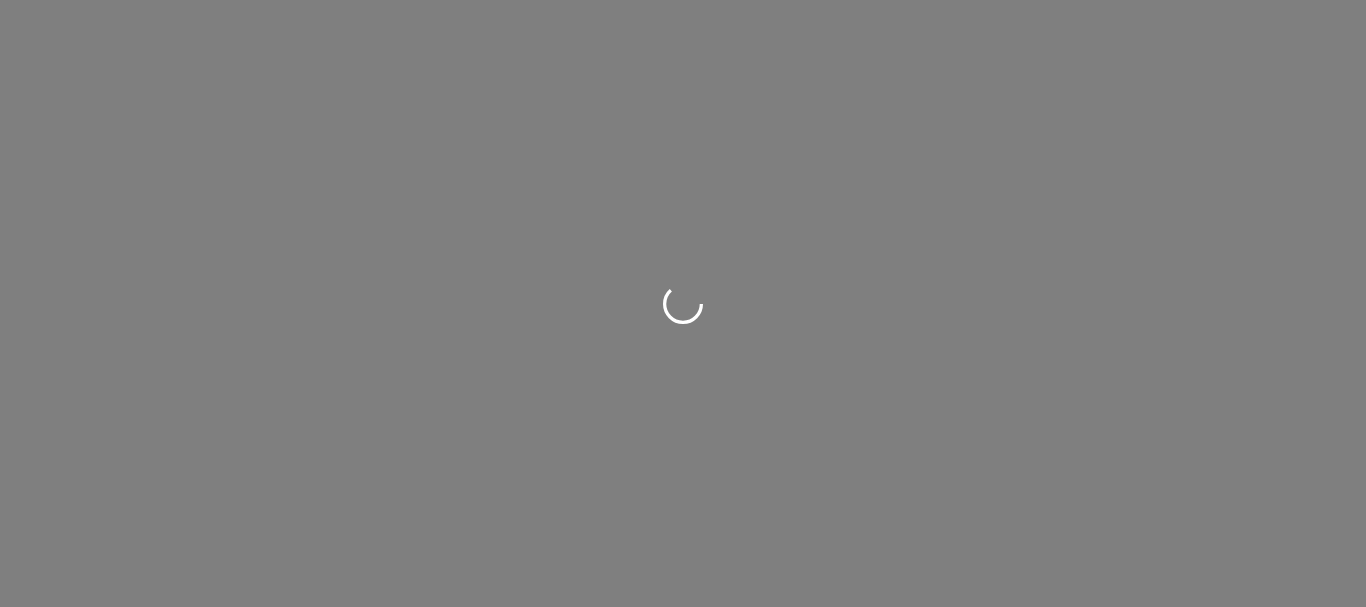 scroll, scrollTop: 0, scrollLeft: 0, axis: both 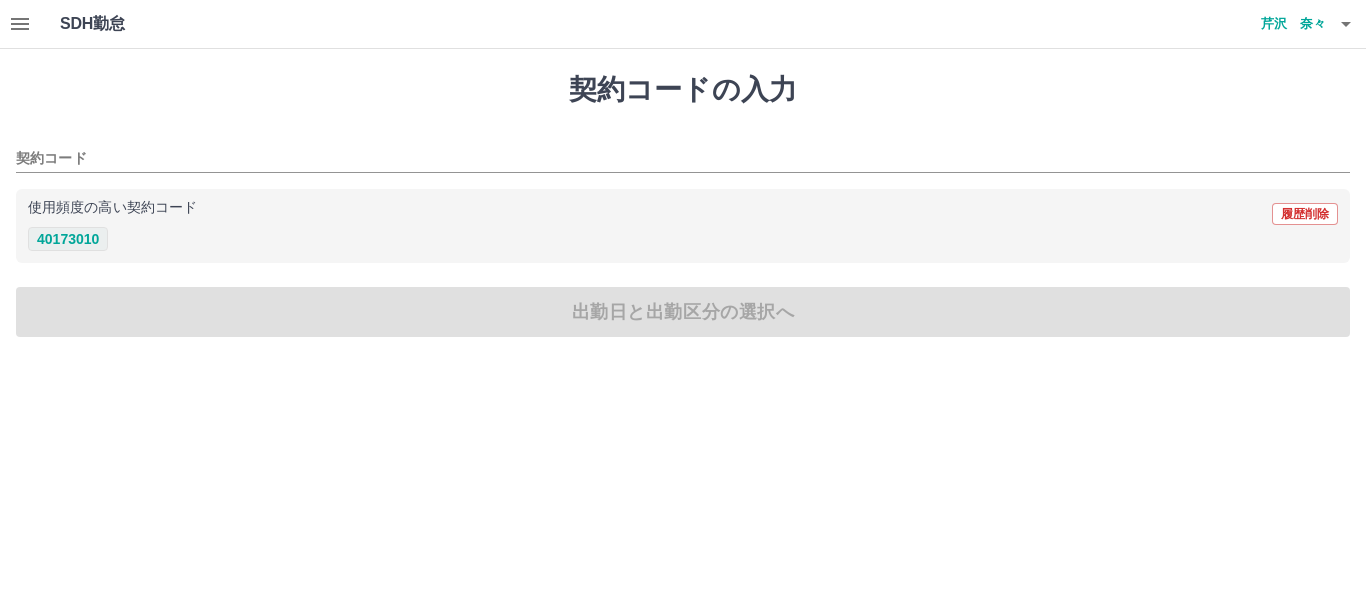 click on "40173010" at bounding box center (68, 239) 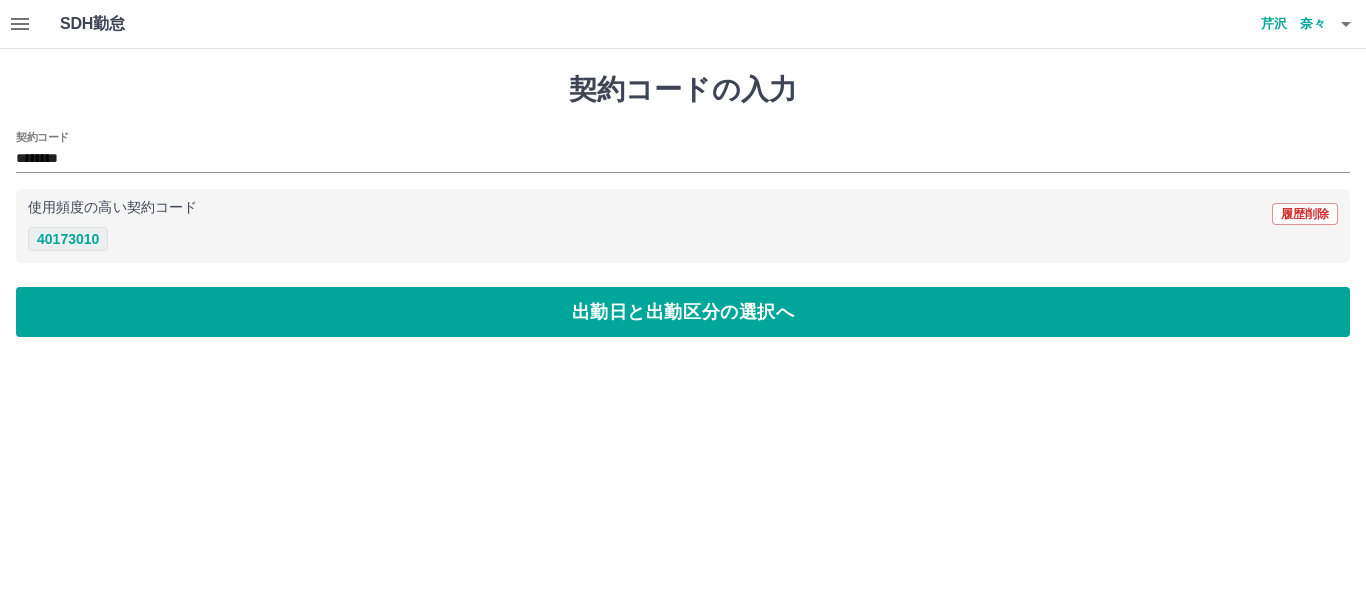 type on "********" 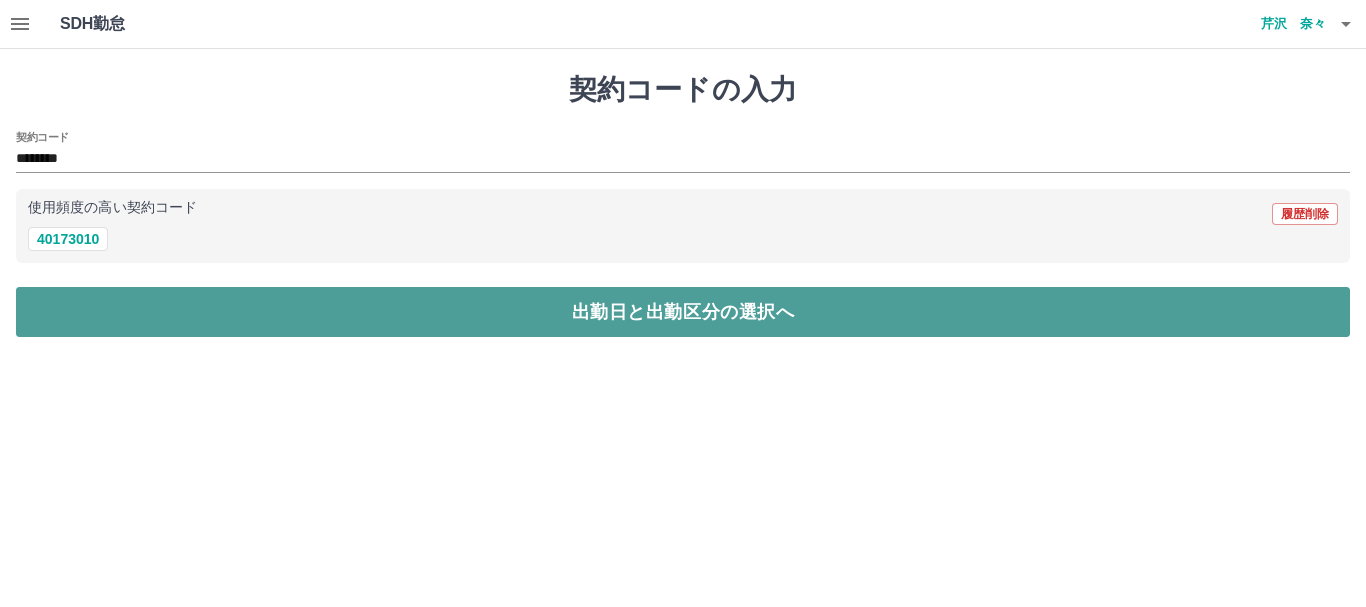 click on "出勤日と出勤区分の選択へ" at bounding box center (683, 312) 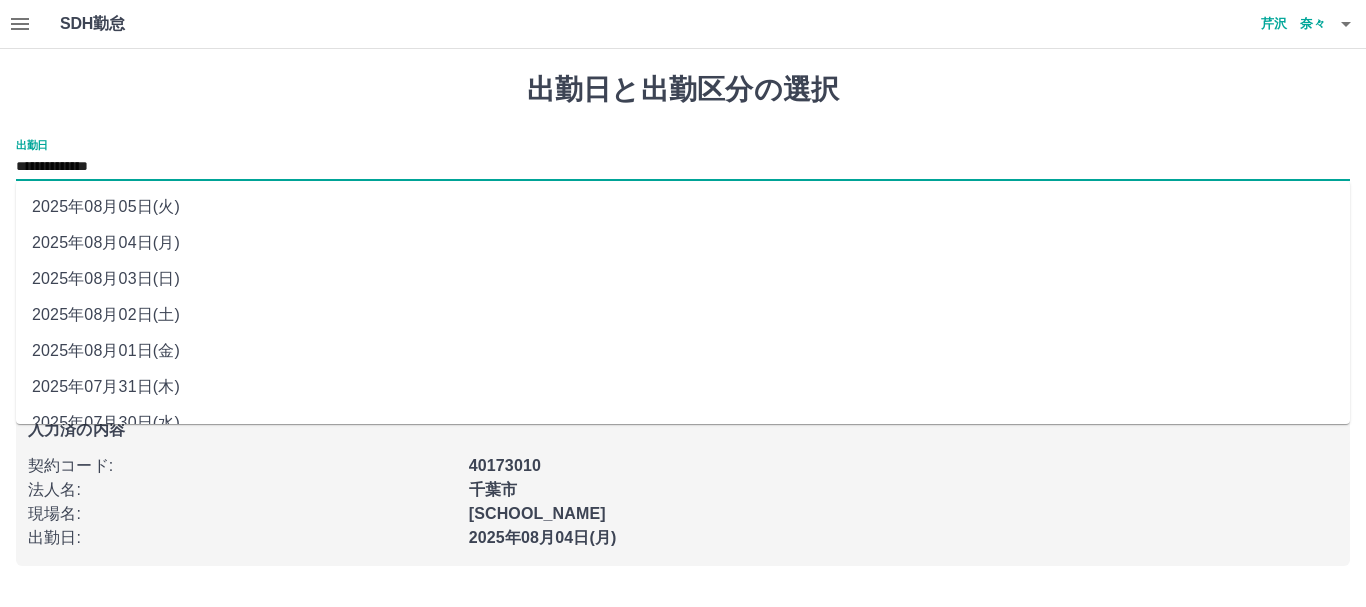 click on "**********" at bounding box center [683, 167] 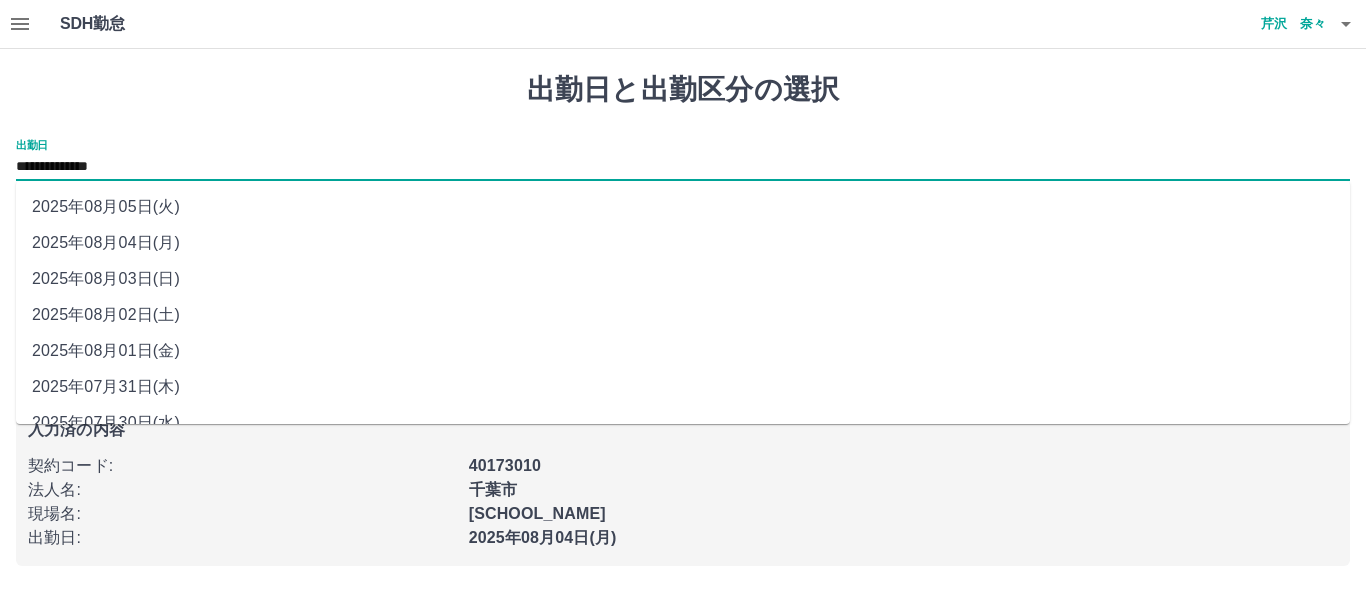 click on "2025年08月03日(日)" at bounding box center (683, 279) 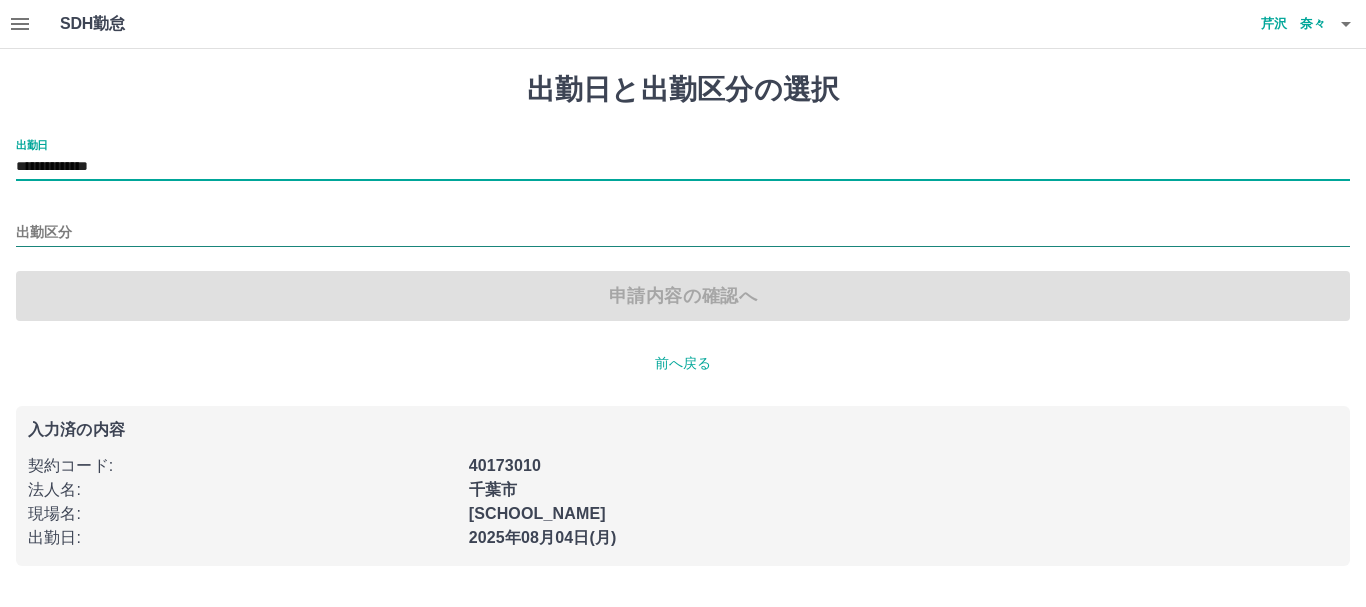click on "出勤区分" at bounding box center (683, 233) 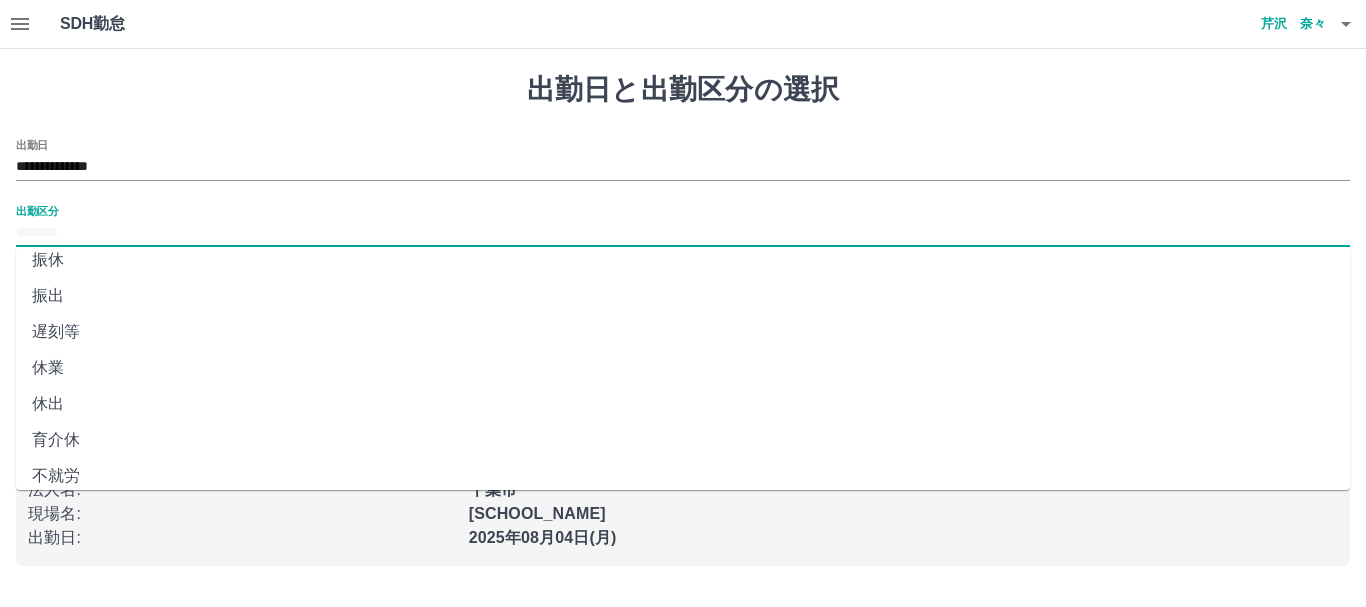 scroll, scrollTop: 400, scrollLeft: 0, axis: vertical 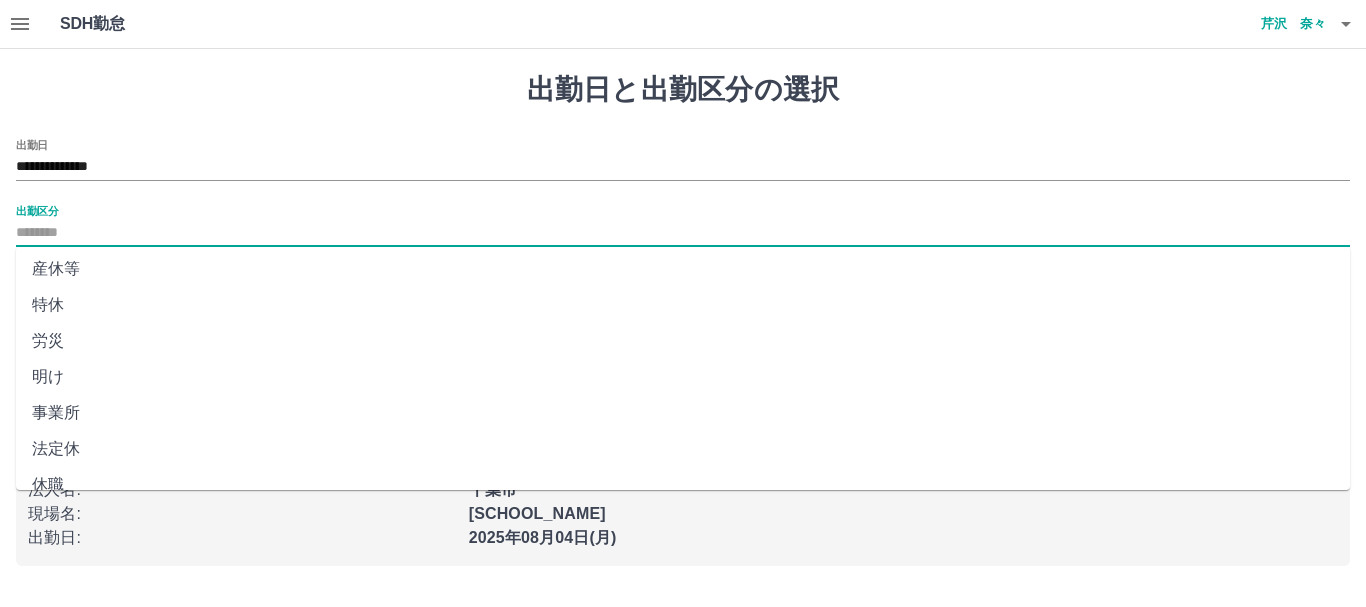 click on "法定休" at bounding box center [683, 449] 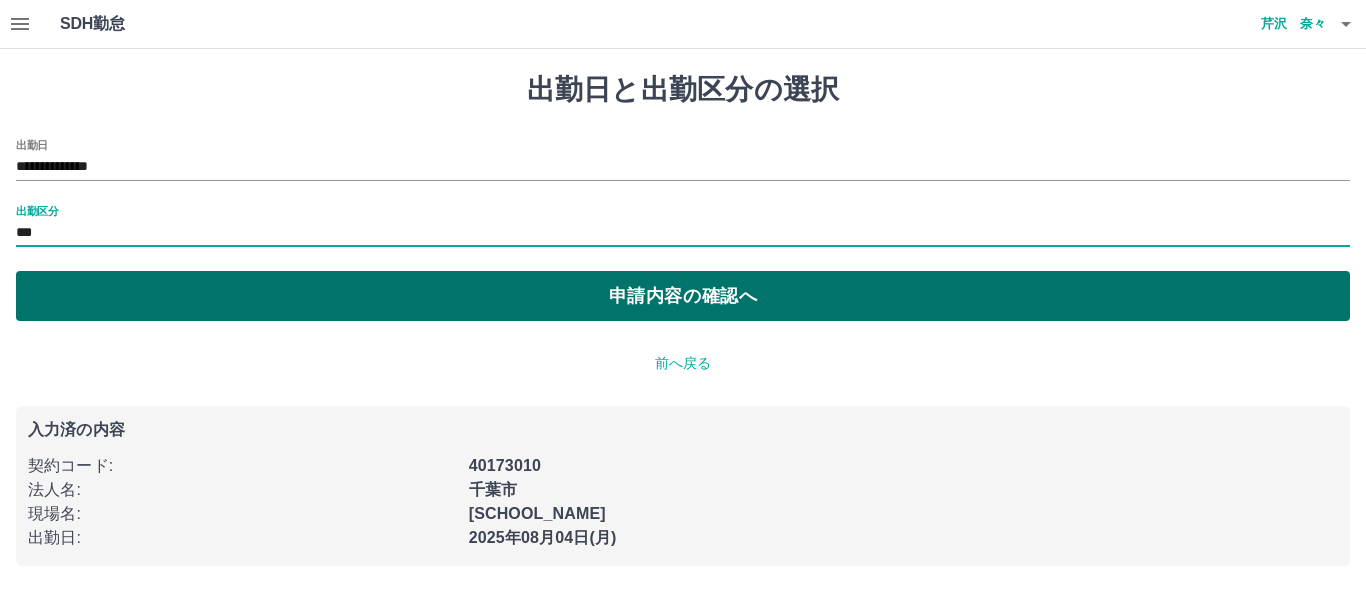 click on "申請内容の確認へ" at bounding box center (683, 296) 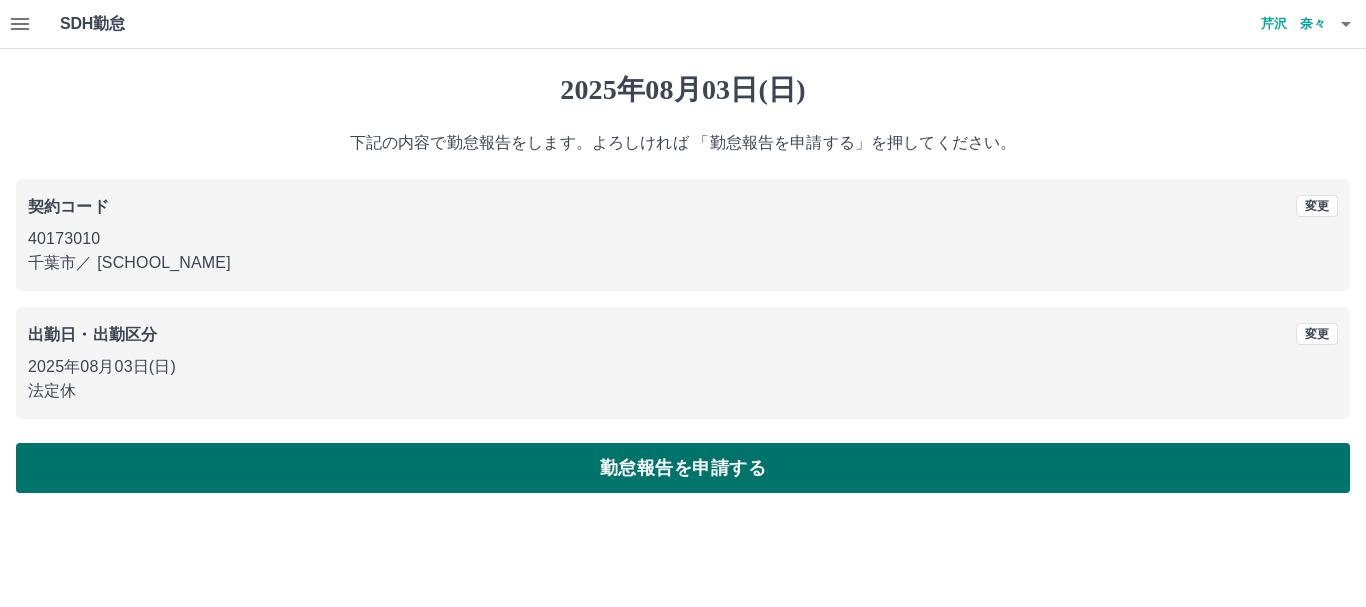 click on "勤怠報告を申請する" at bounding box center [683, 468] 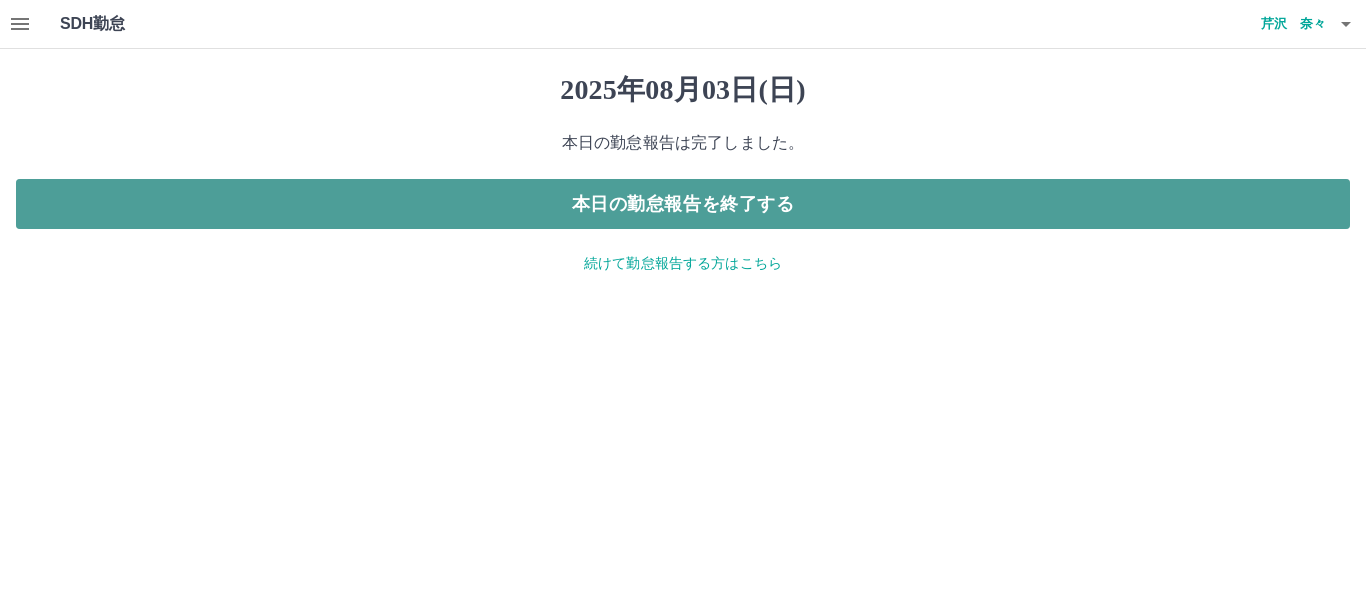 click on "本日の勤怠報告を終了する" at bounding box center [683, 204] 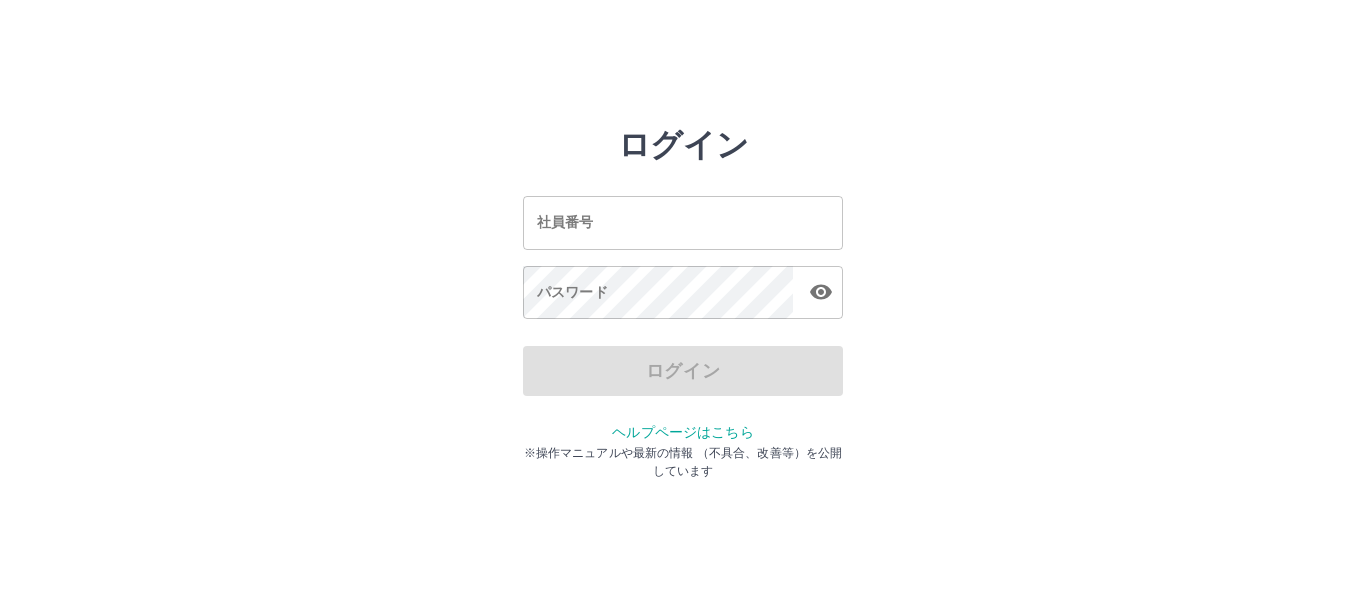 scroll, scrollTop: 0, scrollLeft: 0, axis: both 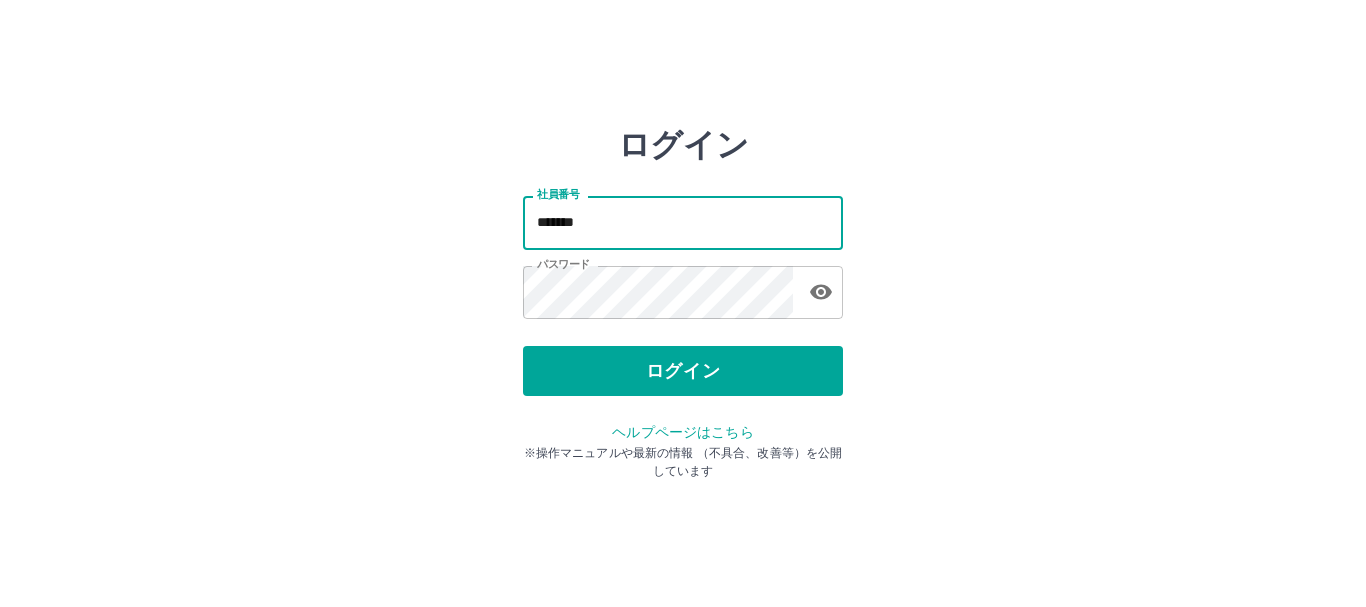 click on "*******" at bounding box center (683, 222) 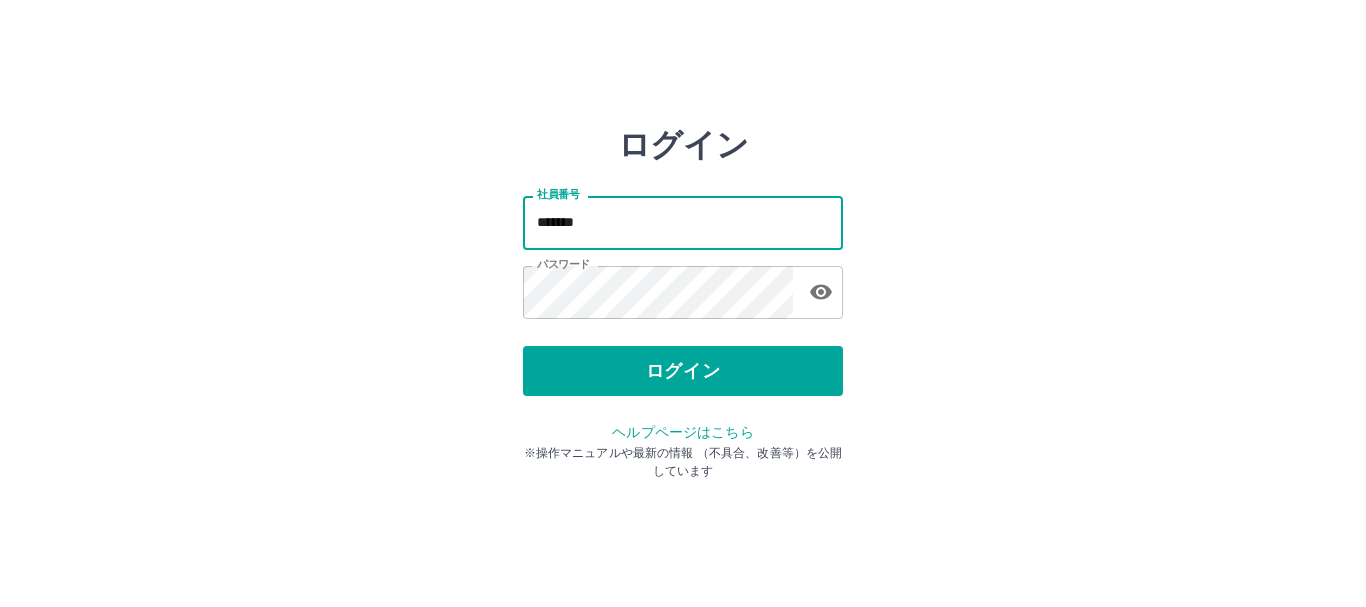 type on "*******" 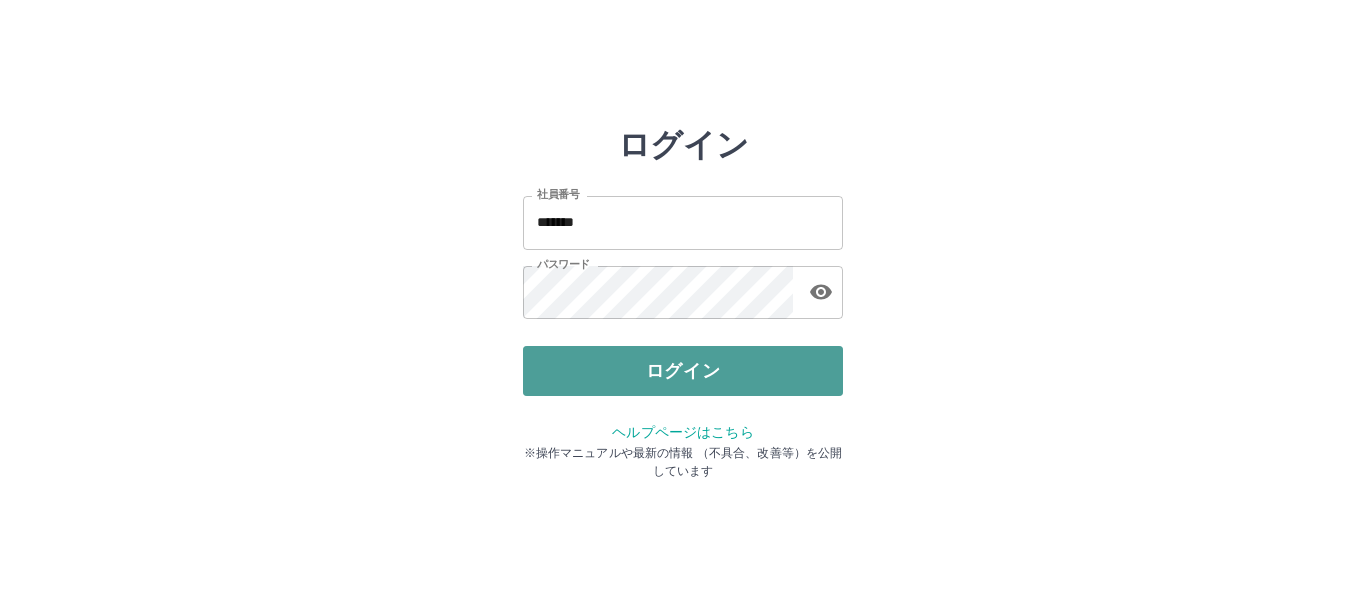 click on "ログイン" at bounding box center [683, 371] 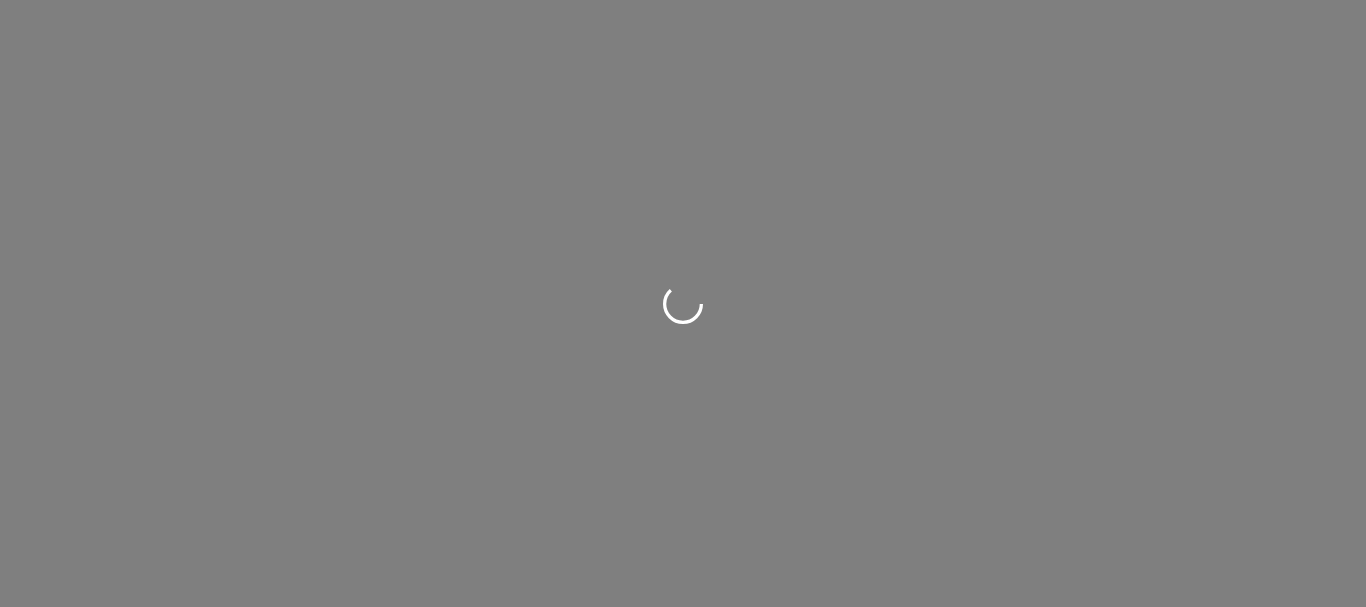 scroll, scrollTop: 0, scrollLeft: 0, axis: both 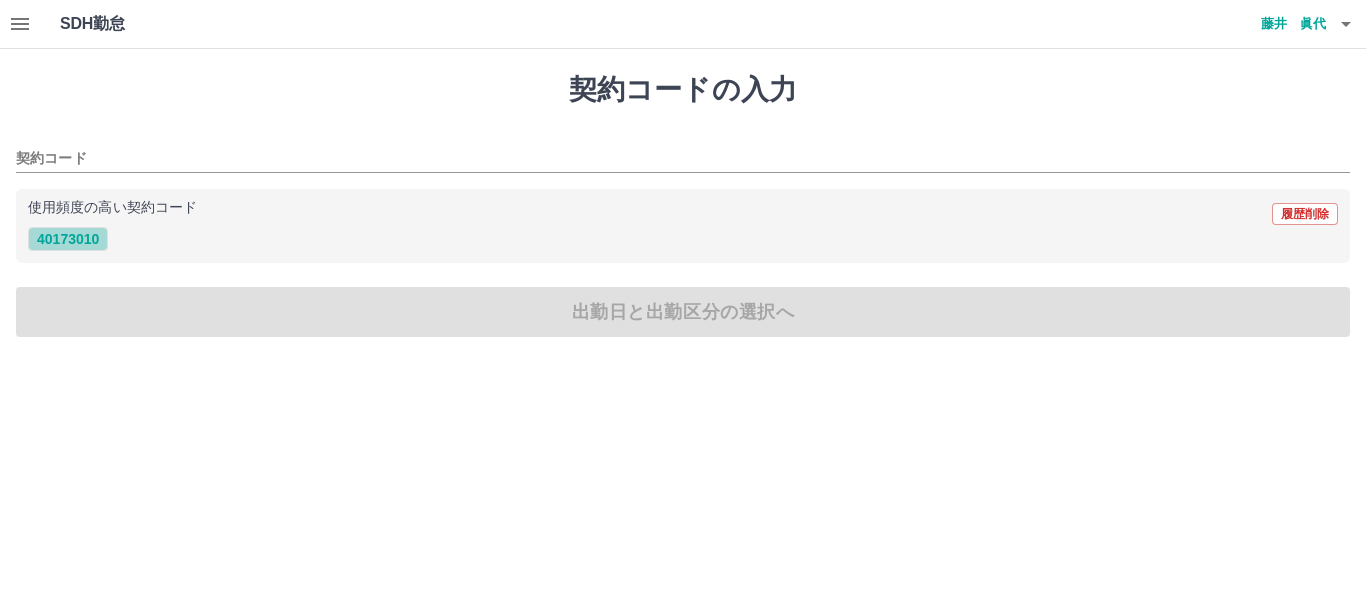 click on "40173010" at bounding box center (68, 239) 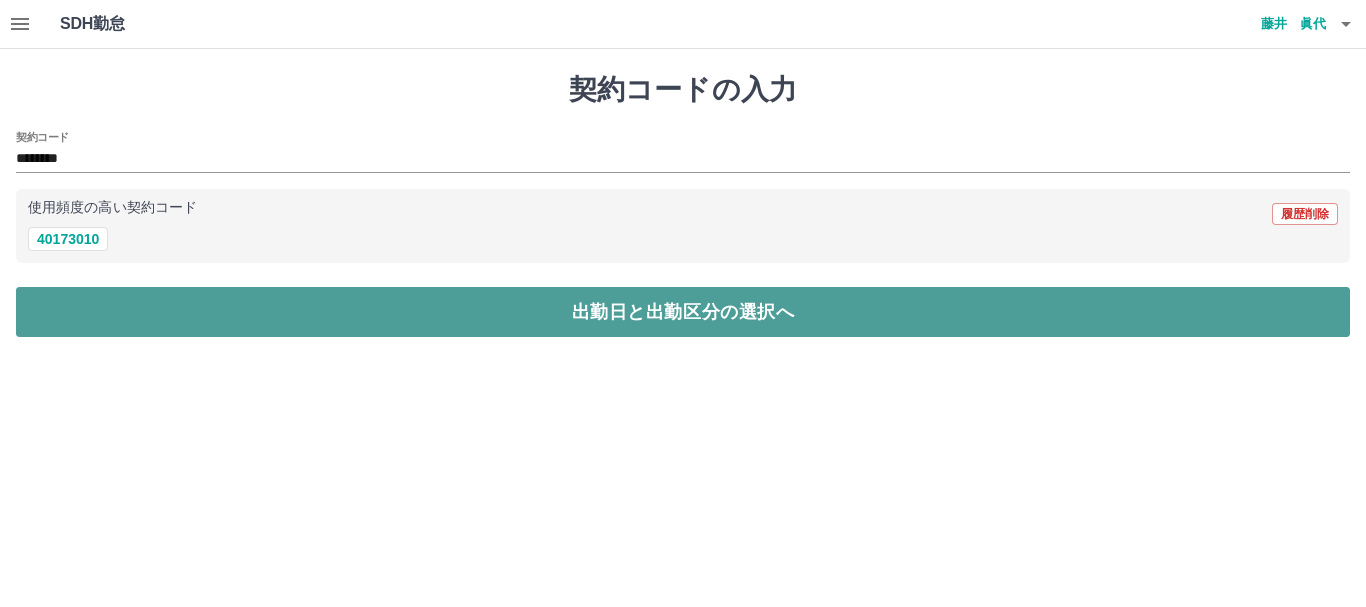 click on "出勤日と出勤区分の選択へ" at bounding box center [683, 312] 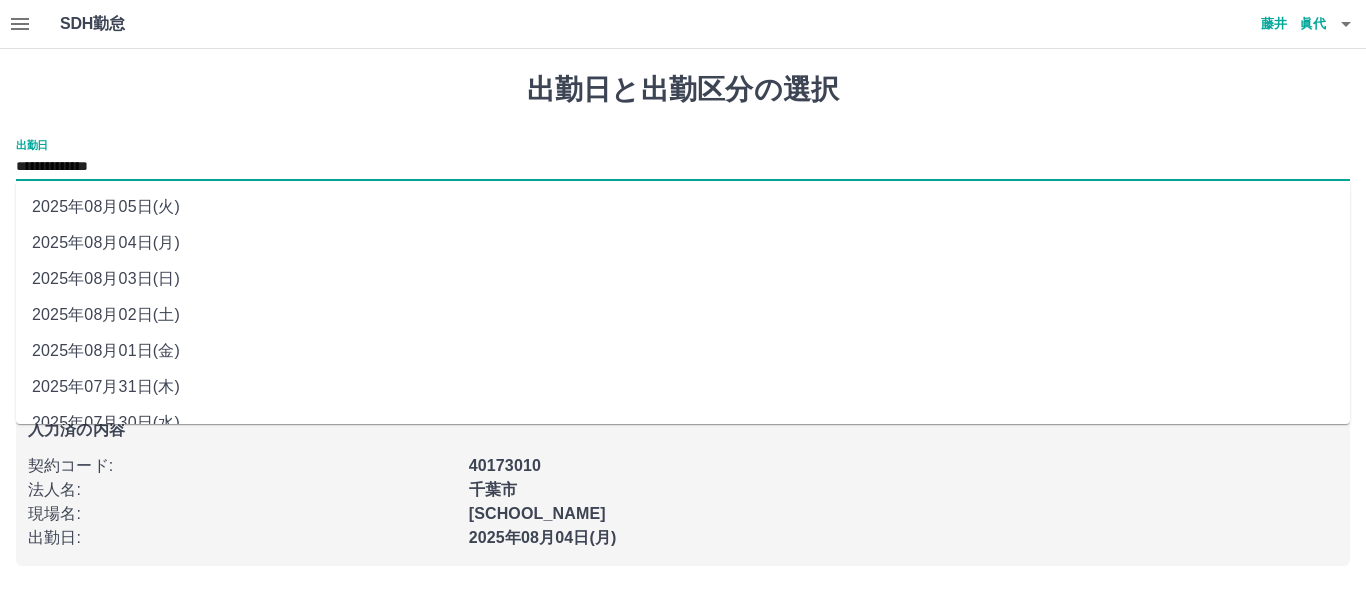 click on "**********" at bounding box center (683, 167) 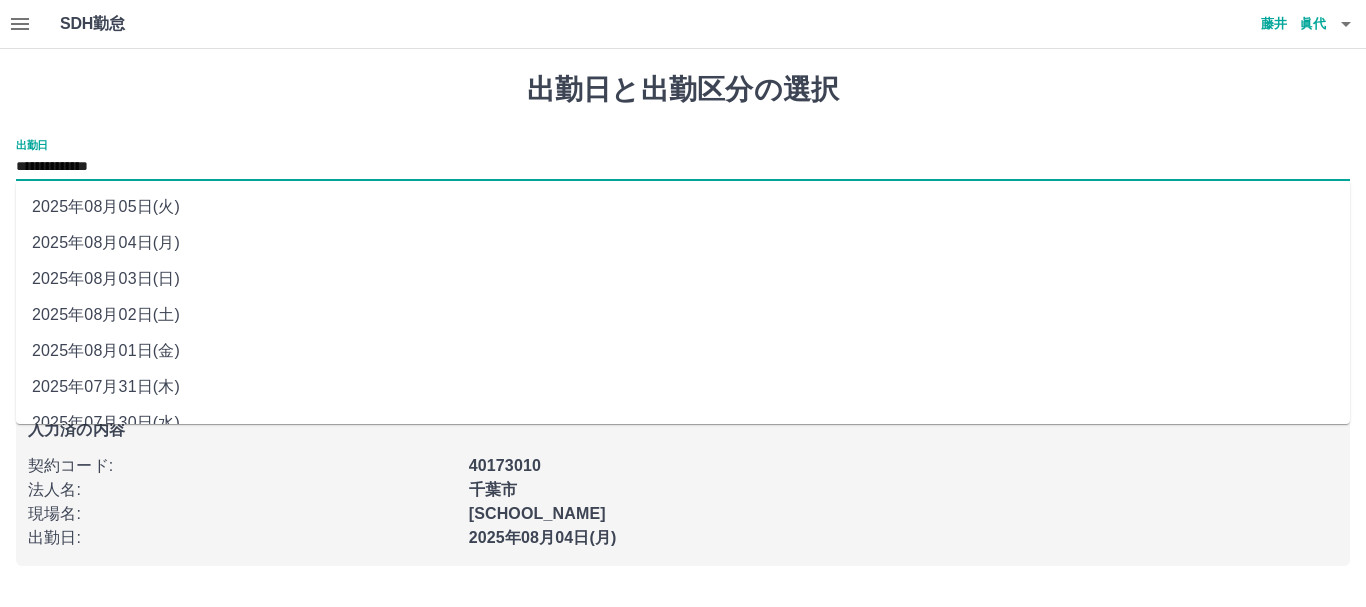 click on "2025年08月03日(日)" at bounding box center (683, 279) 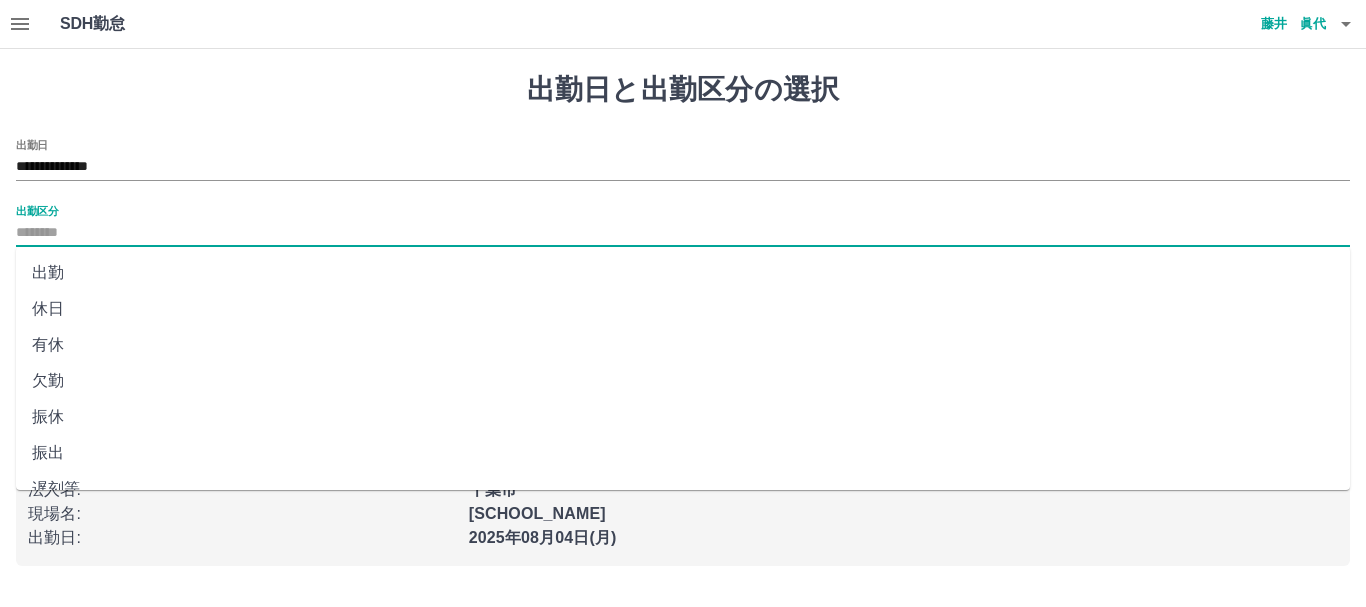click on "出勤区分" at bounding box center [683, 233] 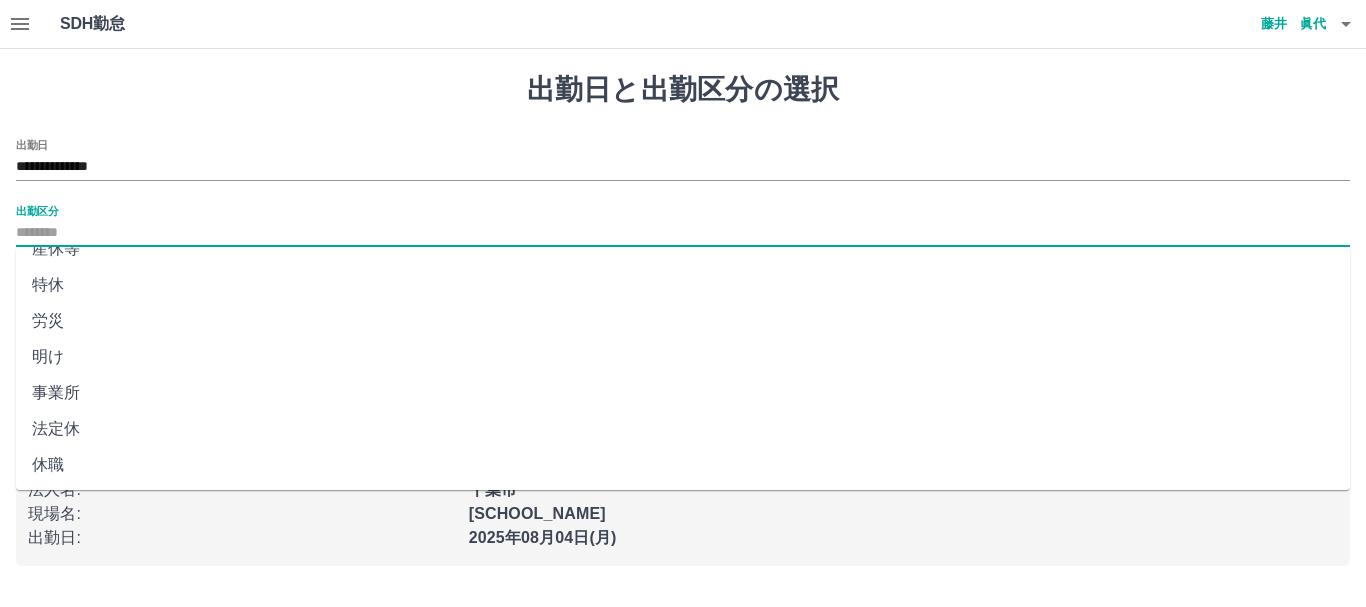 scroll, scrollTop: 421, scrollLeft: 0, axis: vertical 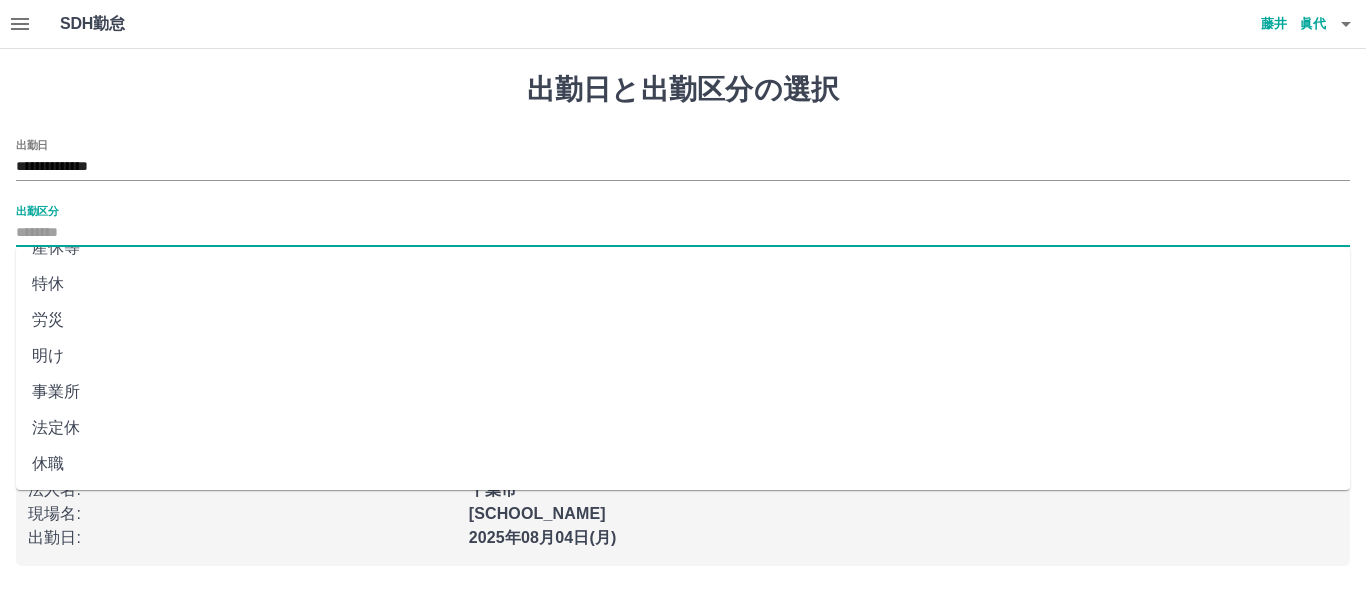 click on "法定休" at bounding box center [683, 428] 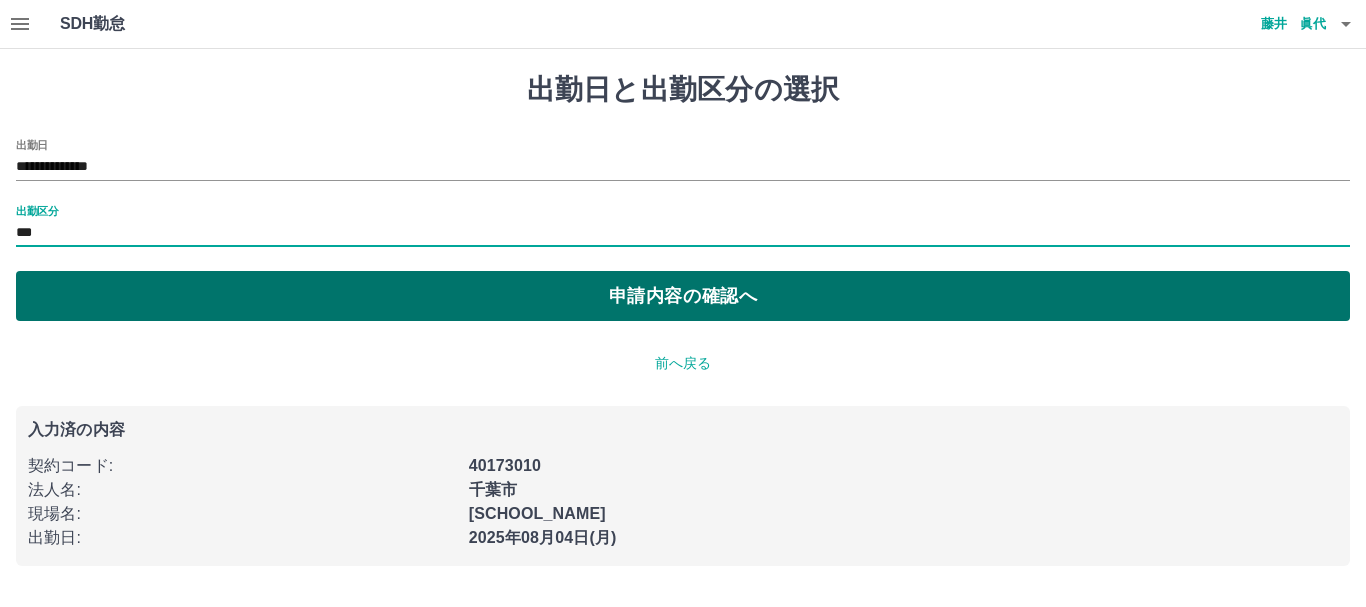 click on "申請内容の確認へ" at bounding box center (683, 296) 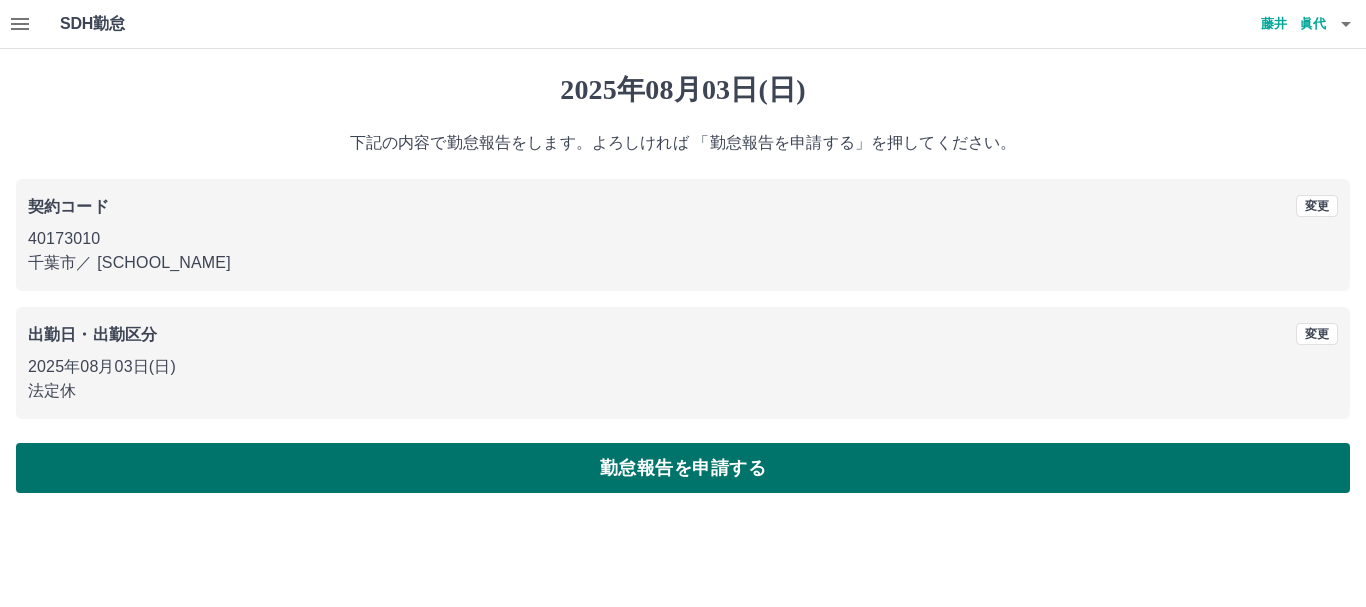 drag, startPoint x: 456, startPoint y: 494, endPoint x: 463, endPoint y: 461, distance: 33.734257 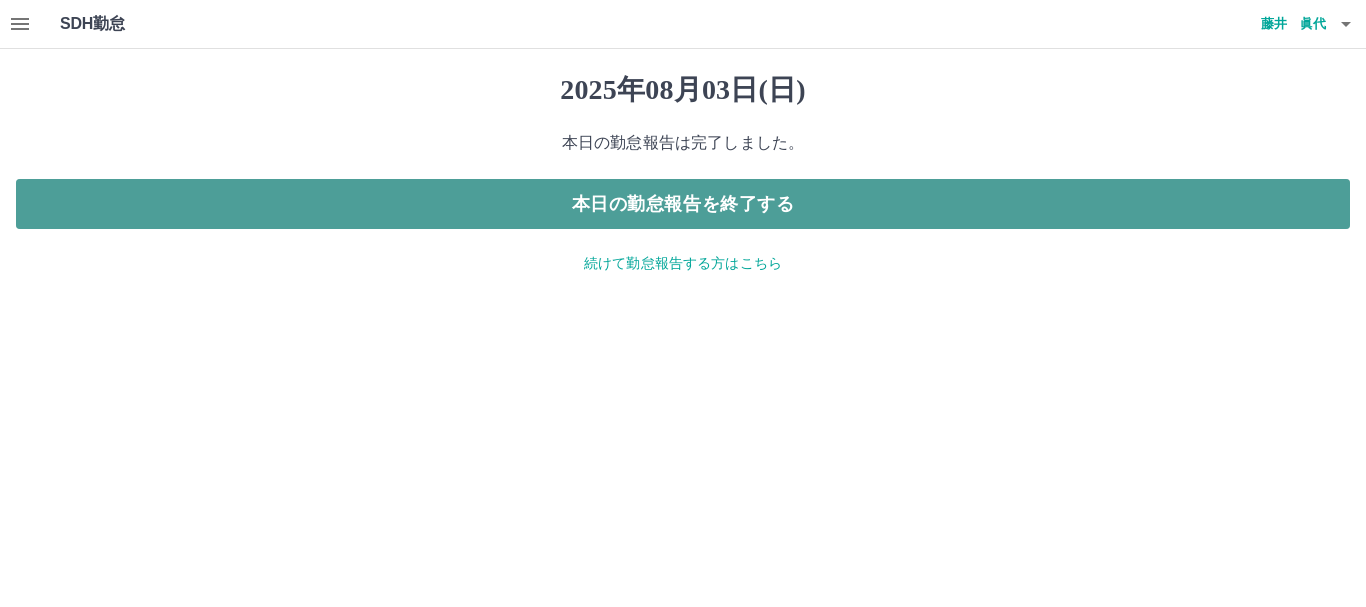 click on "本日の勤怠報告を終了する" at bounding box center (683, 204) 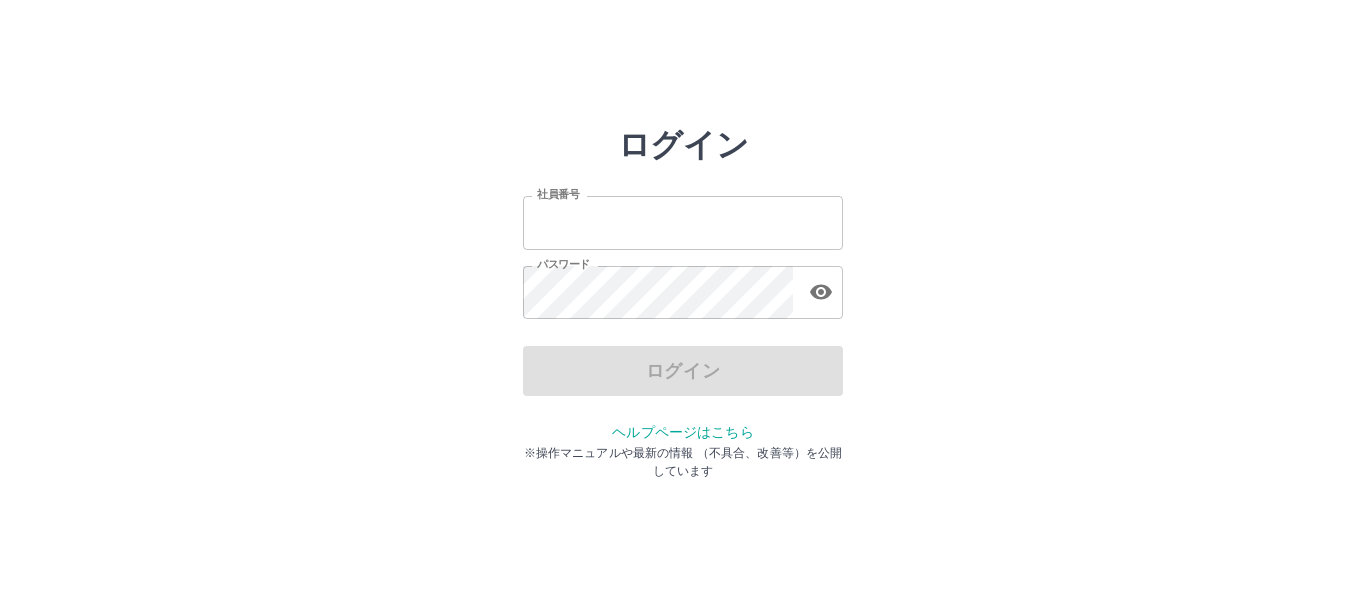 scroll, scrollTop: 0, scrollLeft: 0, axis: both 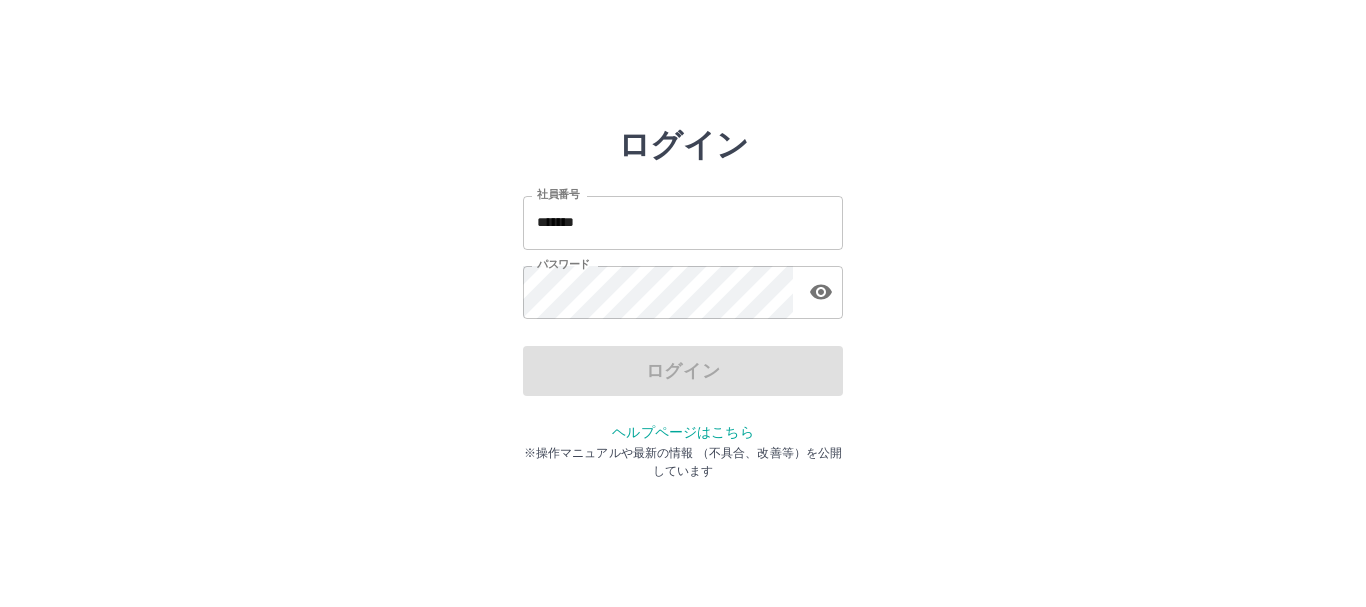 click on "ログイン" at bounding box center [683, 371] 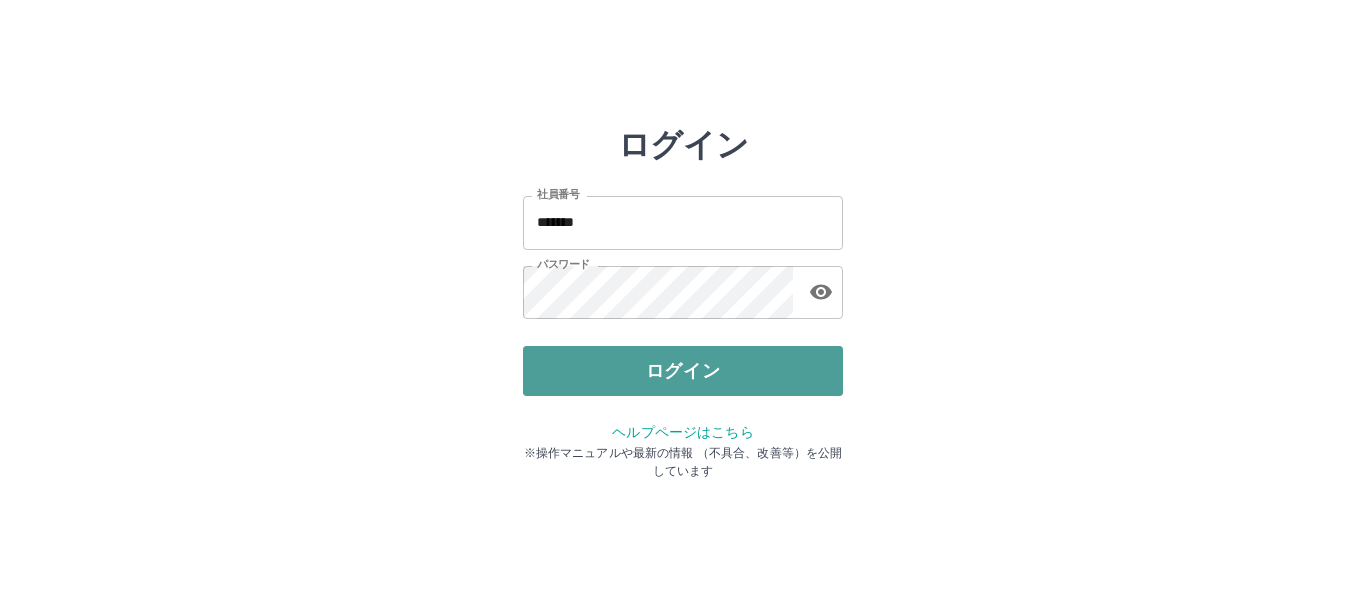 click on "ログイン" at bounding box center [683, 371] 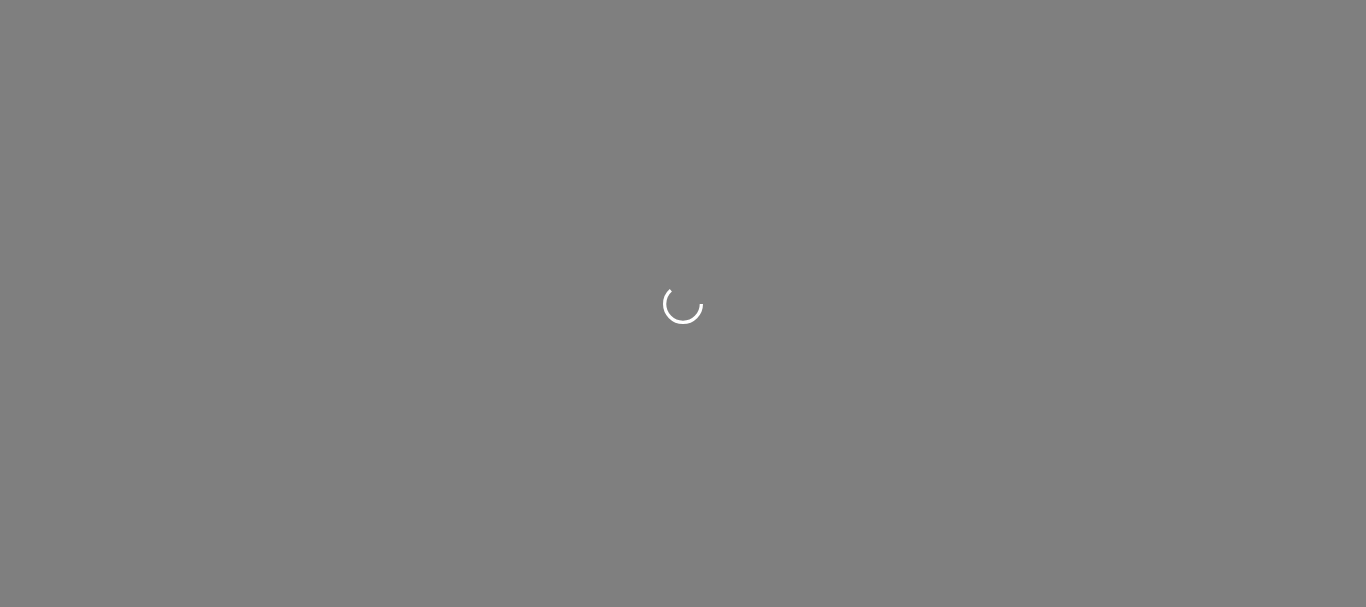 scroll, scrollTop: 0, scrollLeft: 0, axis: both 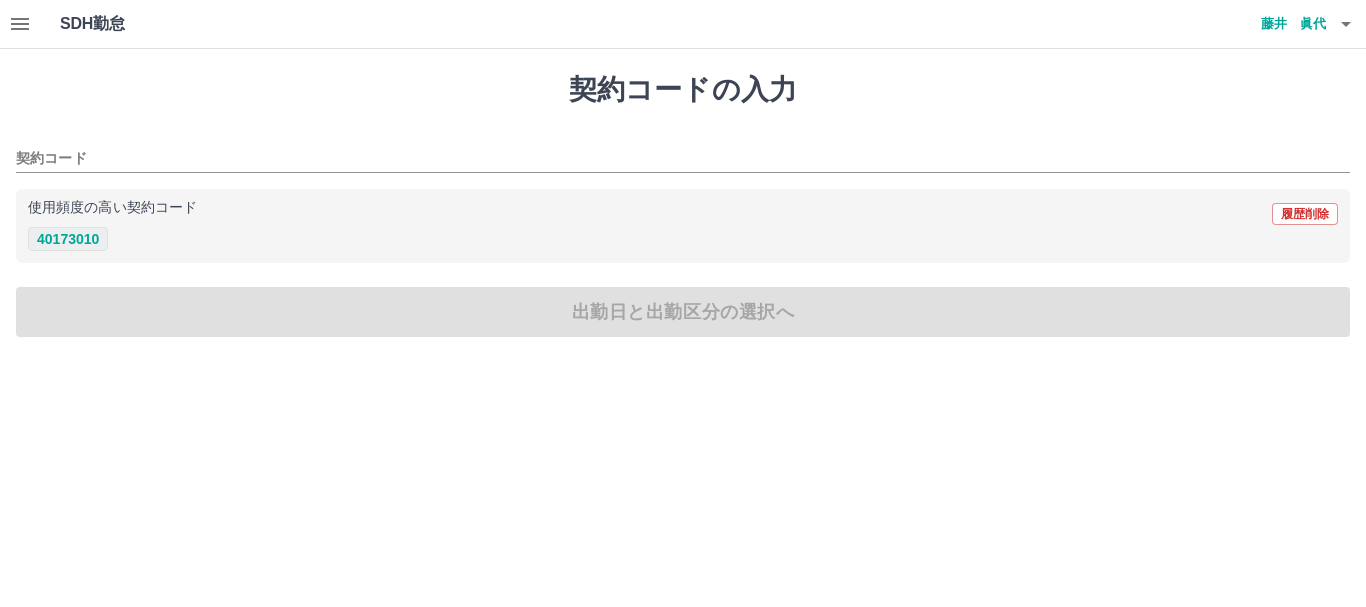 click on "40173010" at bounding box center [68, 239] 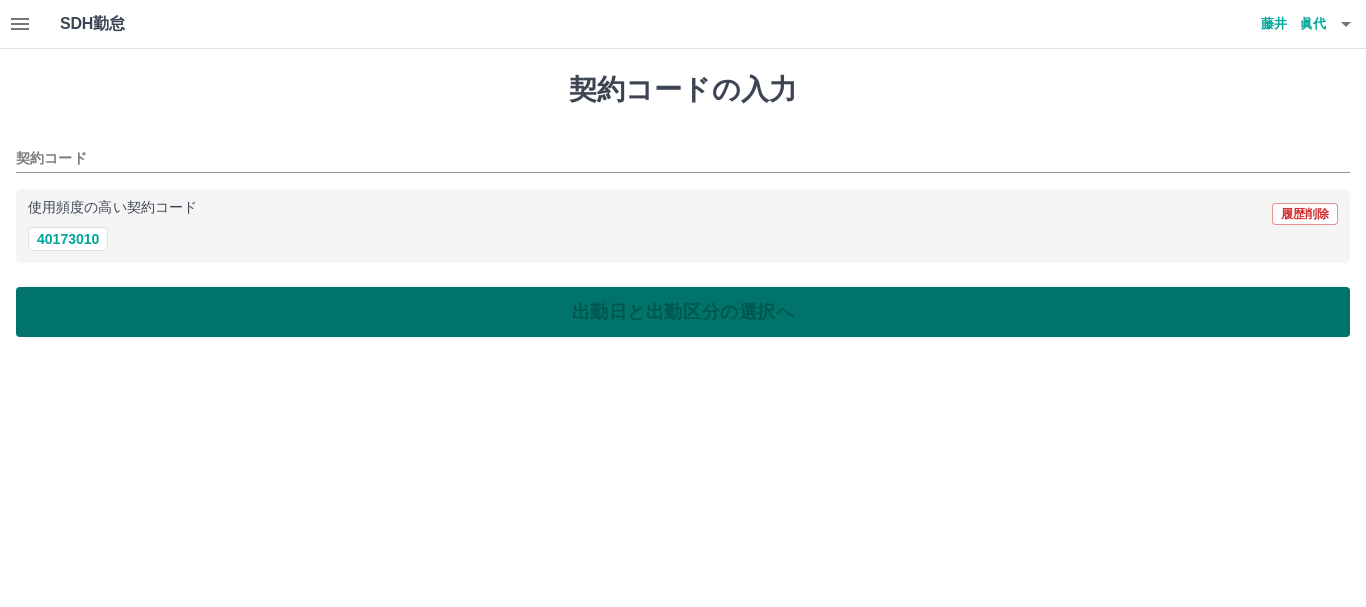 type on "********" 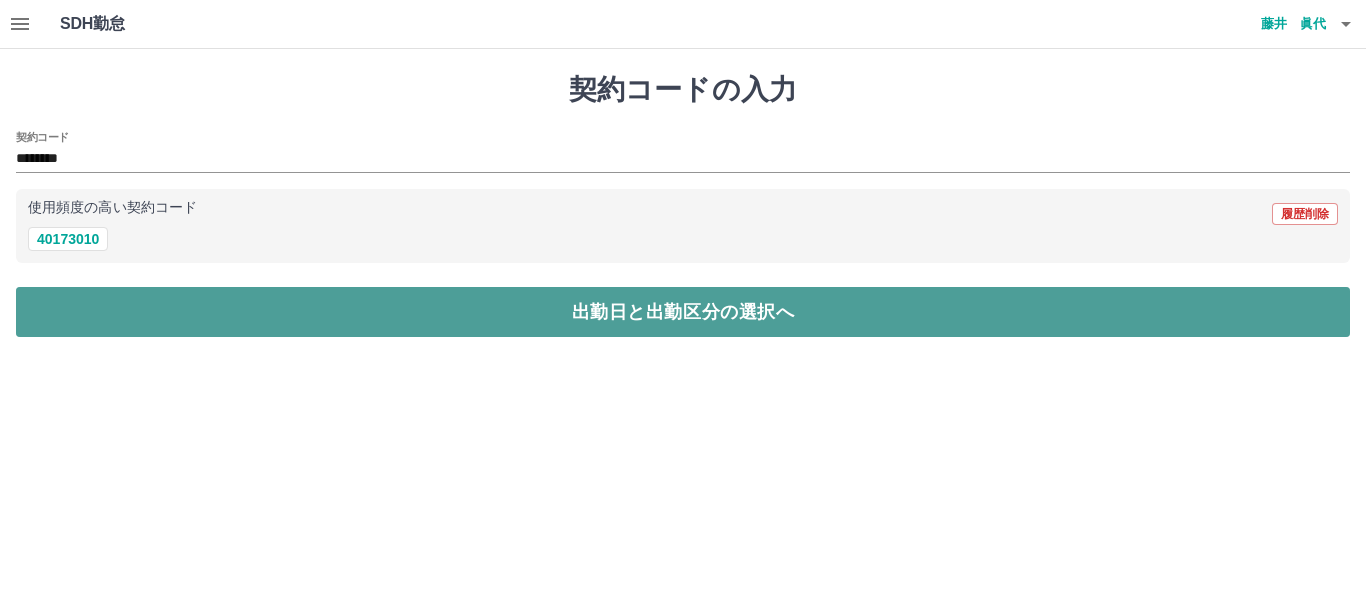 click on "出勤日と出勤区分の選択へ" at bounding box center [683, 312] 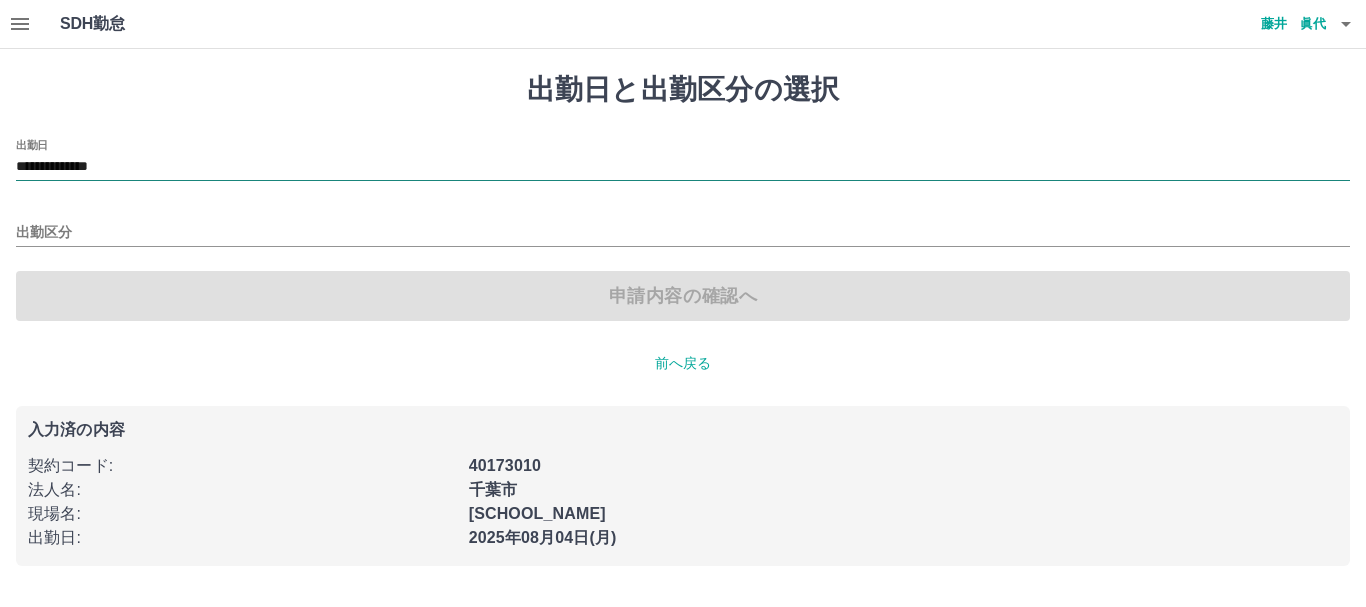 click on "**********" at bounding box center [683, 167] 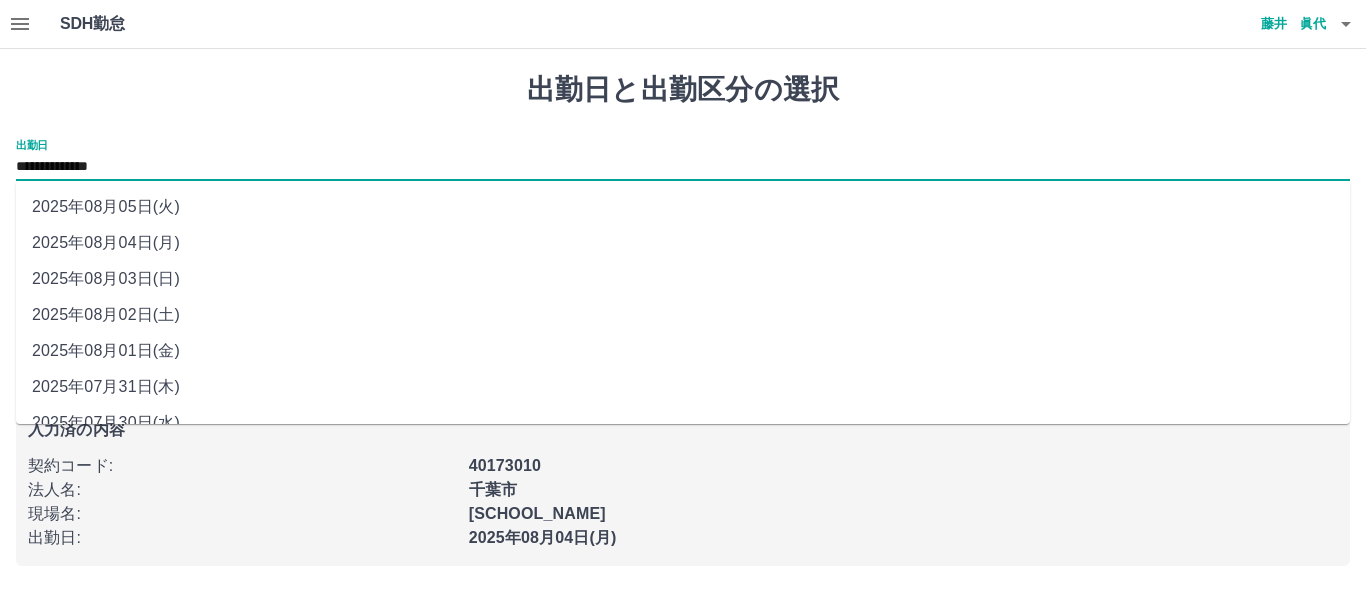 click on "2025年08月01日(金)" at bounding box center [683, 351] 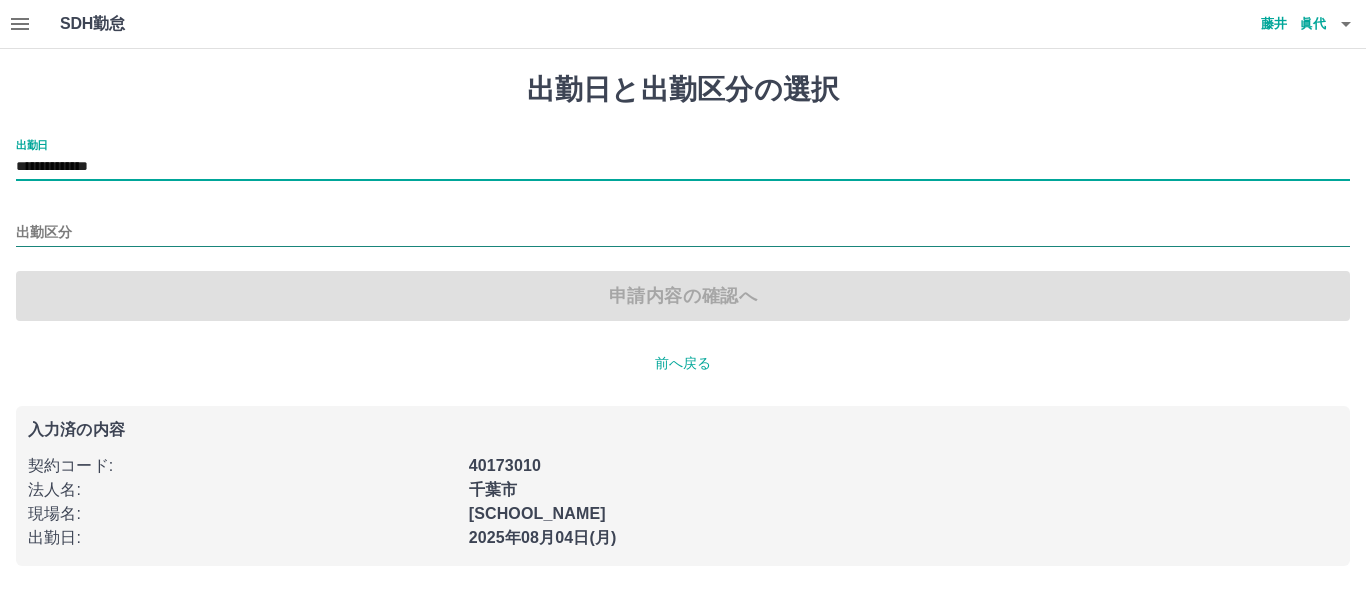 click on "出勤区分" at bounding box center [683, 233] 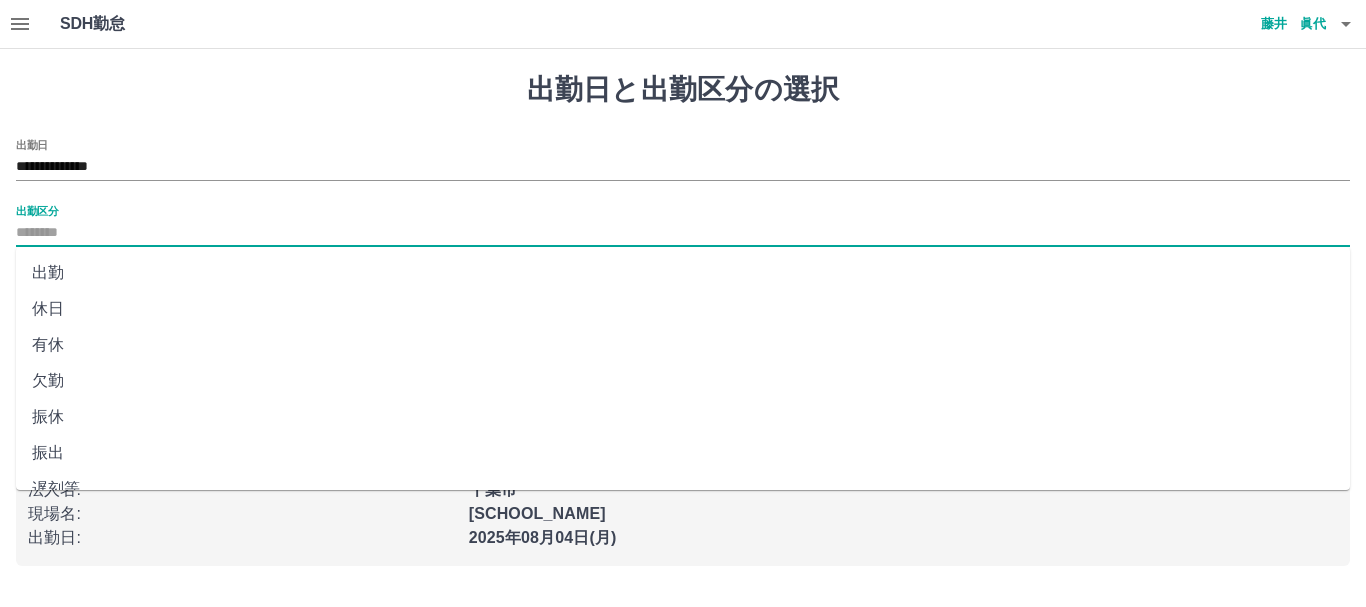 click on "休日" at bounding box center (683, 309) 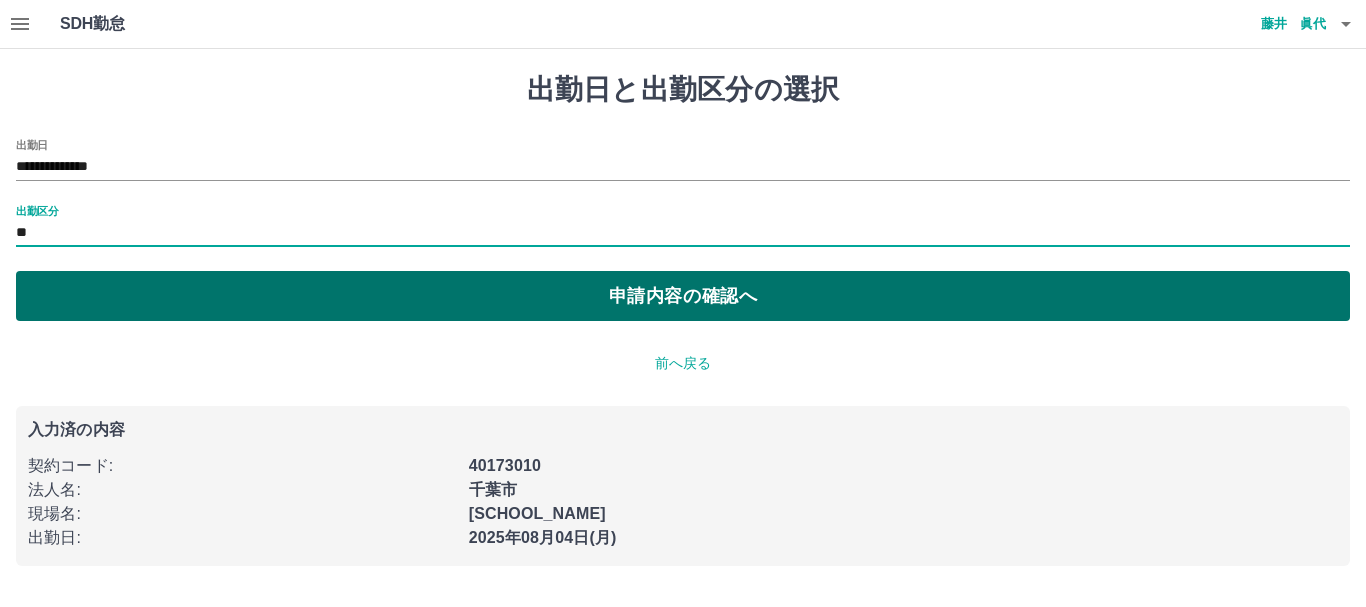 click on "申請内容の確認へ" at bounding box center [683, 296] 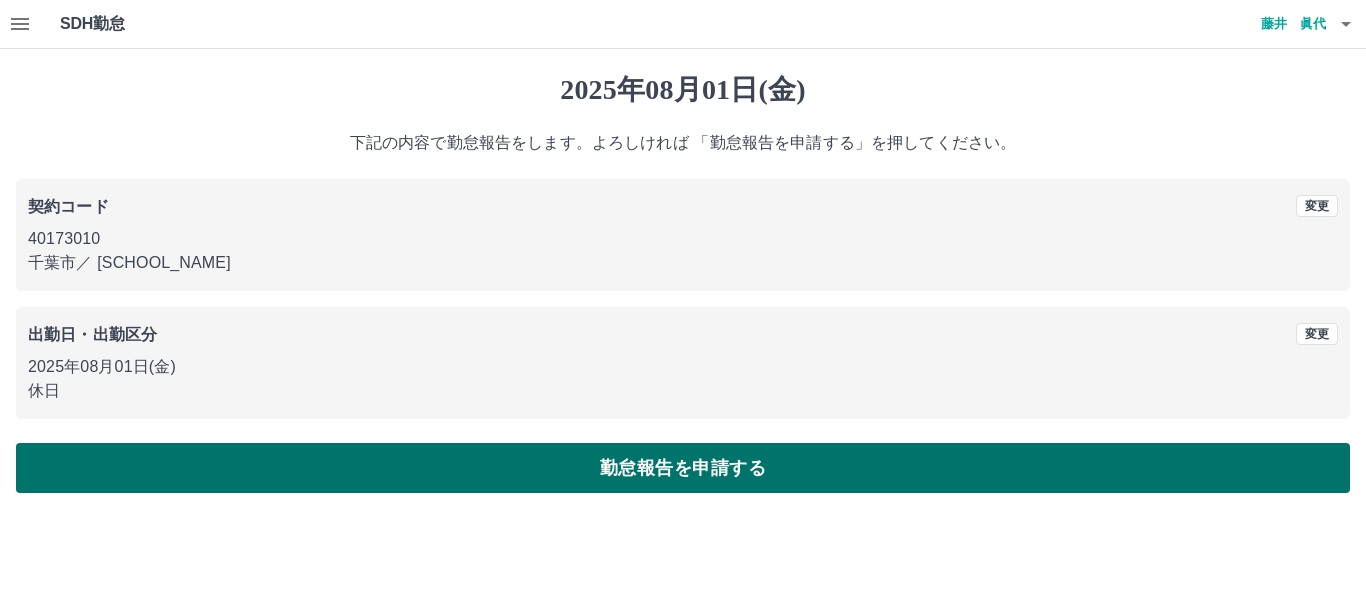 click on "勤怠報告を申請する" at bounding box center [683, 468] 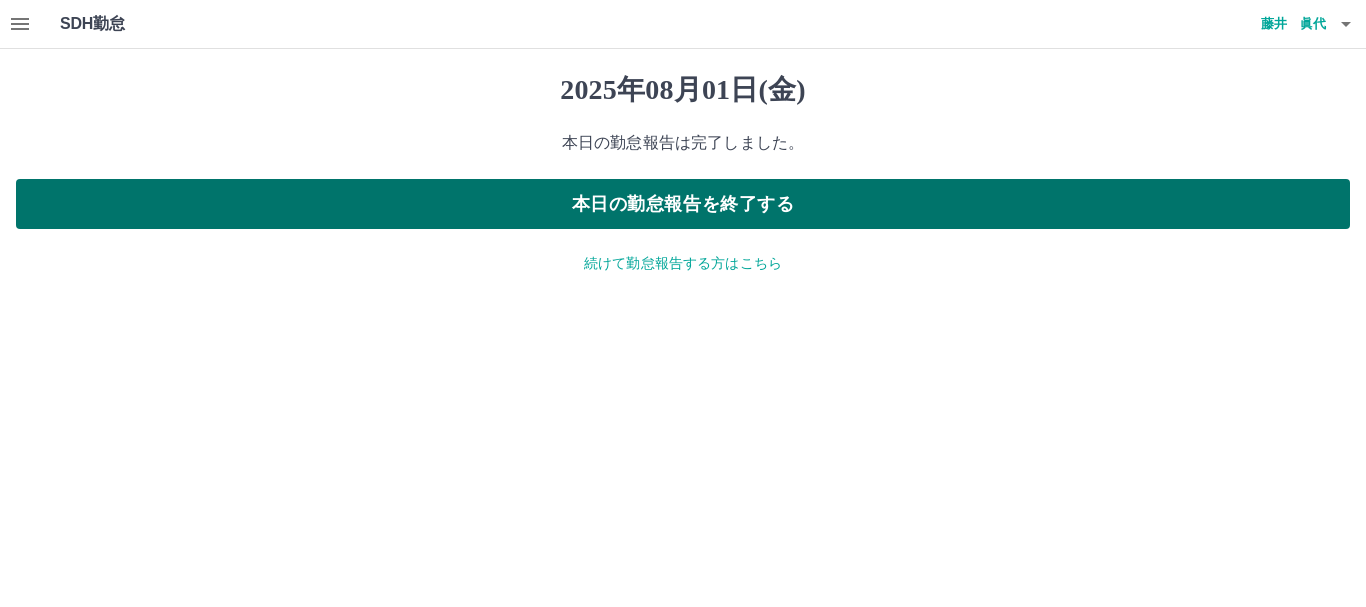 click on "本日の勤怠報告を終了する" at bounding box center (683, 204) 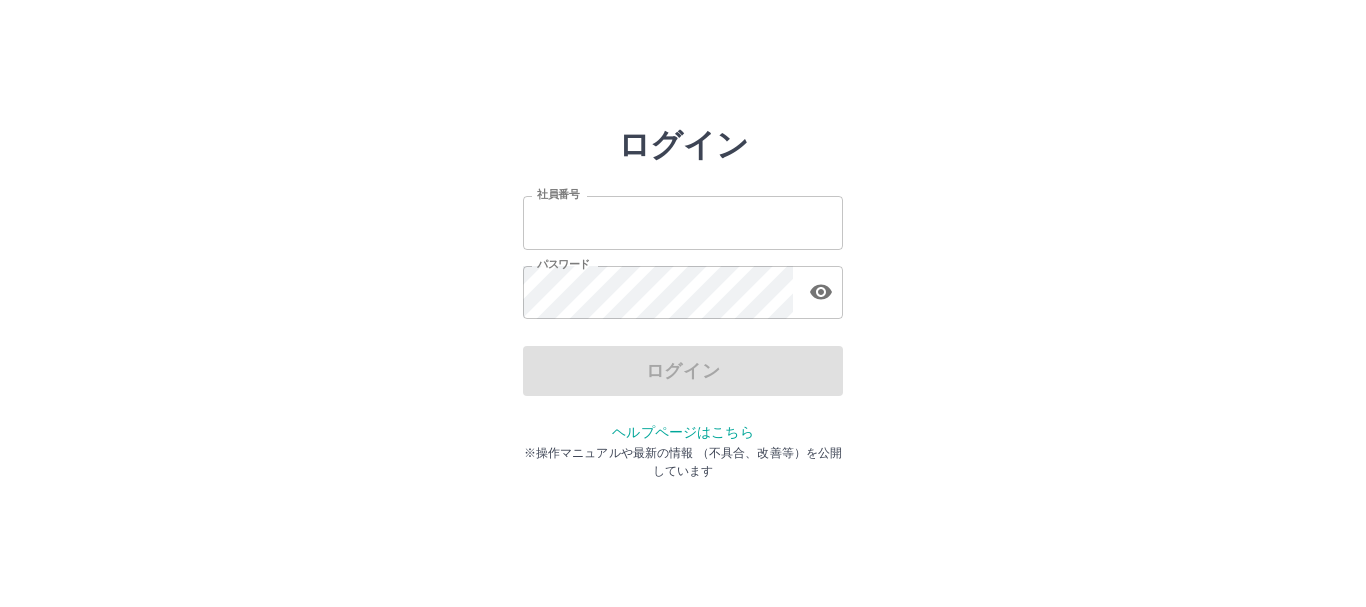 scroll, scrollTop: 0, scrollLeft: 0, axis: both 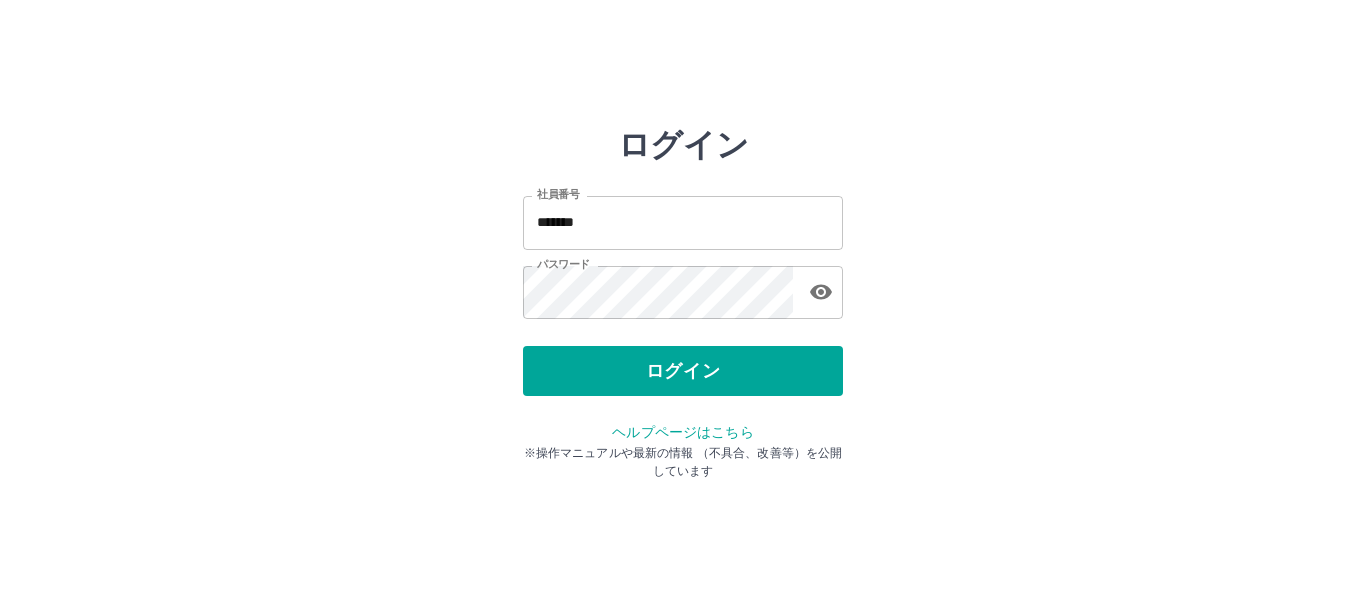 click on "ログイン" at bounding box center (683, 371) 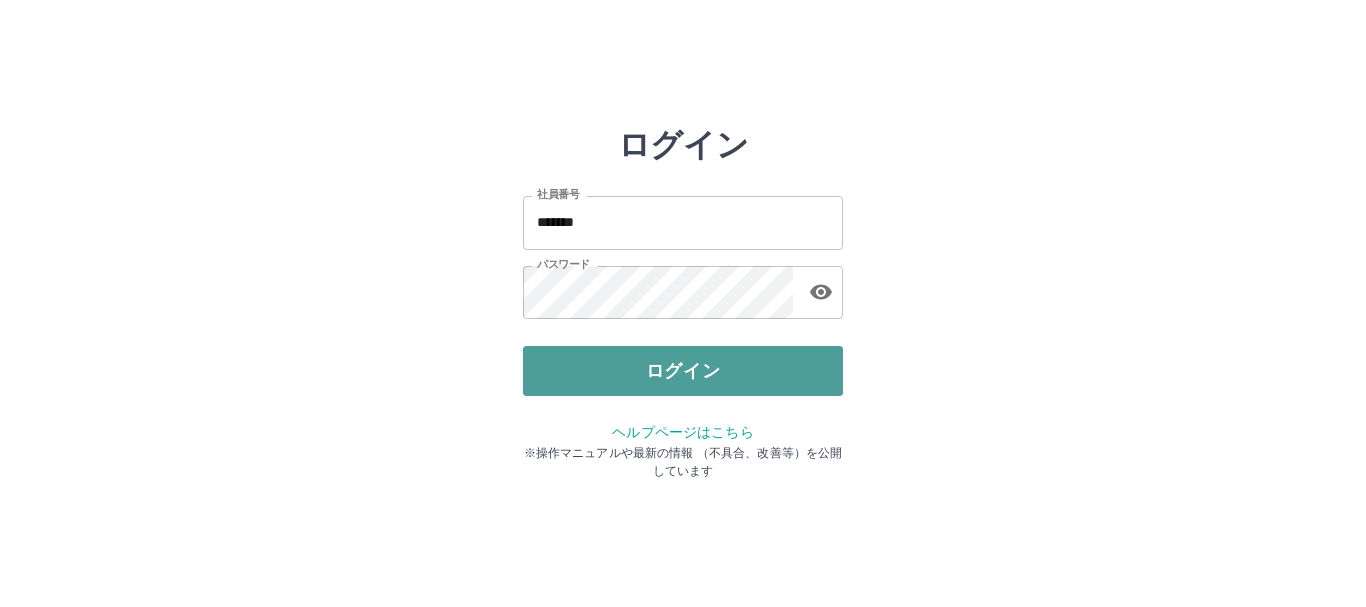 click on "ログイン" at bounding box center [683, 371] 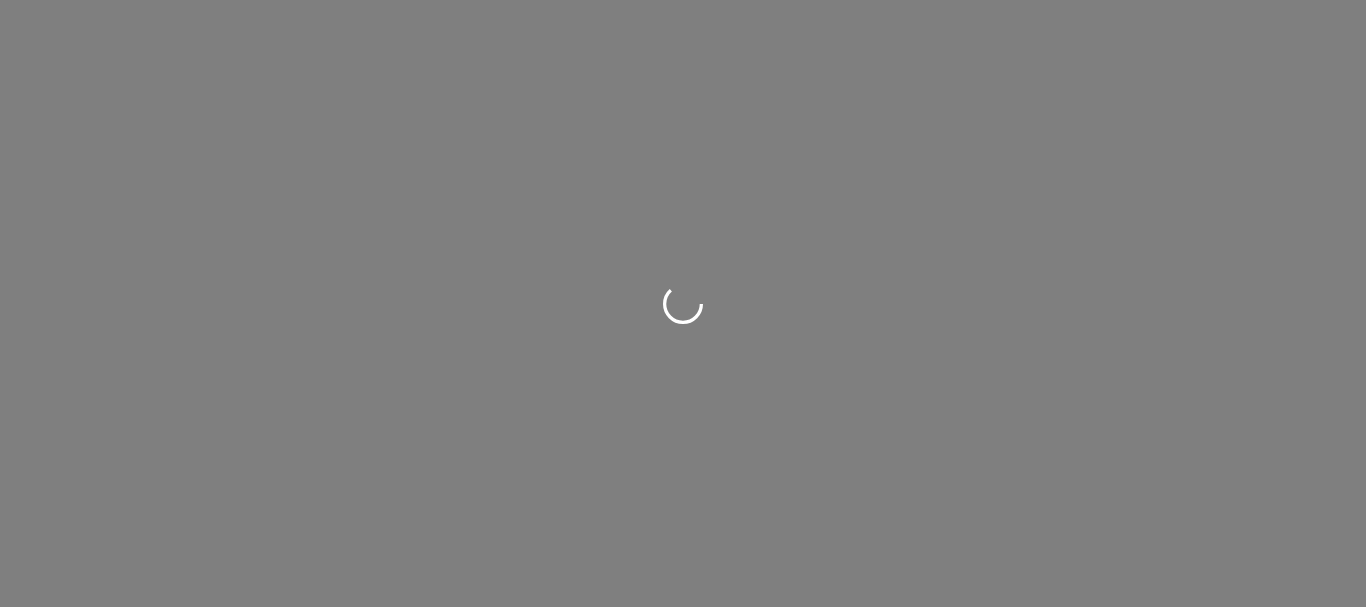 scroll, scrollTop: 0, scrollLeft: 0, axis: both 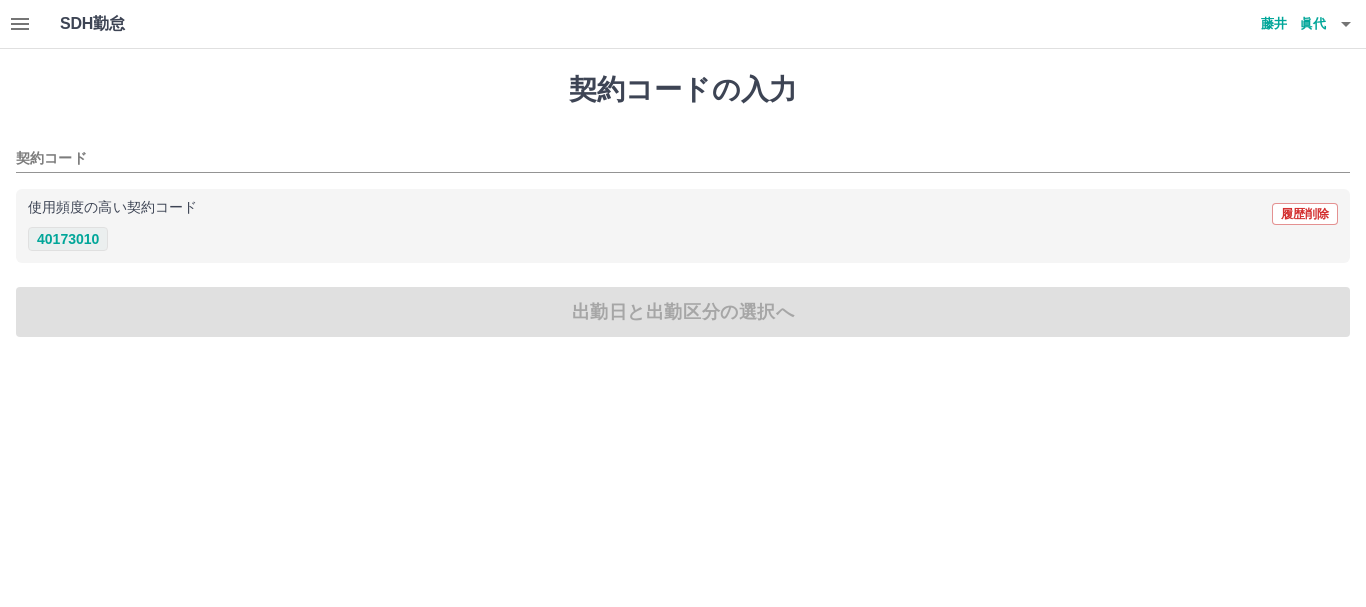 click on "40173010" at bounding box center (68, 239) 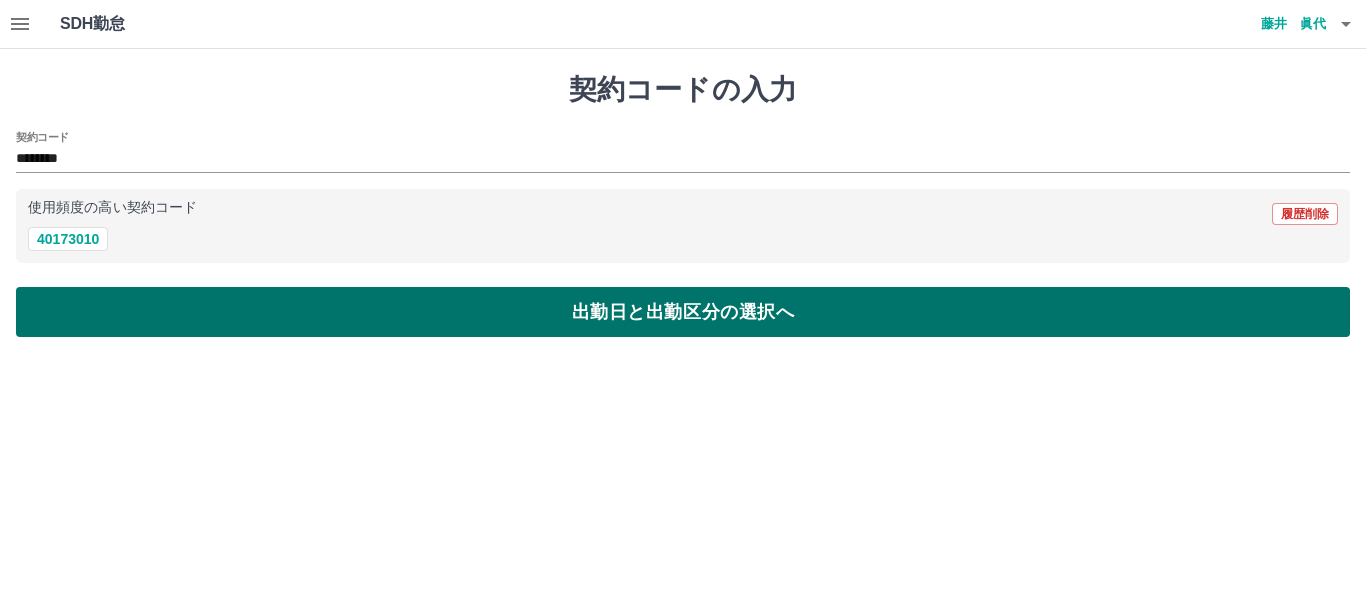 click on "出勤日と出勤区分の選択へ" at bounding box center (683, 312) 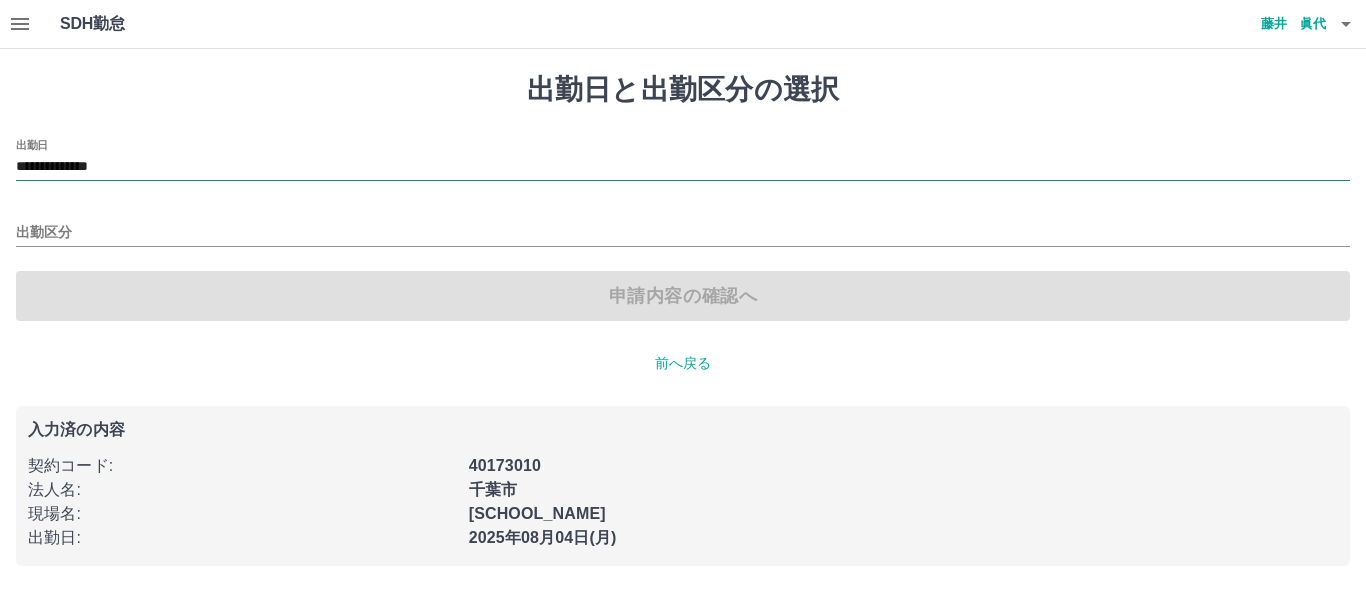 click on "**********" at bounding box center (683, 167) 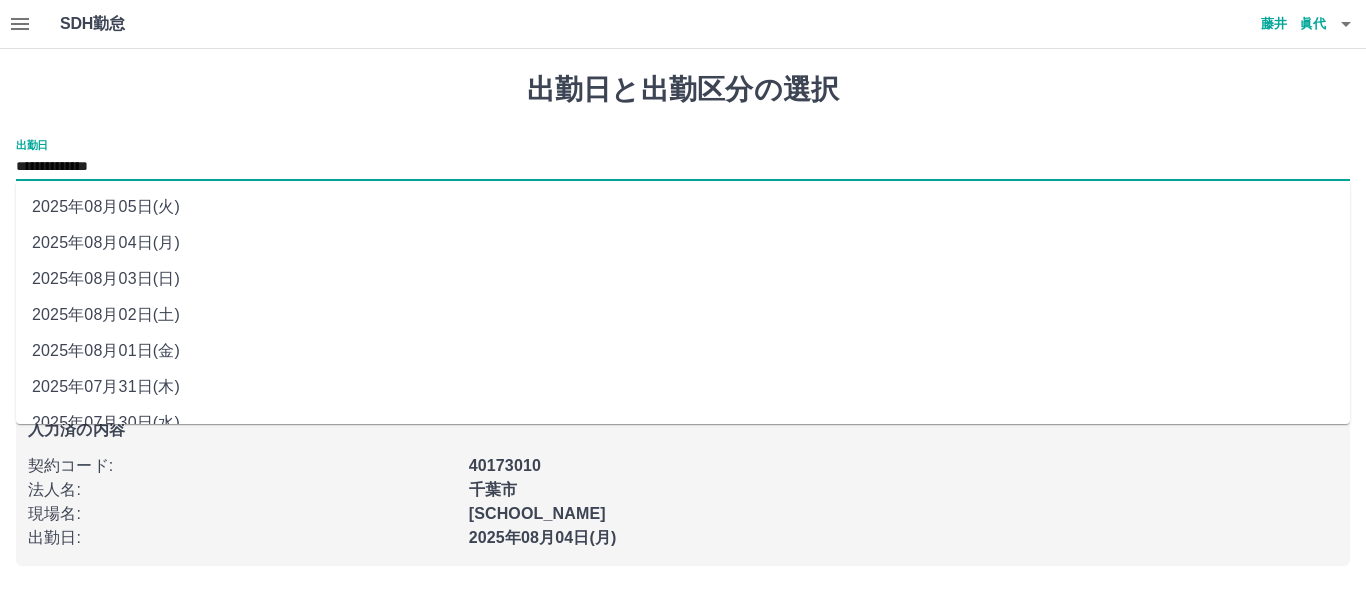 click on "2025年08月02日(土)" at bounding box center (683, 315) 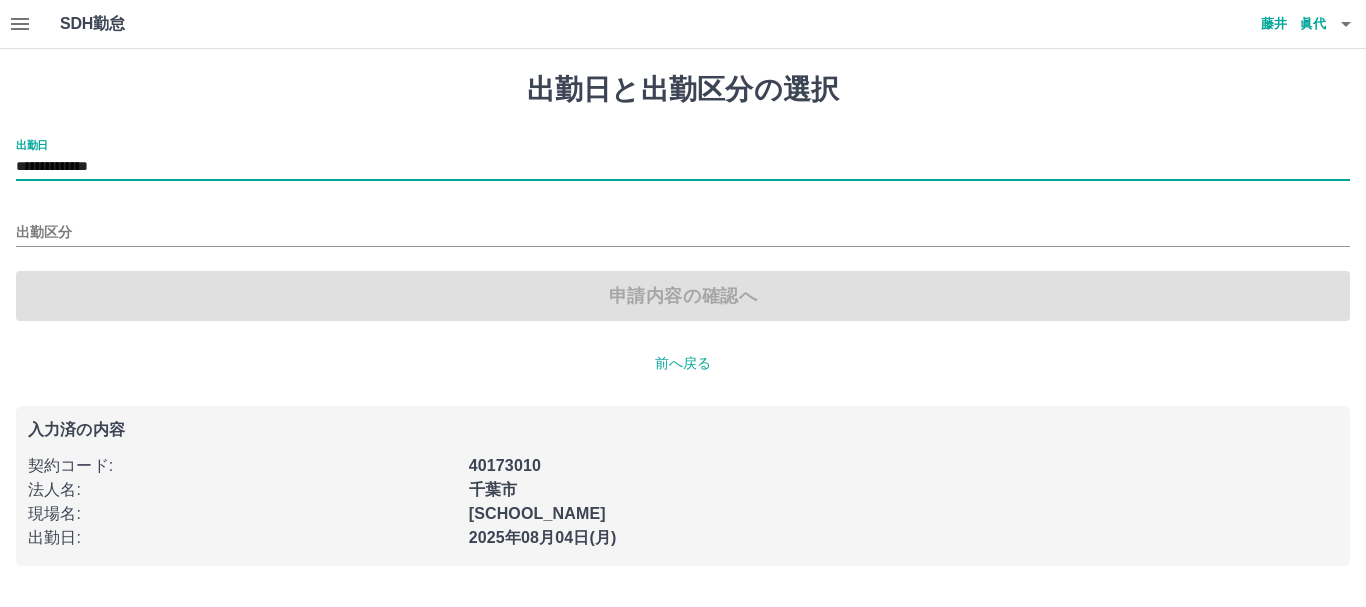 type on "**********" 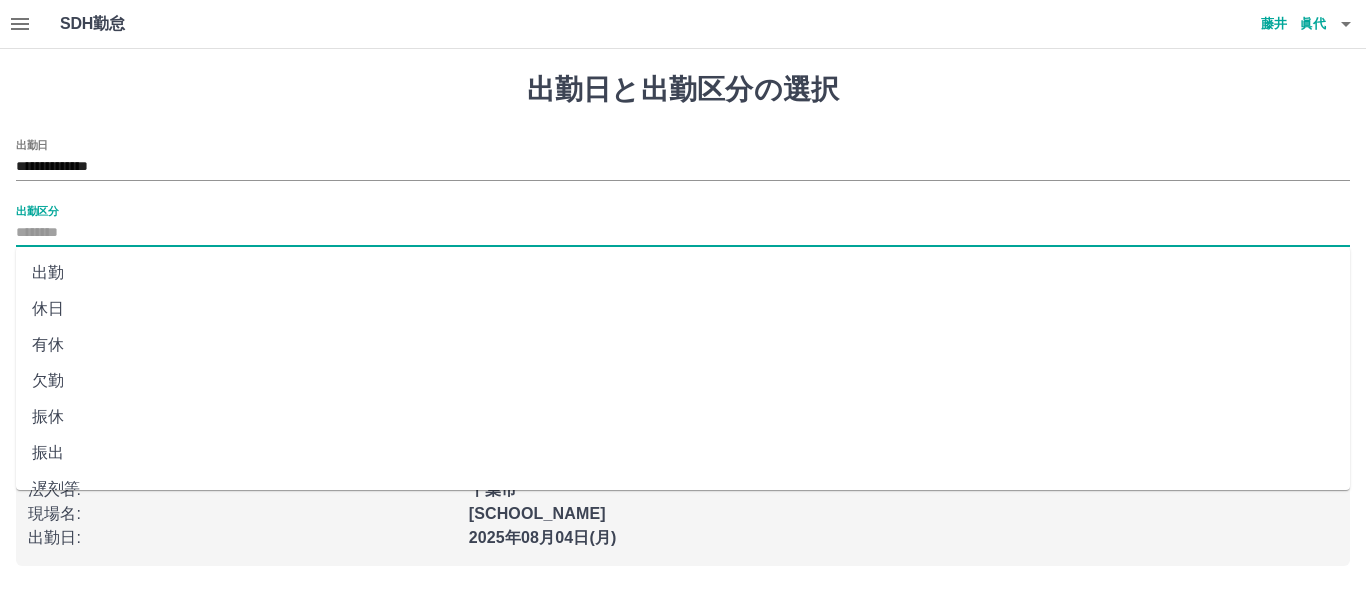 click on "出勤区分" at bounding box center [683, 233] 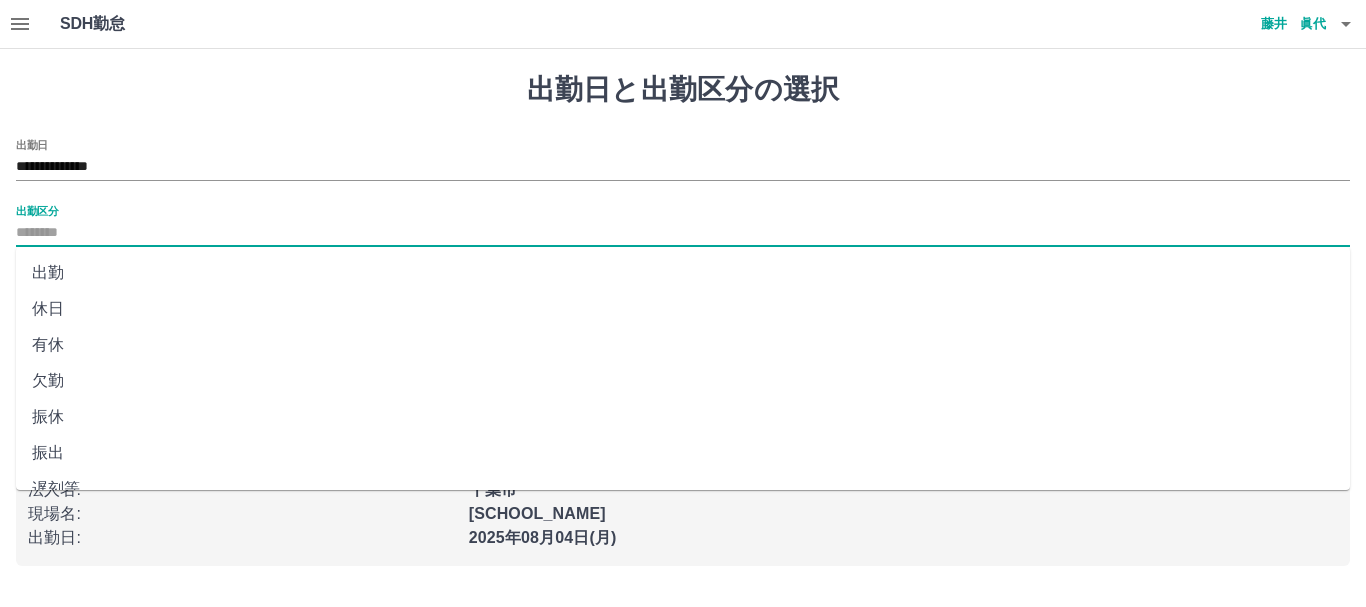 click on "休日" at bounding box center (683, 309) 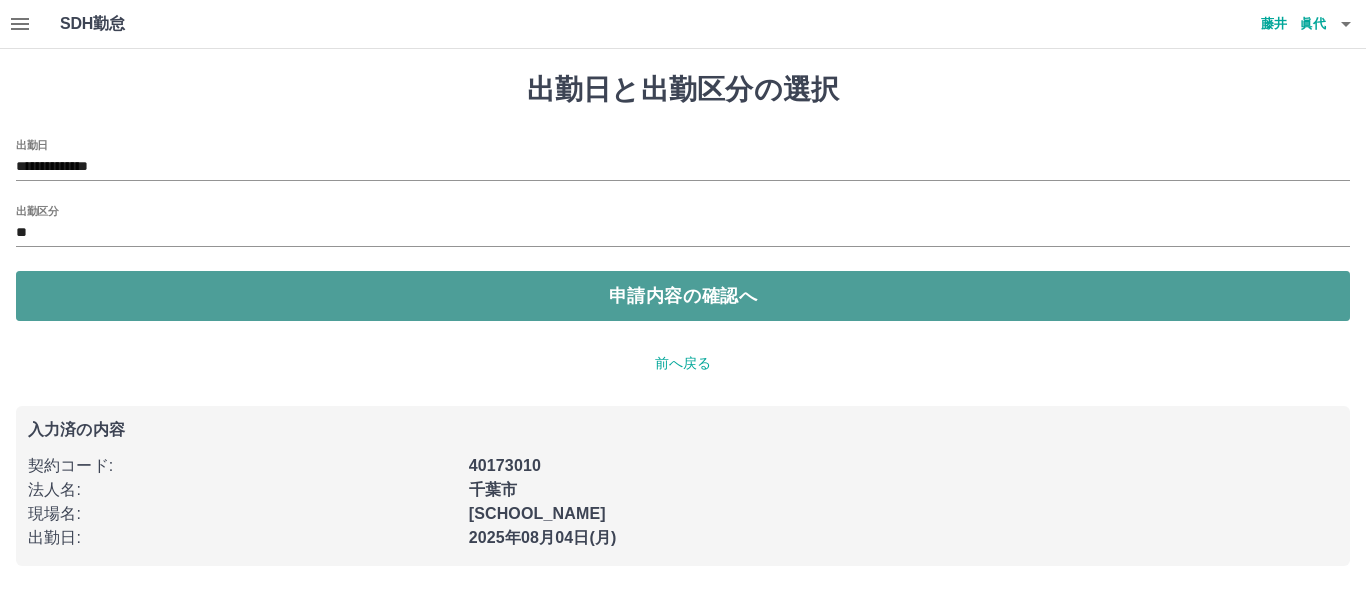 click on "申請内容の確認へ" at bounding box center (683, 296) 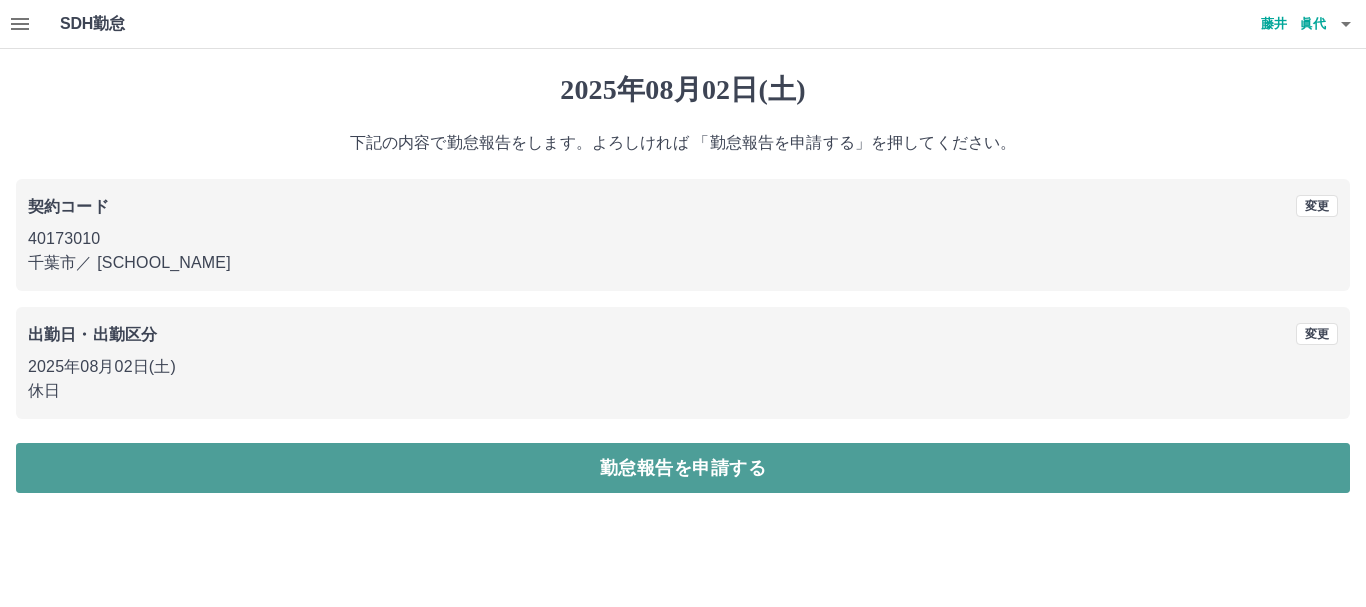 click on "勤怠報告を申請する" at bounding box center (683, 468) 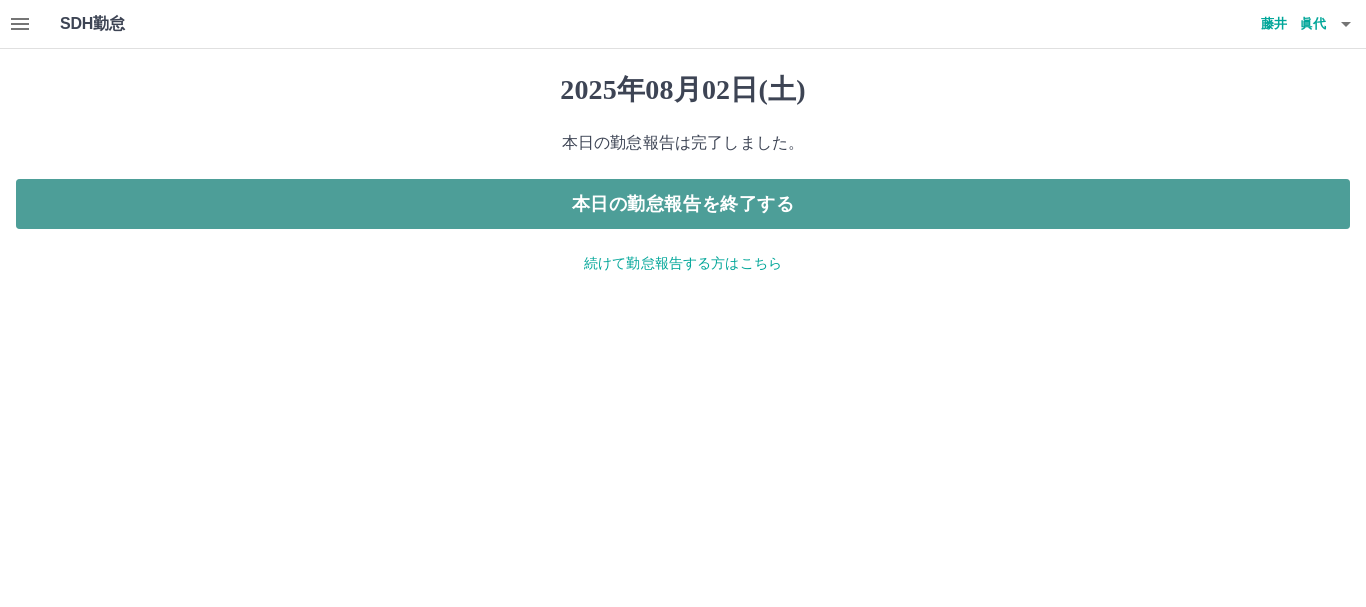 click on "本日の勤怠報告を終了する" at bounding box center [683, 204] 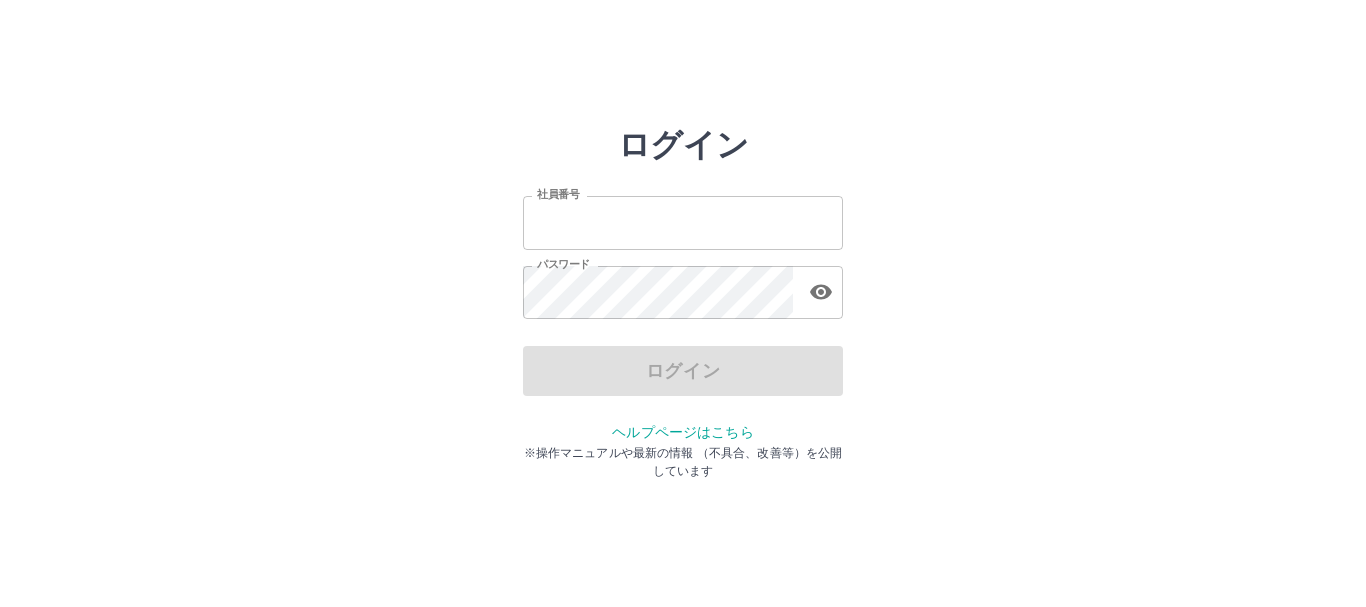 scroll, scrollTop: 0, scrollLeft: 0, axis: both 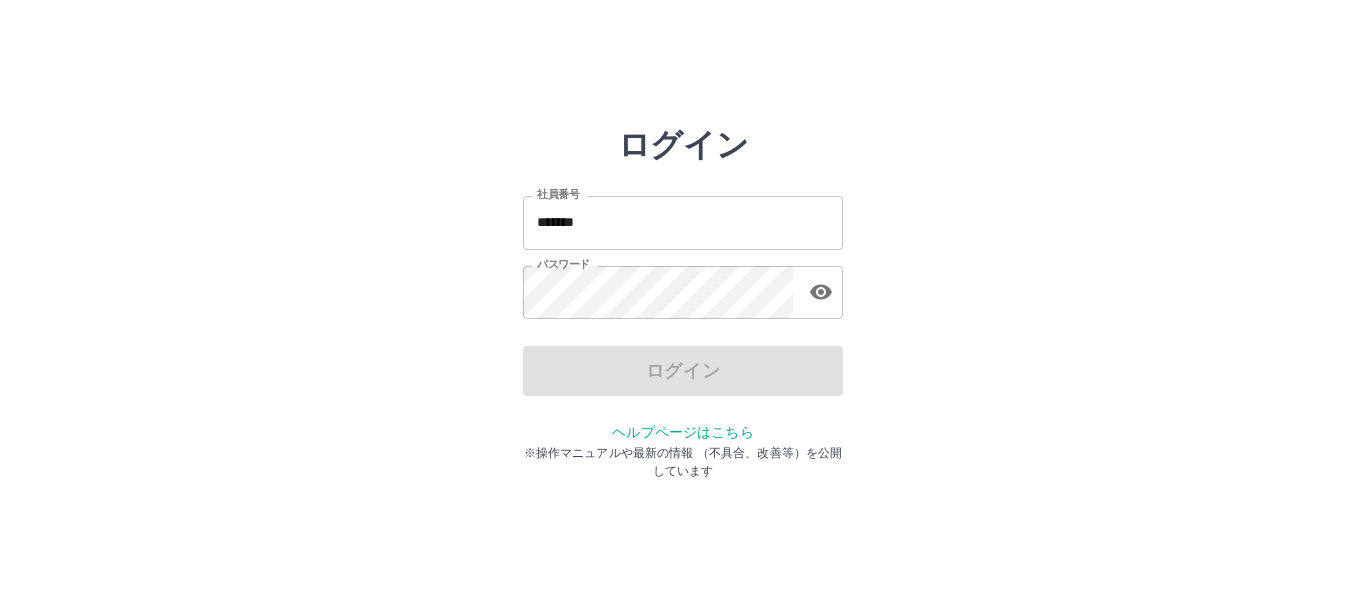click on "*******" at bounding box center [683, 222] 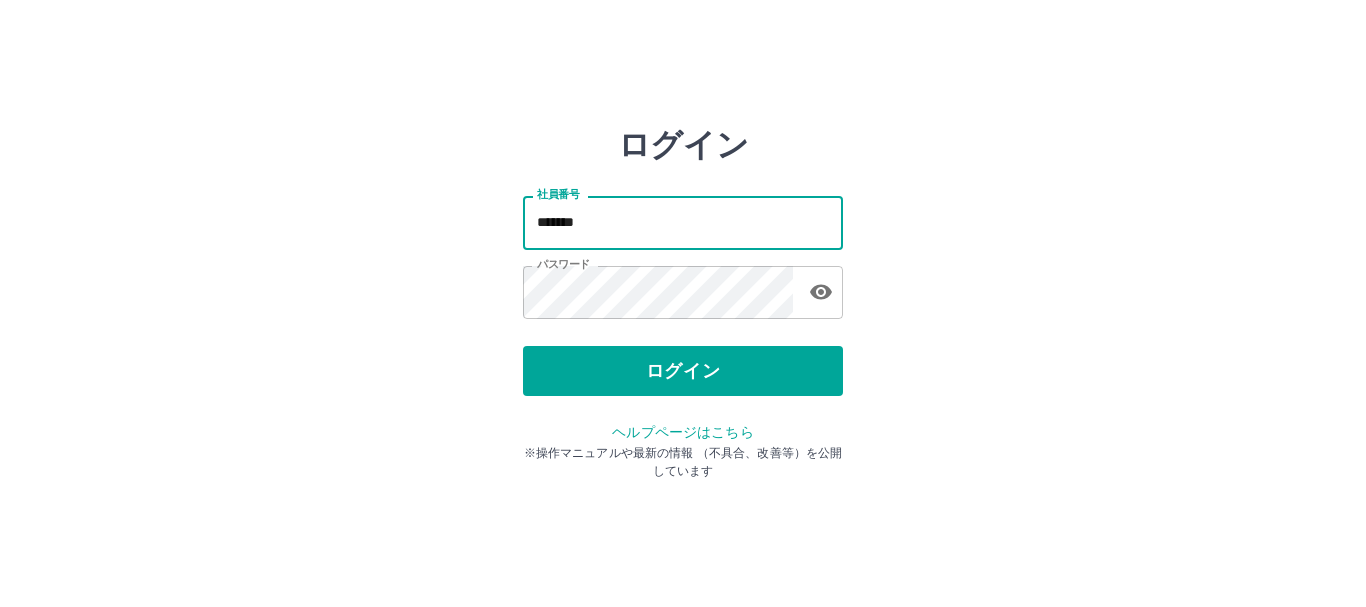 type on "*******" 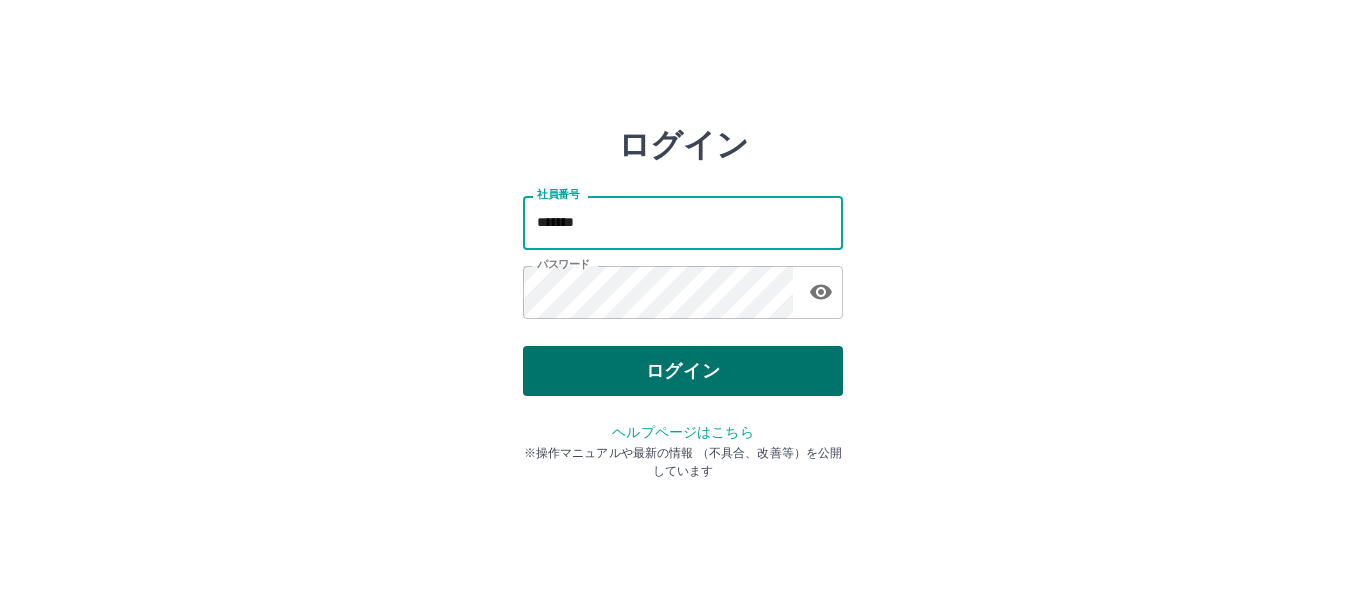 click on "ログイン" at bounding box center (683, 371) 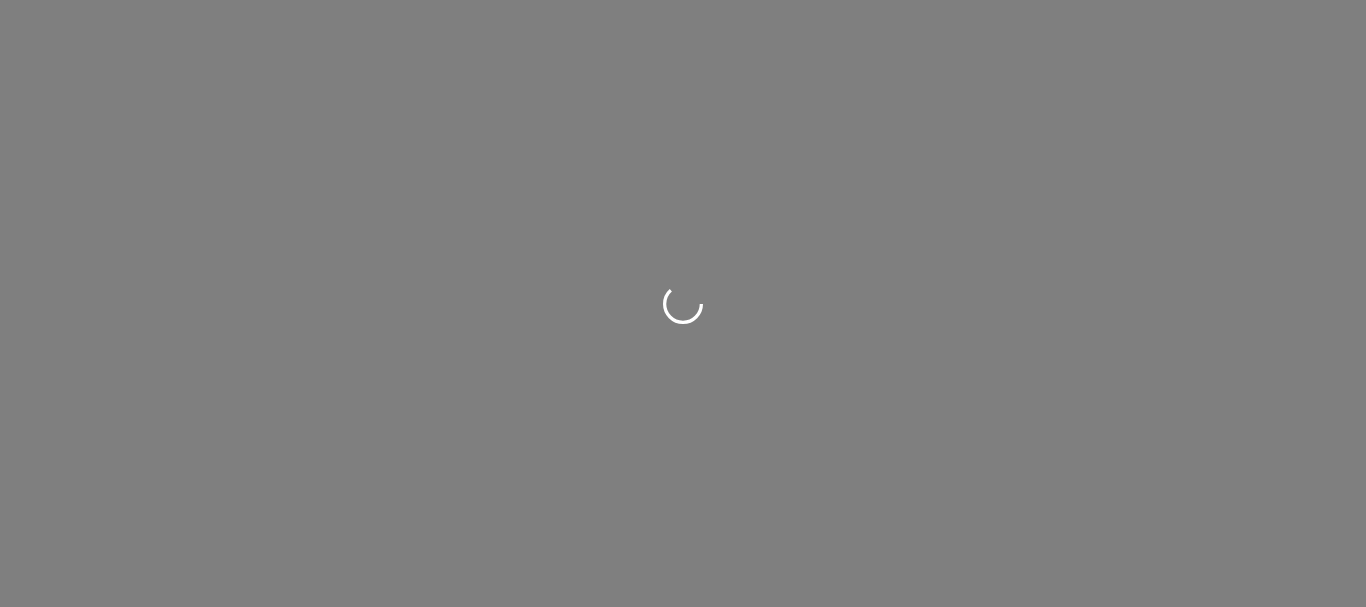 scroll, scrollTop: 0, scrollLeft: 0, axis: both 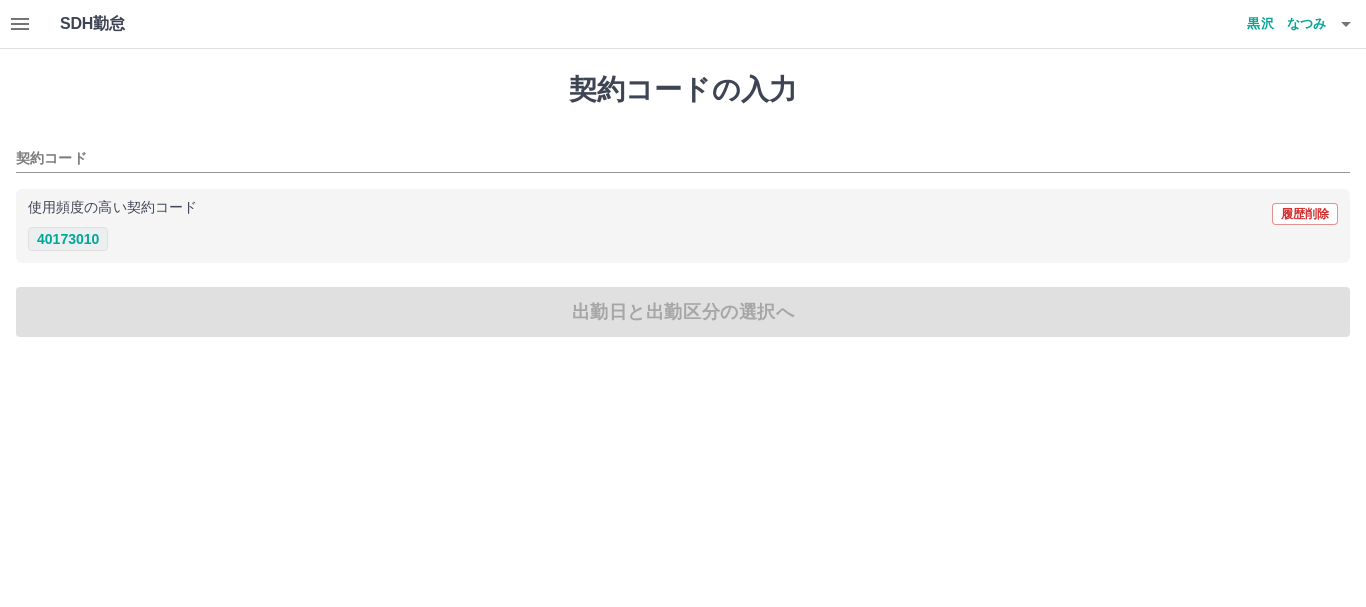 click on "40173010" at bounding box center [68, 239] 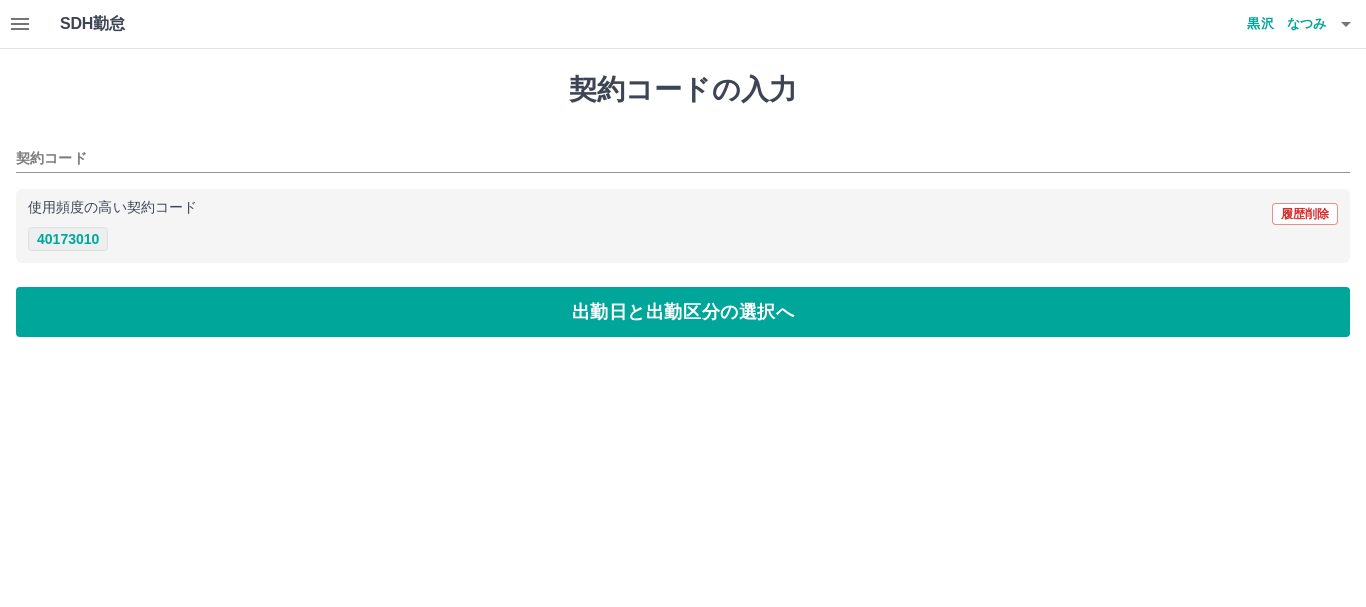 type on "********" 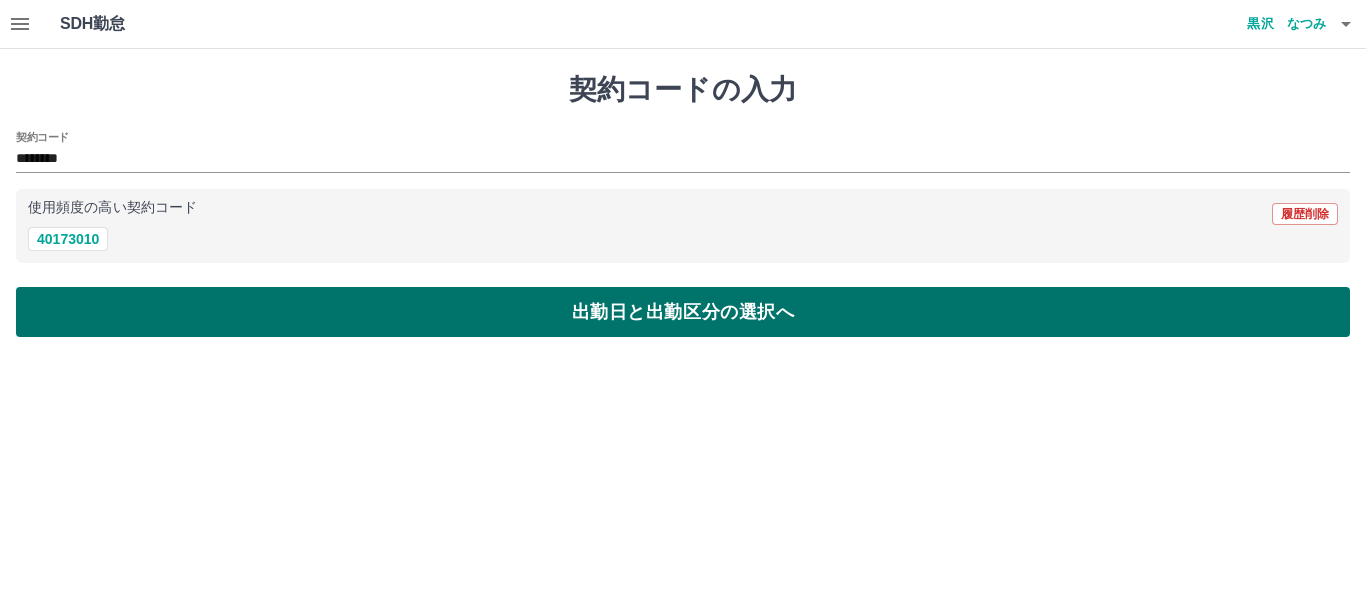 click on "出勤日と出勤区分の選択へ" at bounding box center (683, 312) 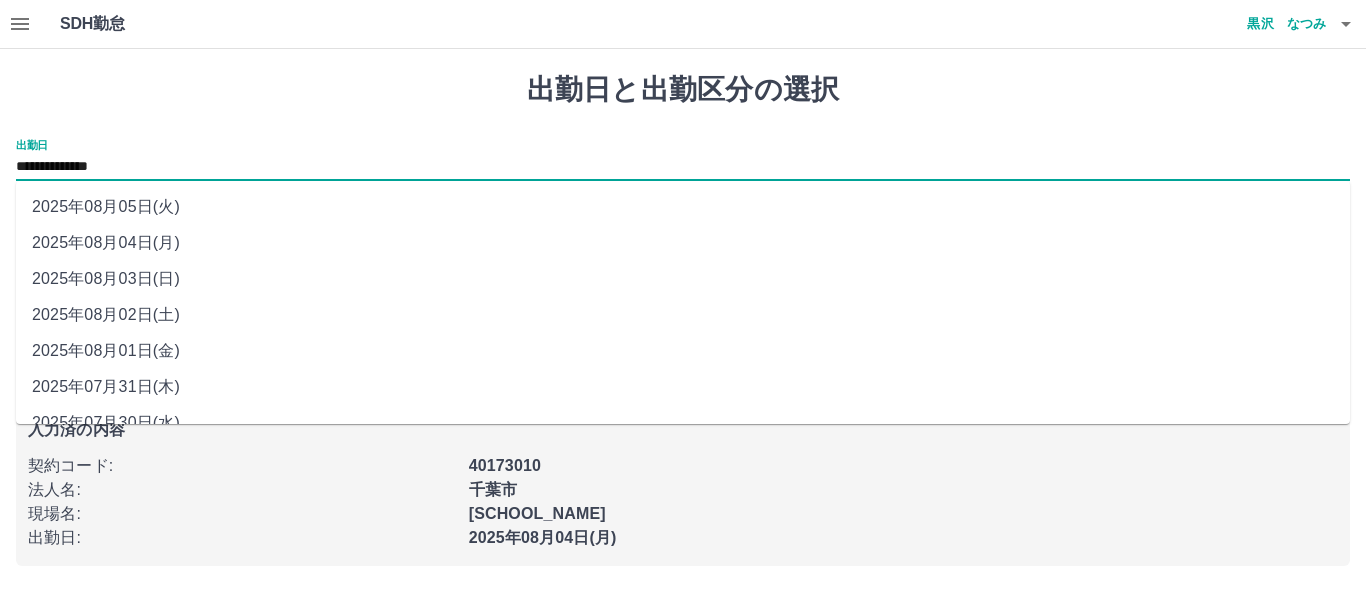 click on "**********" at bounding box center [683, 167] 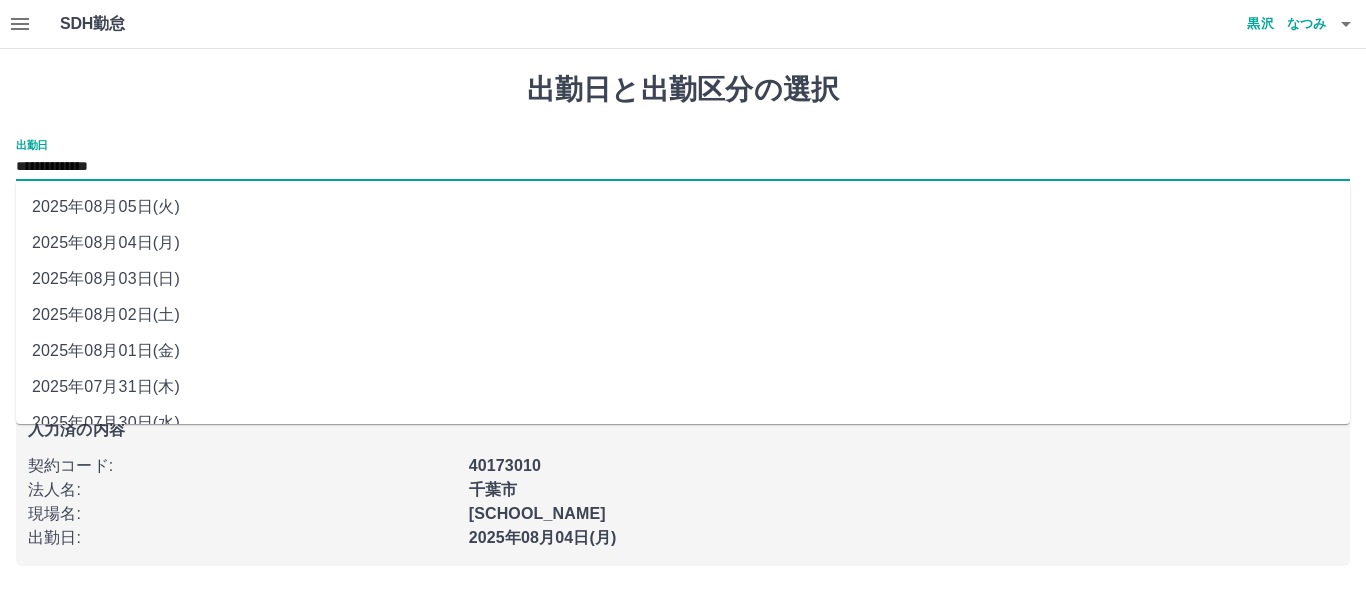 click on "2025年08月01日(金)" at bounding box center [683, 351] 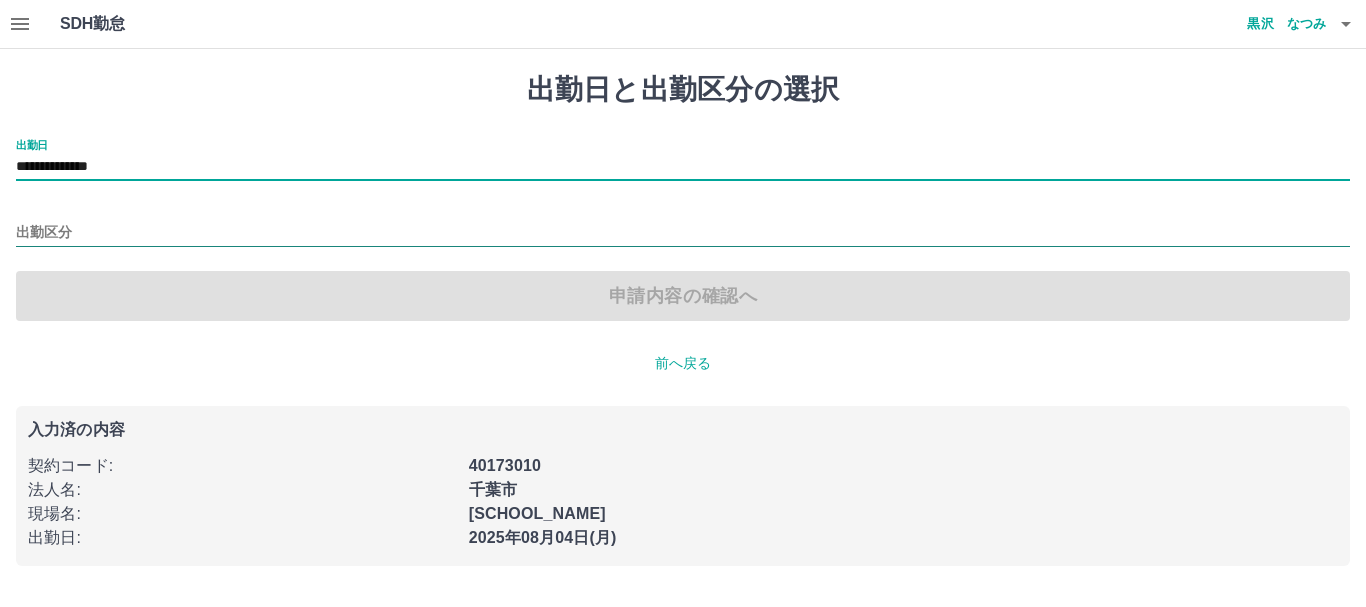 click on "出勤区分" at bounding box center [683, 226] 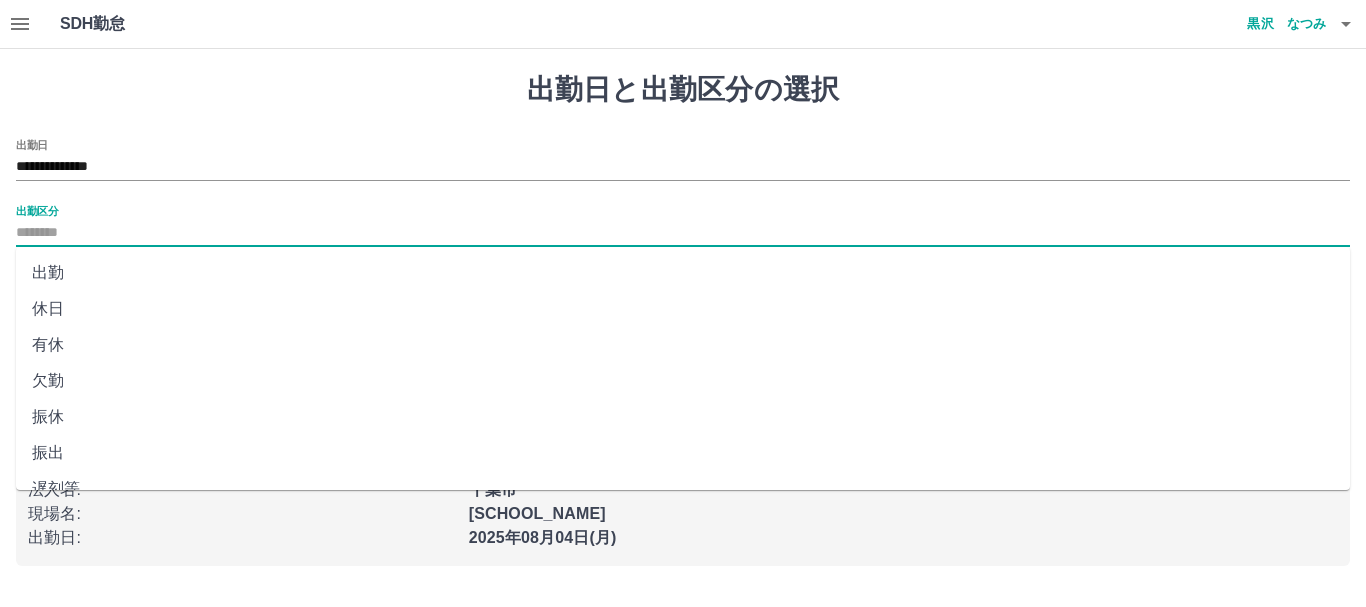 click on "出勤区分" at bounding box center [683, 233] 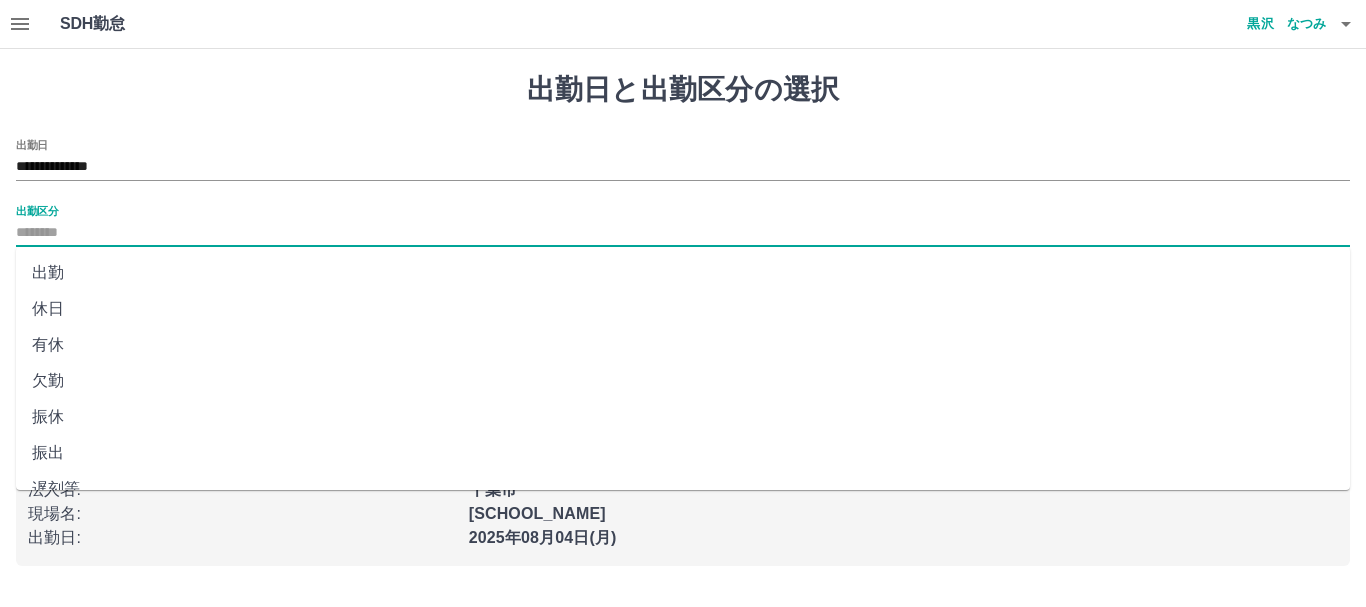 click on "休日" at bounding box center (683, 309) 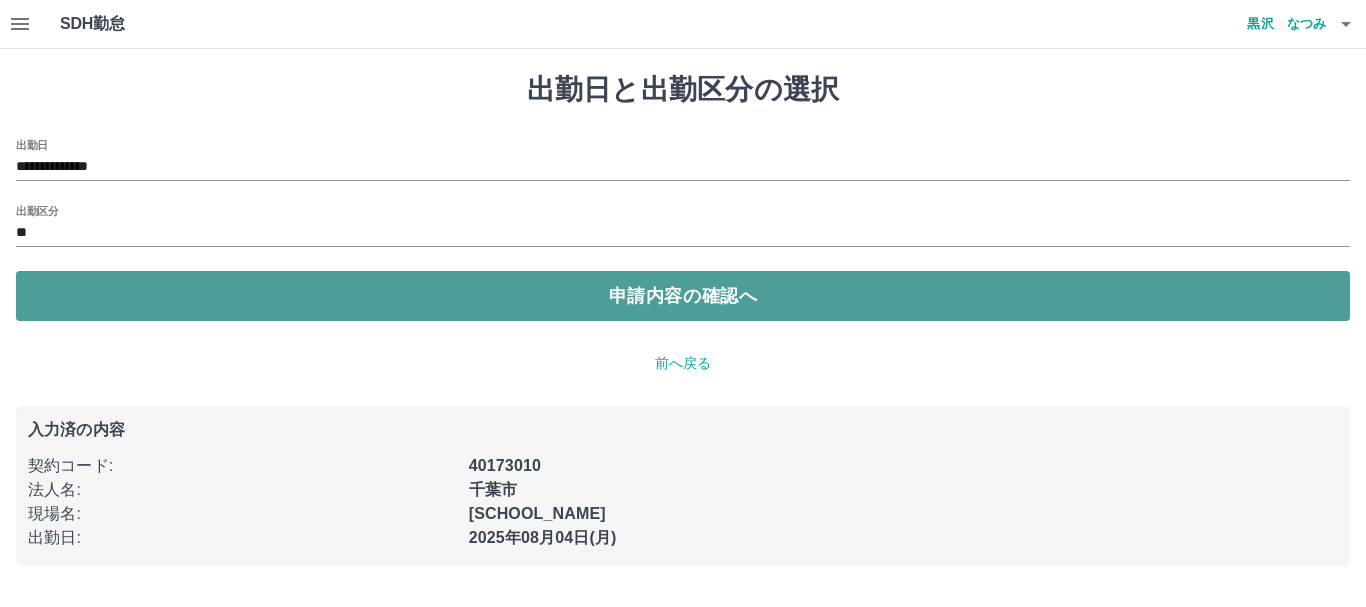 click on "申請内容の確認へ" at bounding box center [683, 296] 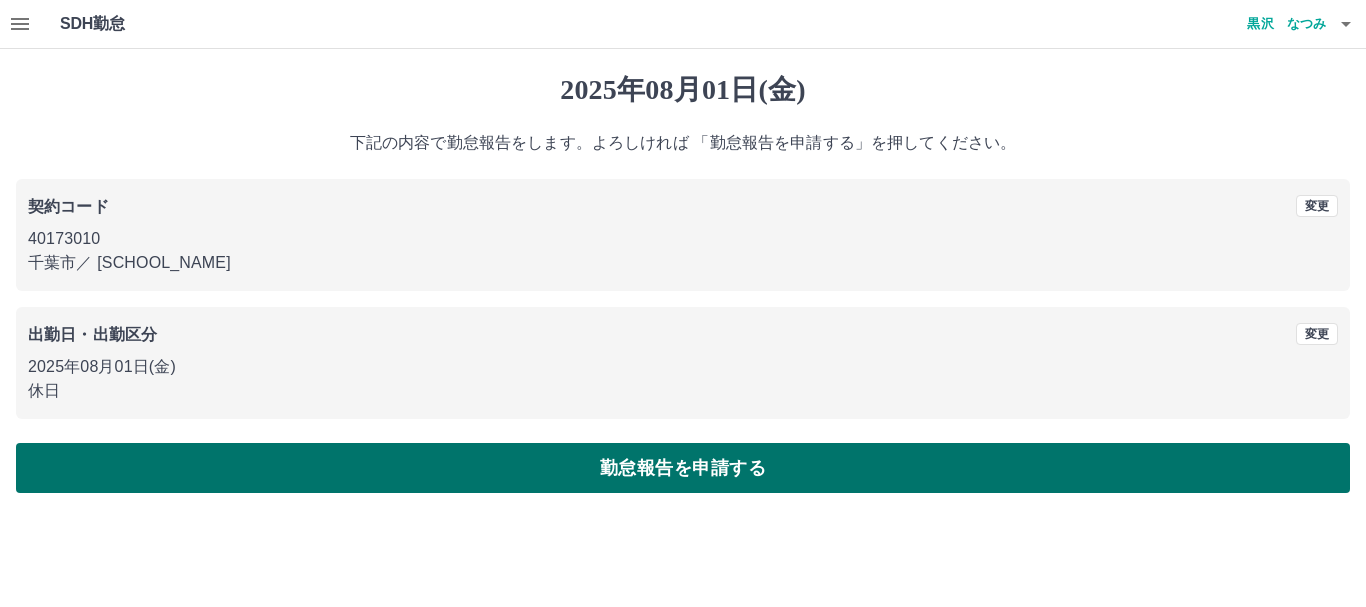 click on "勤怠報告を申請する" at bounding box center (683, 468) 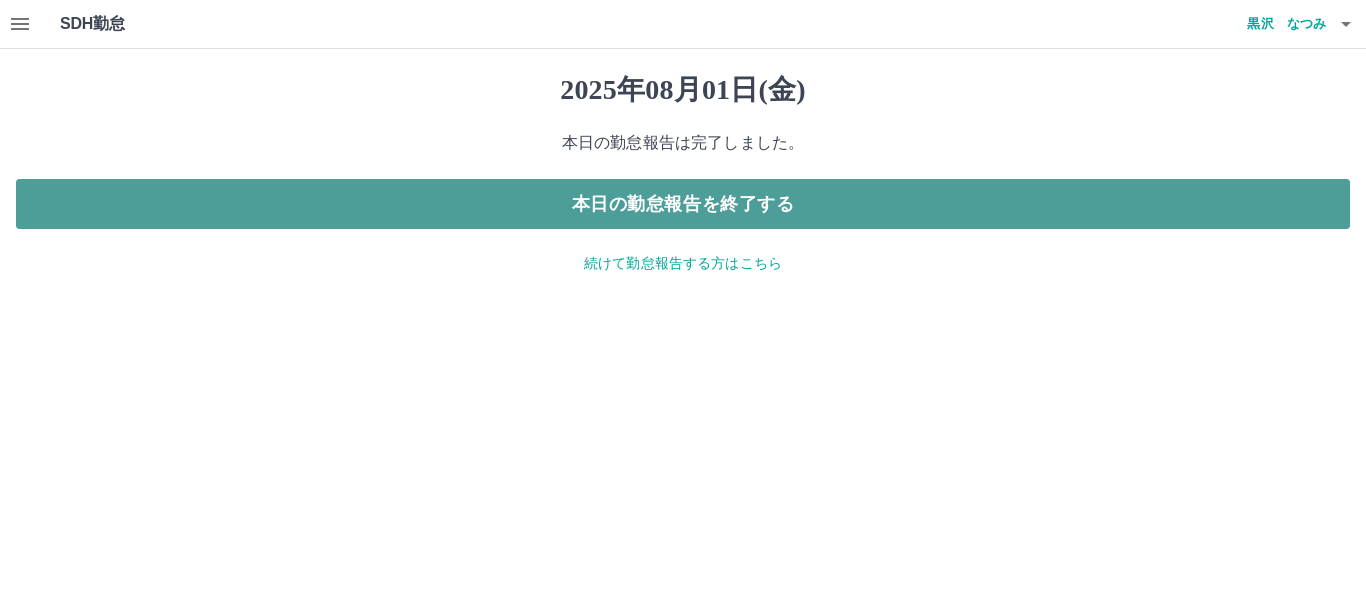 click on "本日の勤怠報告を終了する" at bounding box center (683, 204) 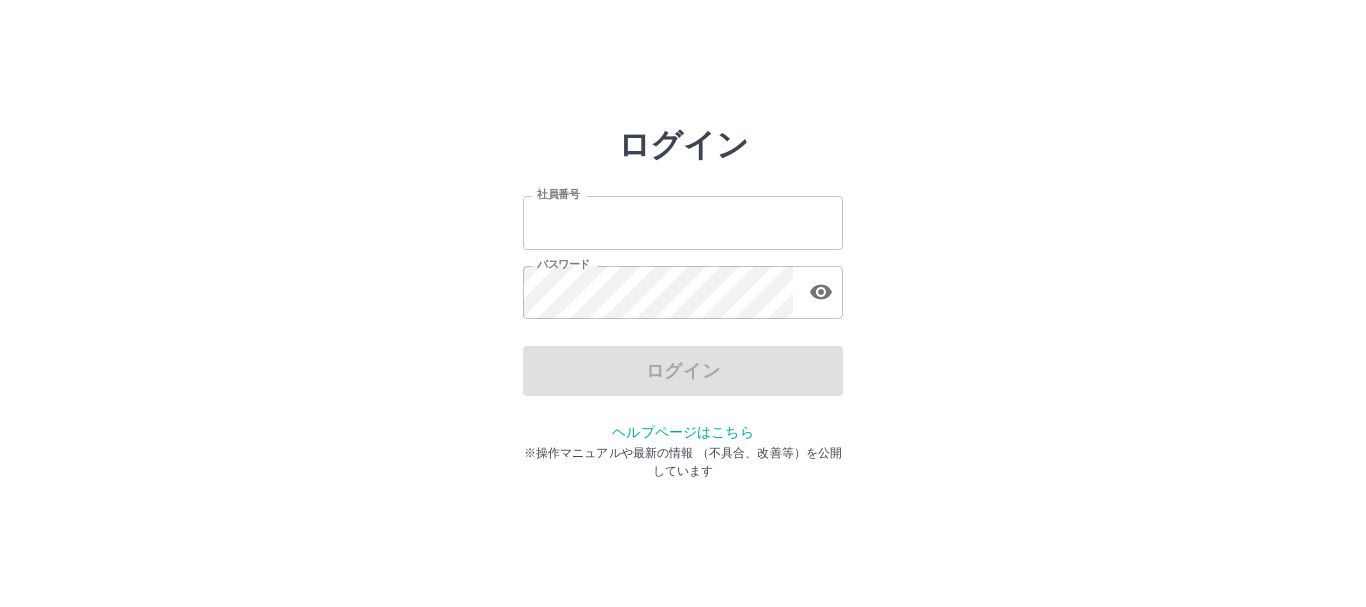scroll, scrollTop: 0, scrollLeft: 0, axis: both 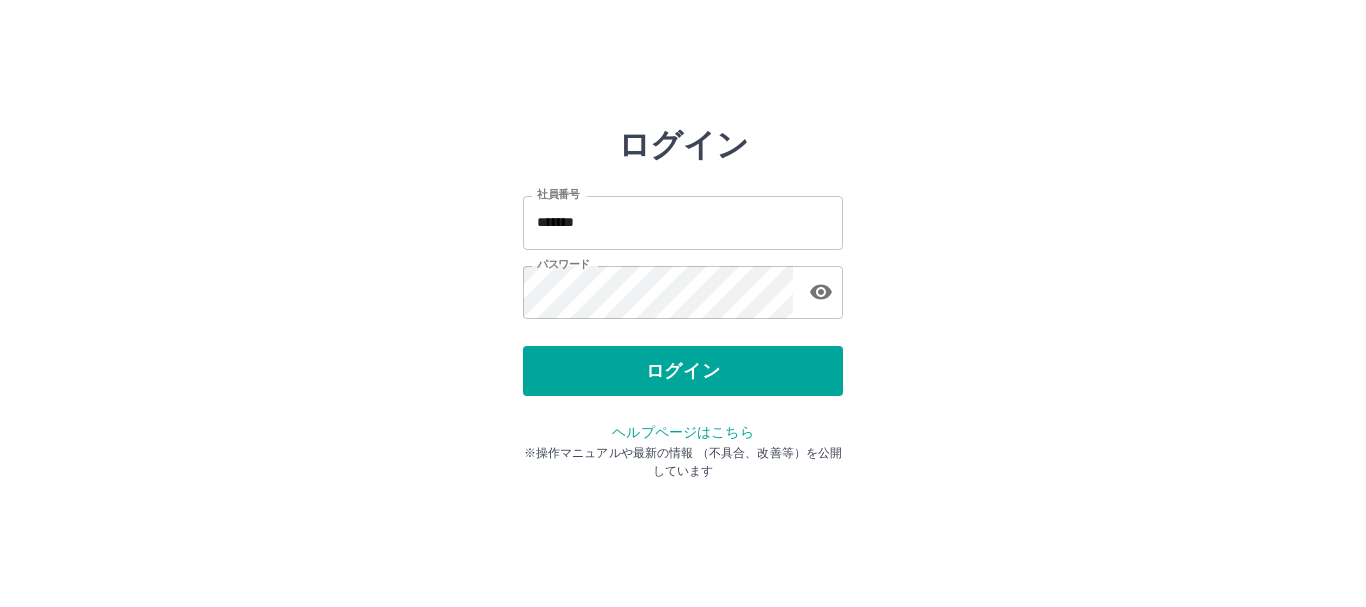 click on "ログイン" at bounding box center (683, 371) 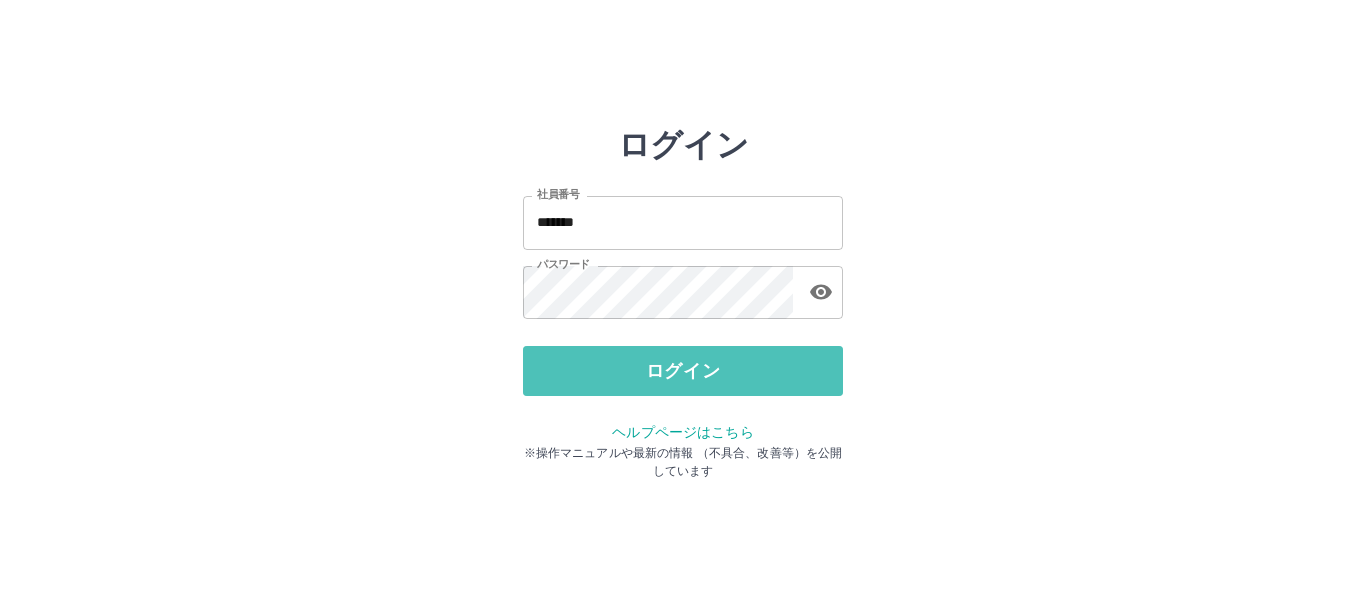 click on "ログイン" at bounding box center [683, 371] 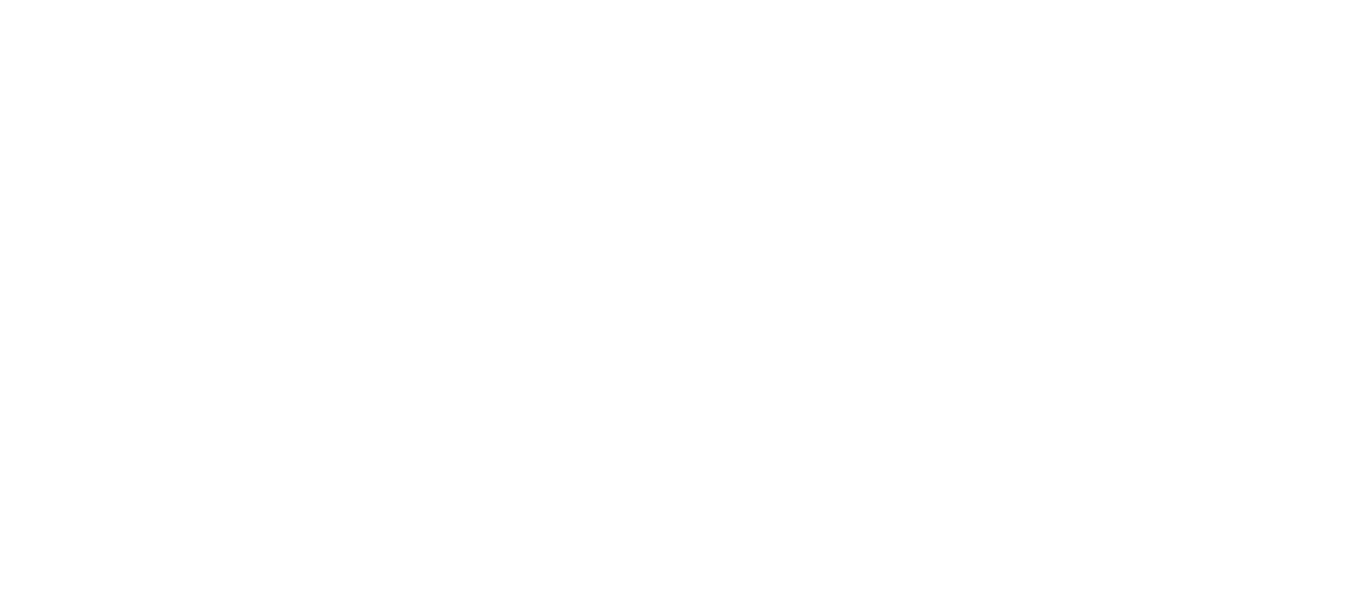 scroll, scrollTop: 0, scrollLeft: 0, axis: both 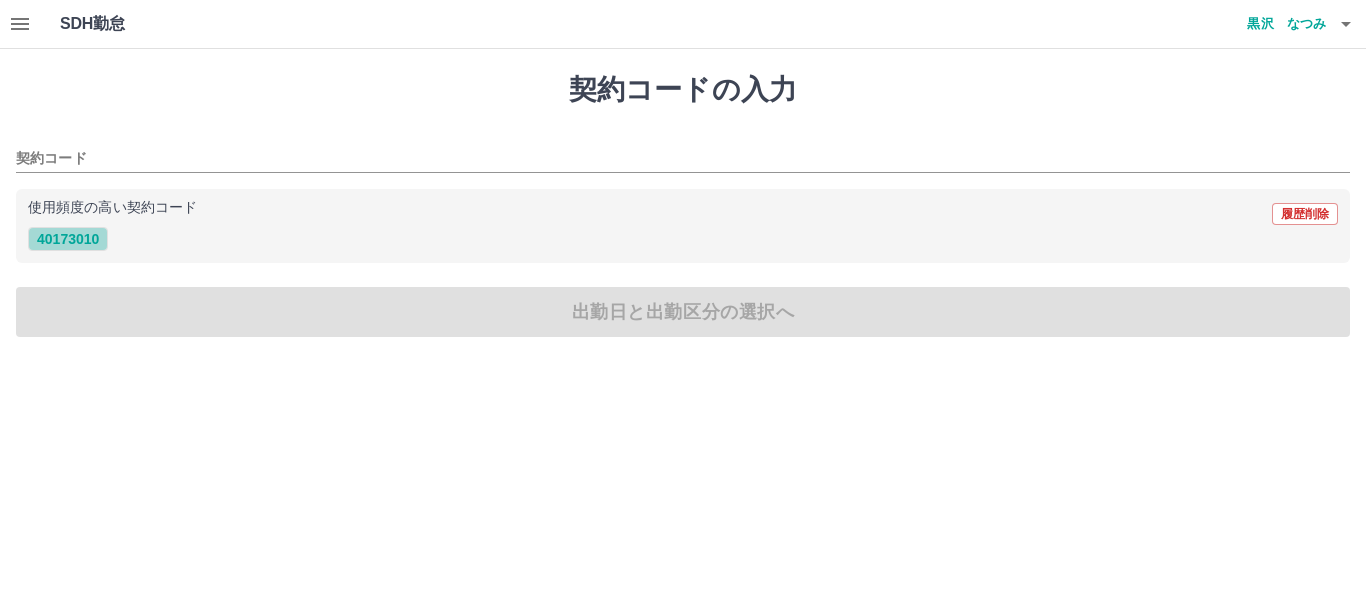 click on "40173010" at bounding box center (68, 239) 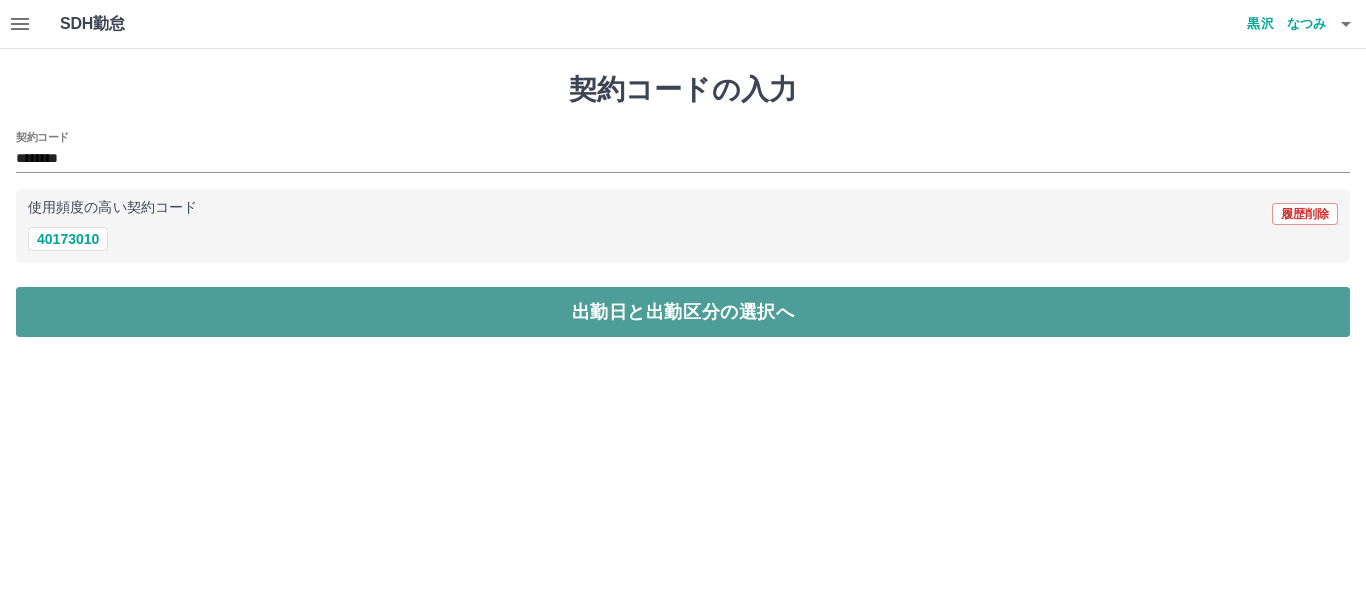 click on "出勤日と出勤区分の選択へ" at bounding box center (683, 312) 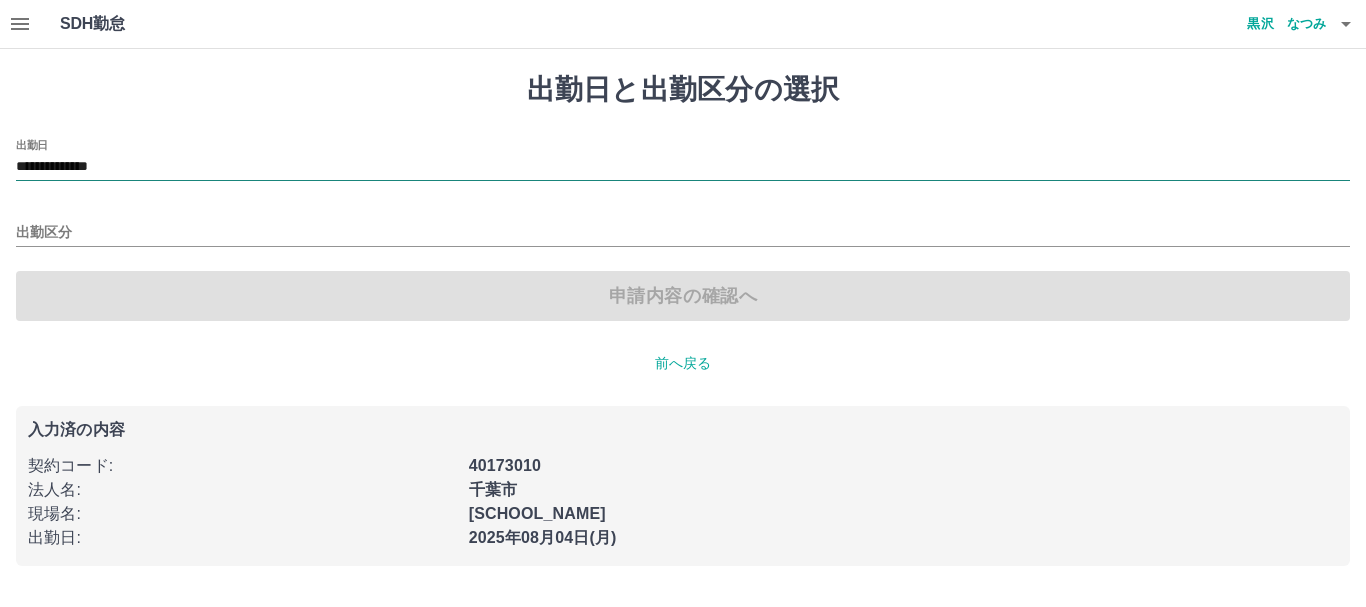 click on "**********" at bounding box center [683, 167] 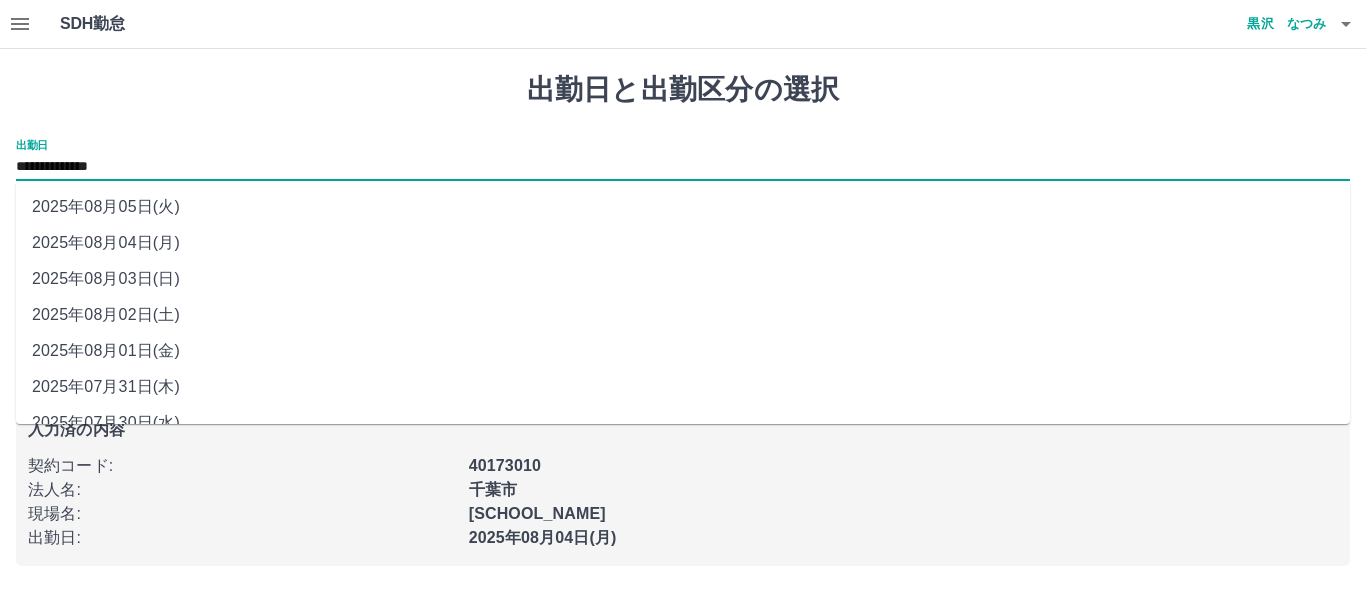 click on "2025年08月02日(土)" at bounding box center (683, 315) 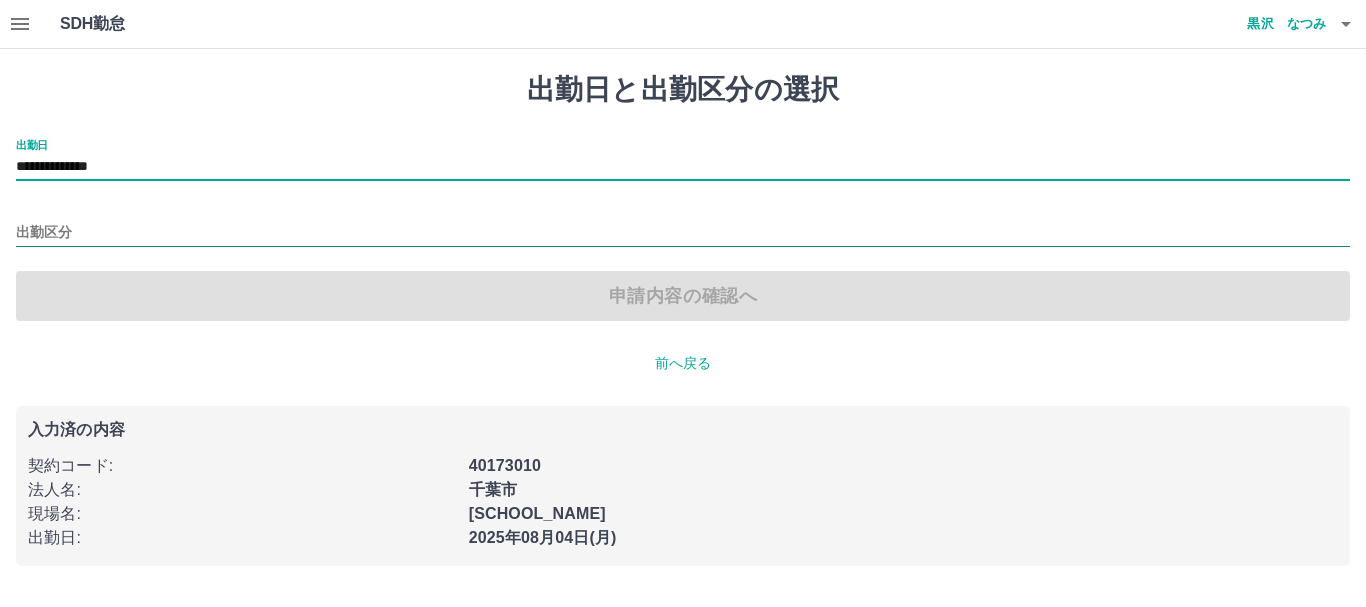 click on "出勤区分" at bounding box center [683, 233] 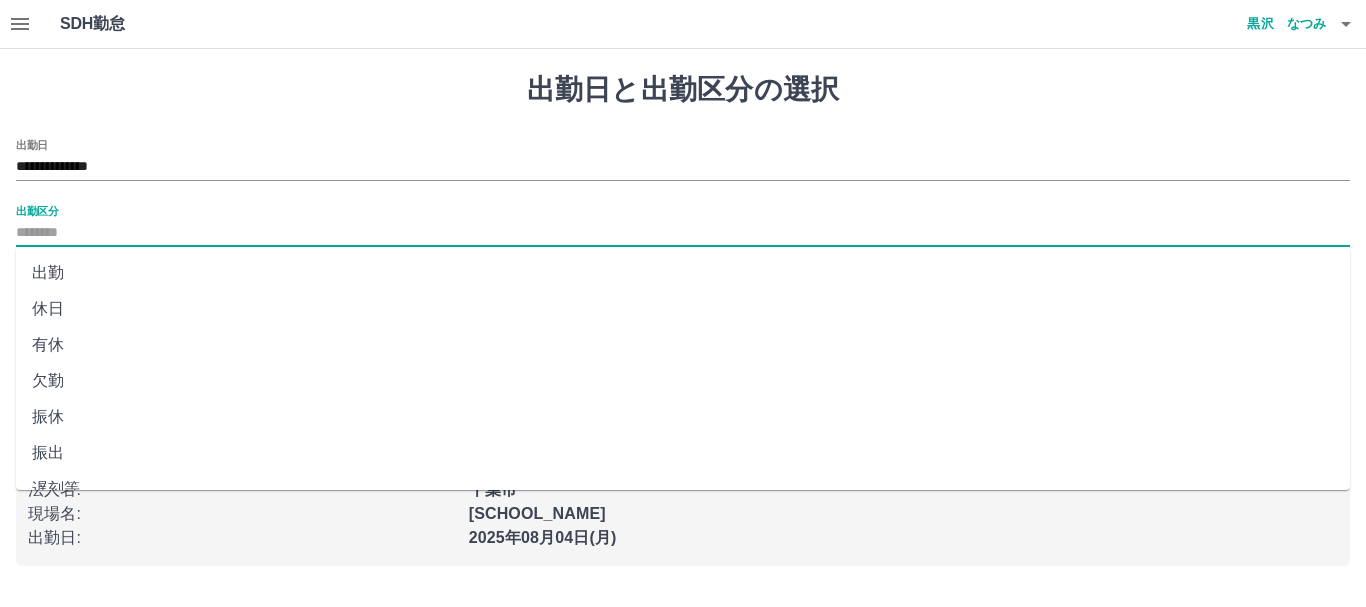 click on "休日" at bounding box center [683, 309] 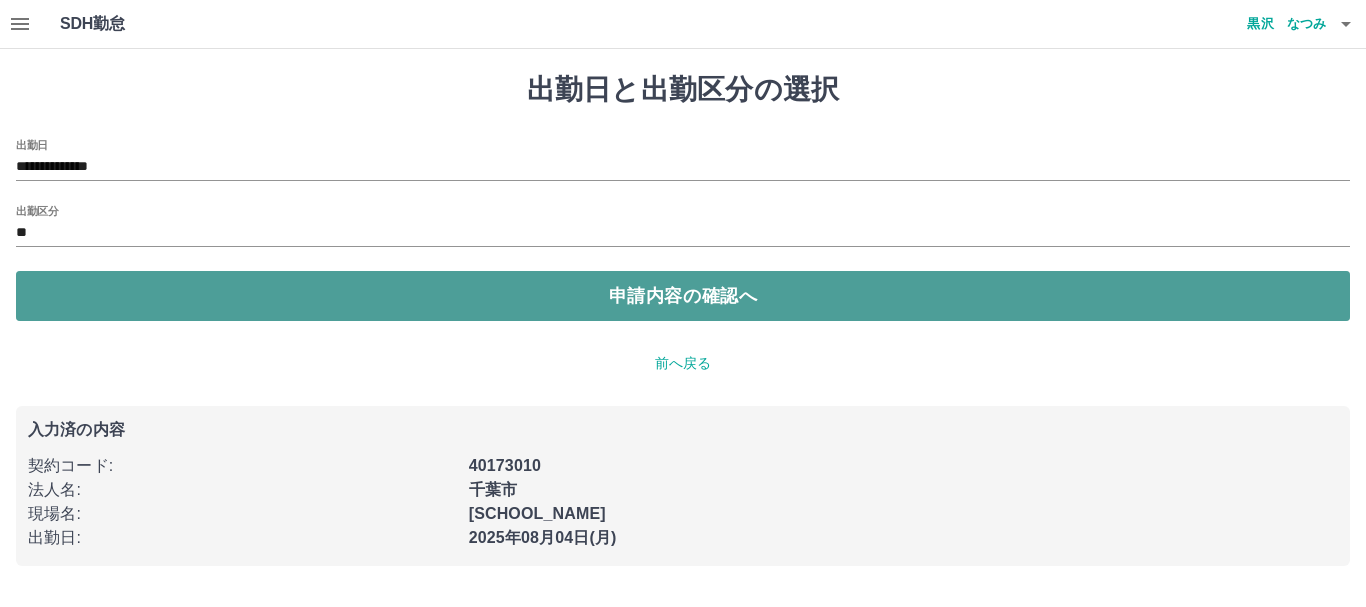 click on "申請内容の確認へ" at bounding box center (683, 296) 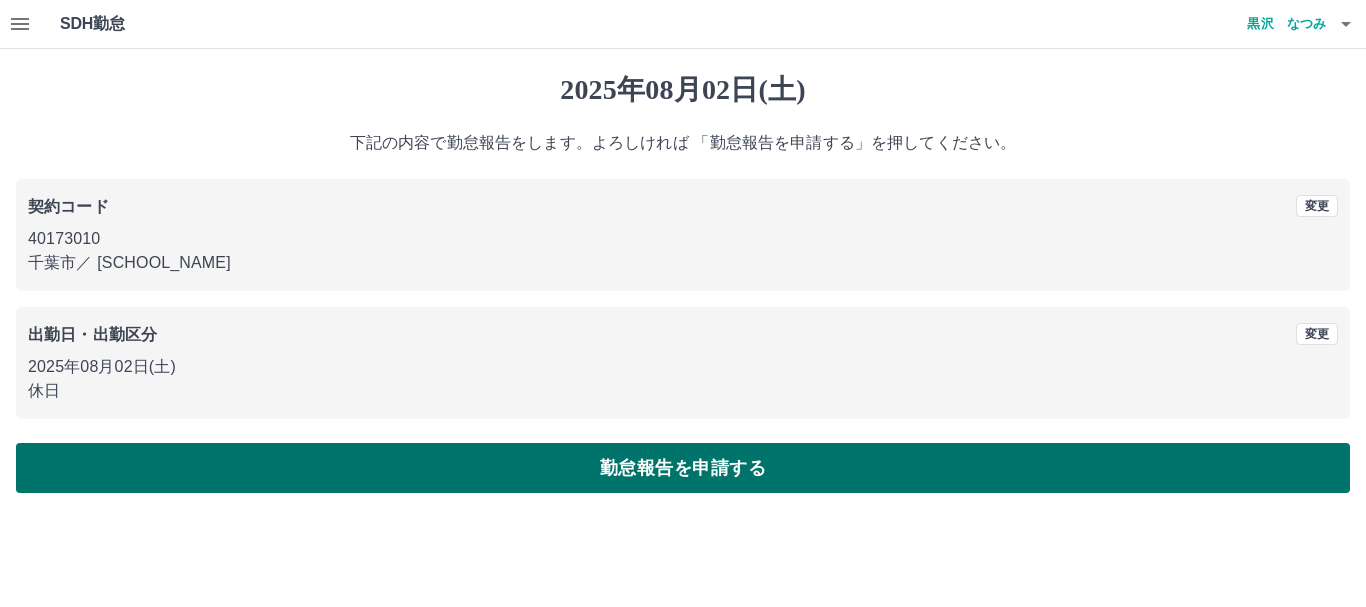 click on "勤怠報告を申請する" at bounding box center [683, 468] 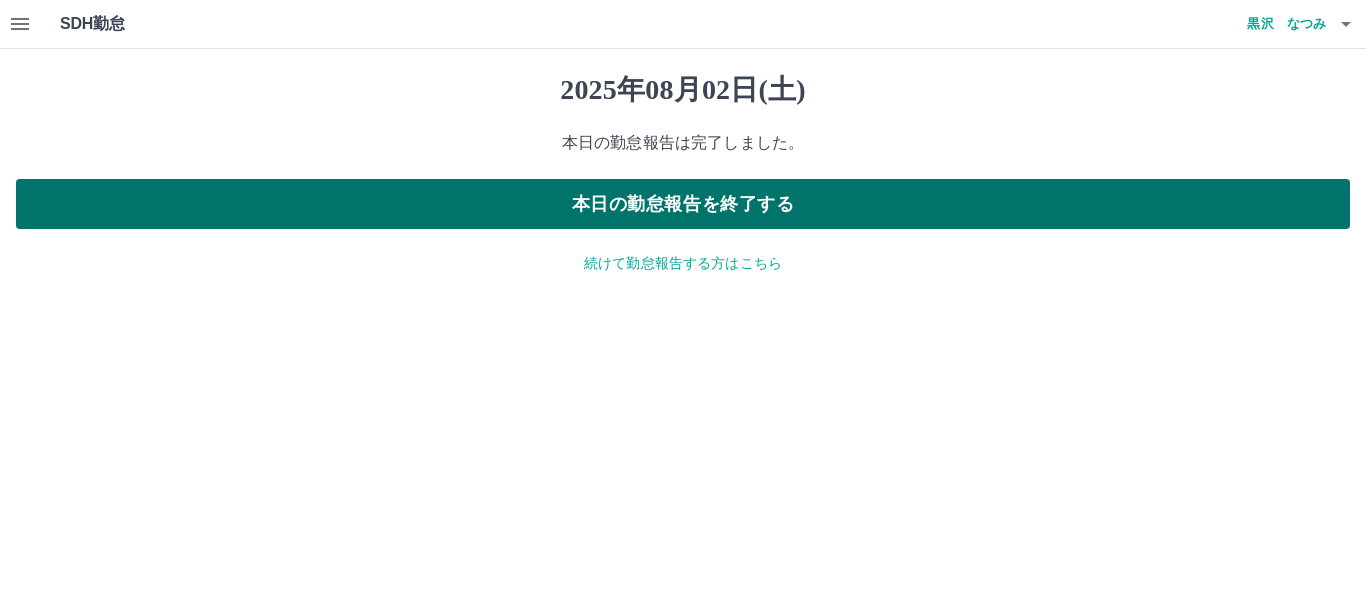 click on "本日の勤怠報告を終了する" at bounding box center (683, 204) 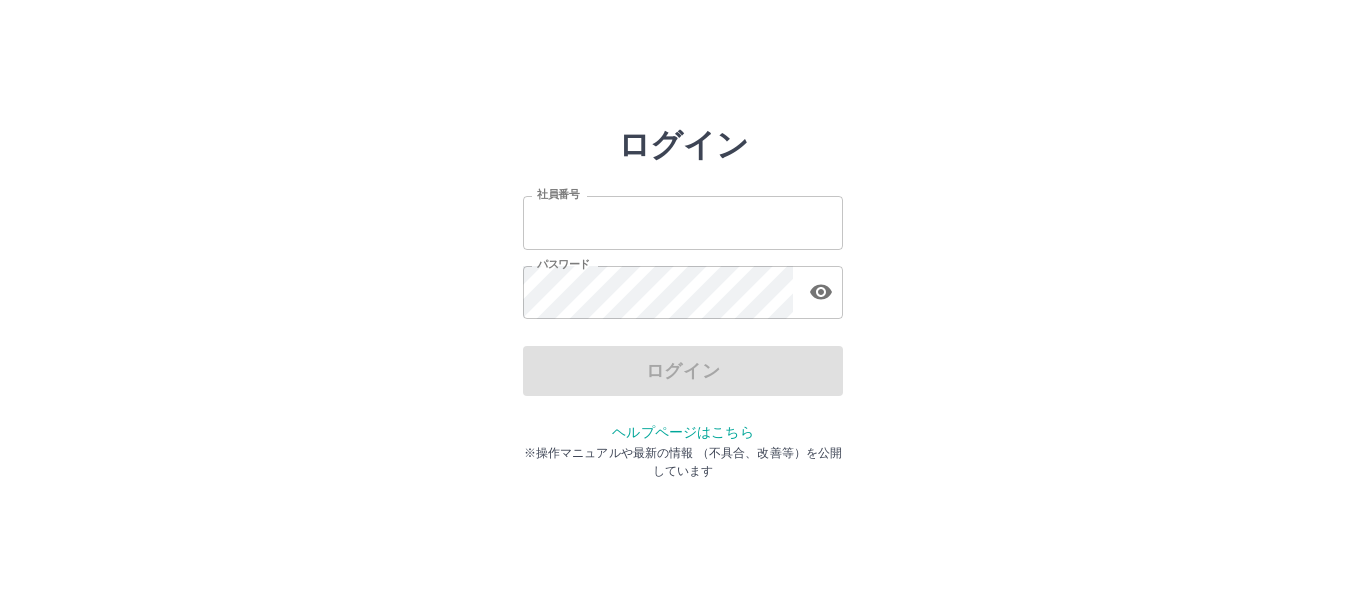 scroll, scrollTop: 0, scrollLeft: 0, axis: both 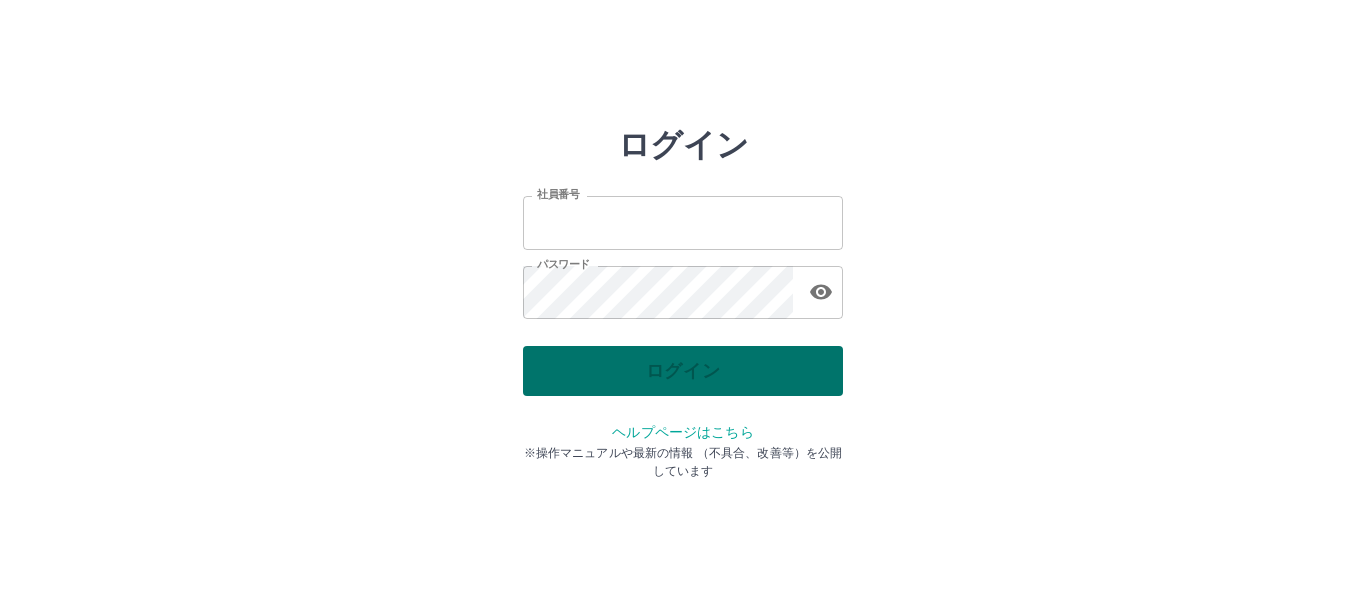 type on "*******" 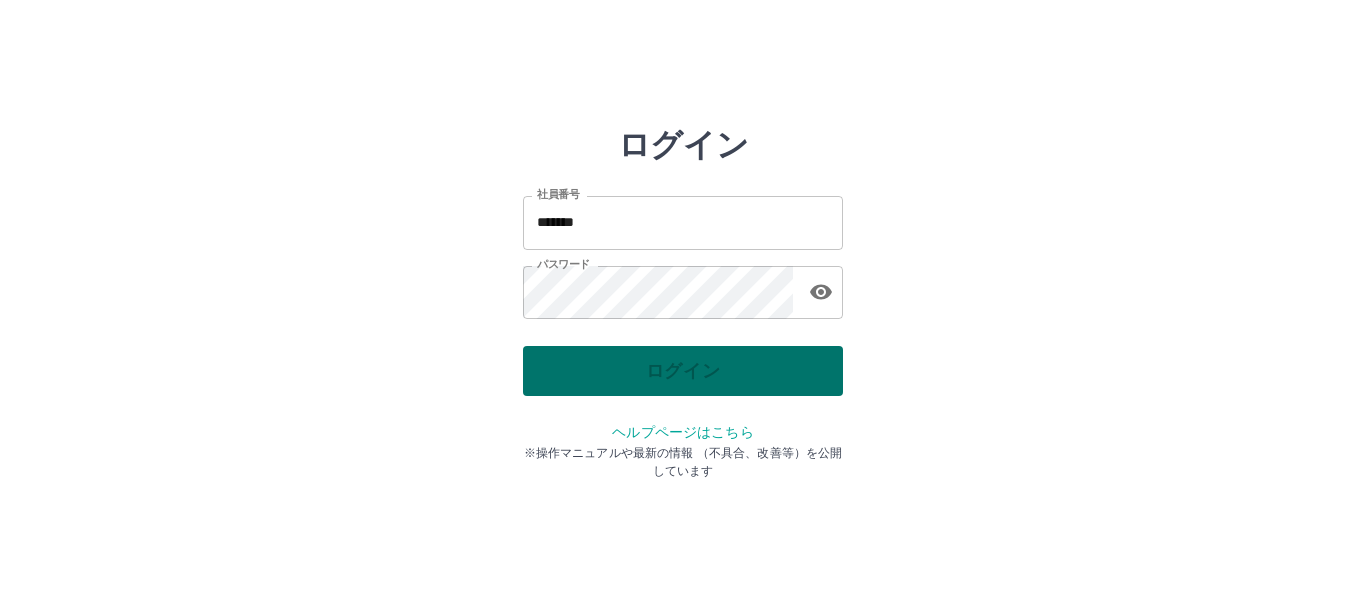 click on "ログイン" at bounding box center (683, 371) 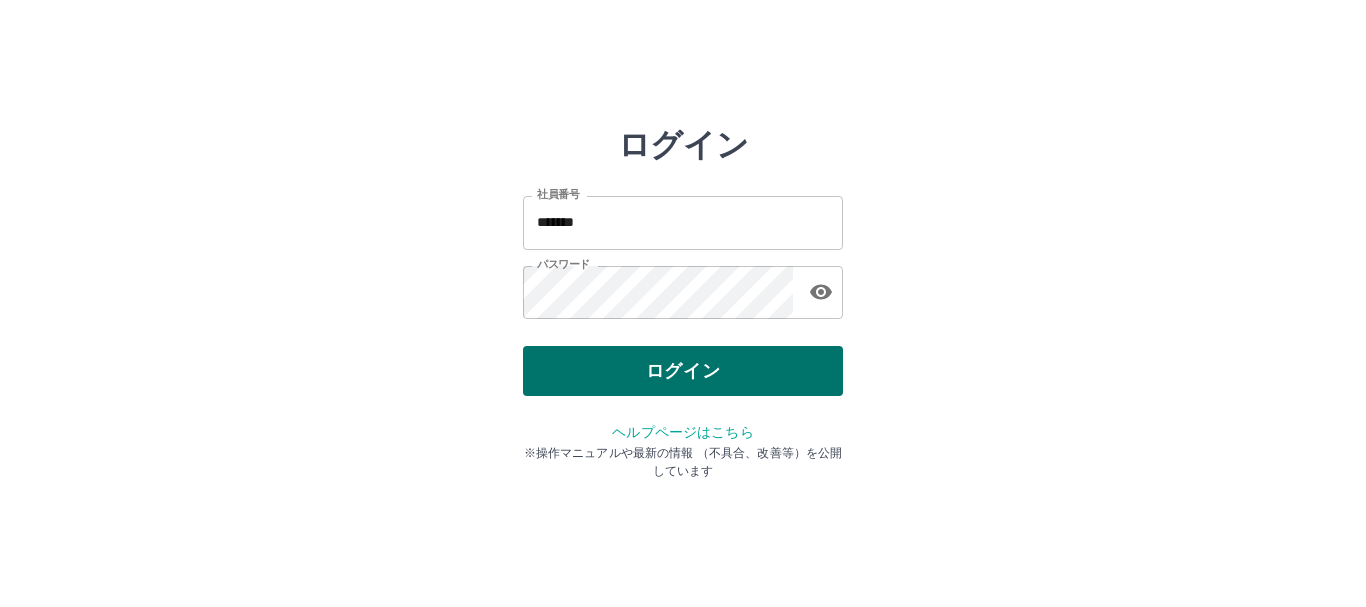 click on "ログイン" at bounding box center (683, 371) 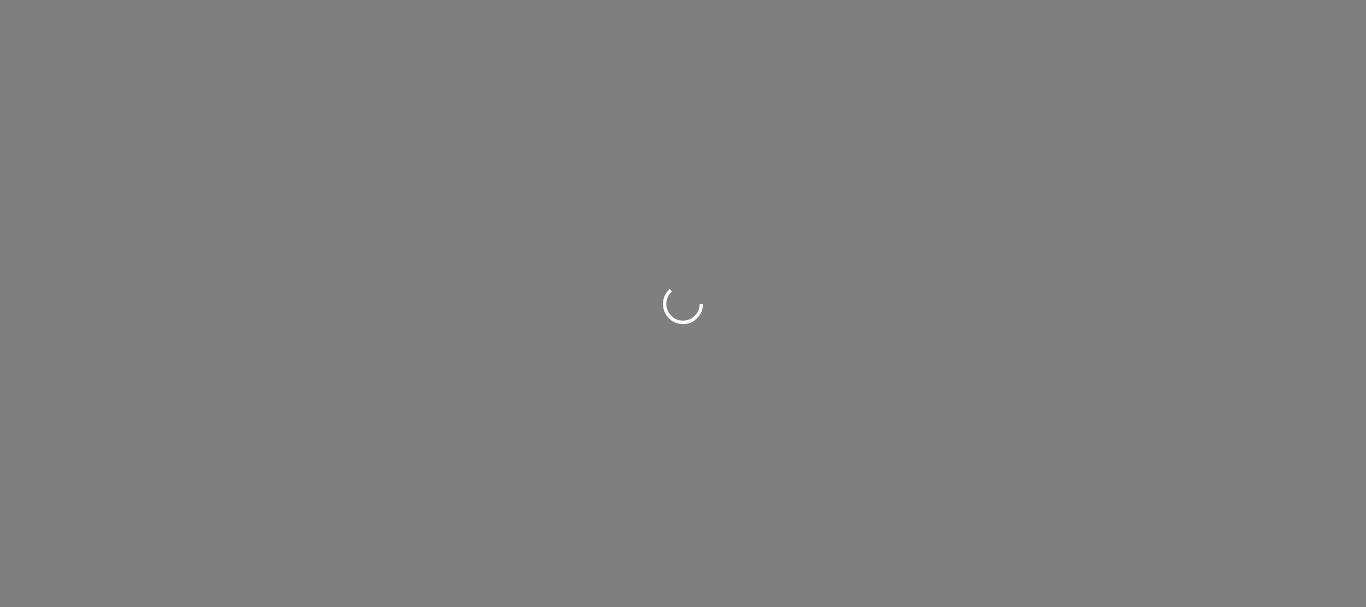 scroll, scrollTop: 0, scrollLeft: 0, axis: both 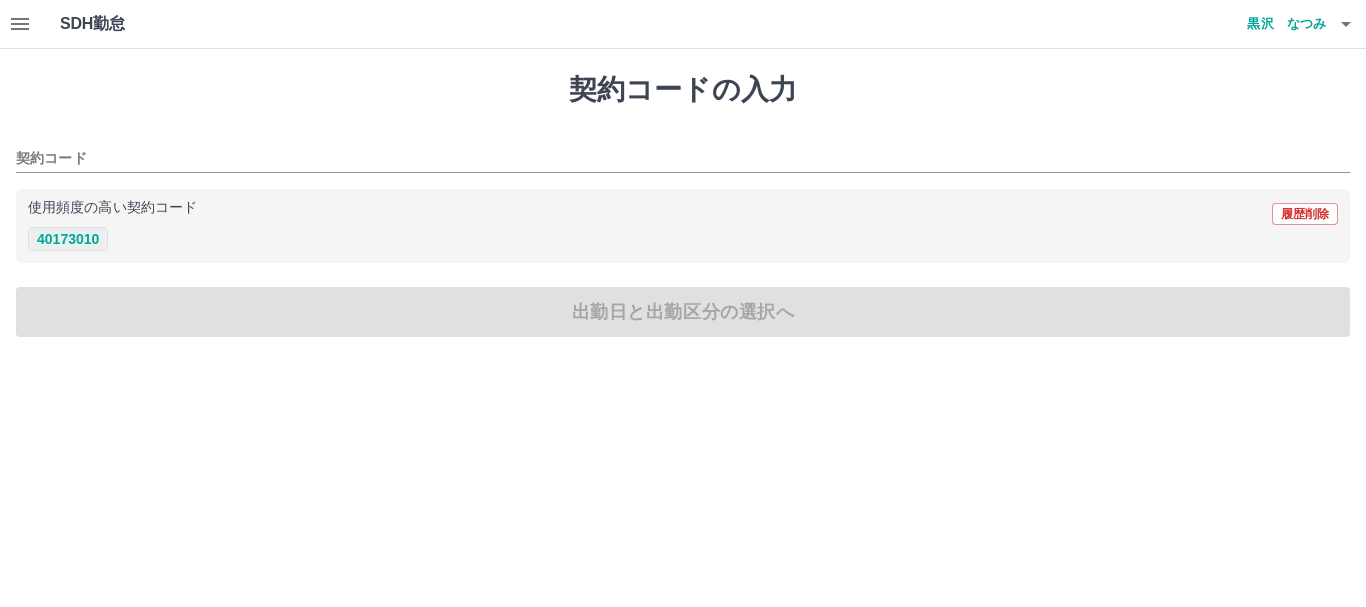 click on "40173010" at bounding box center (68, 239) 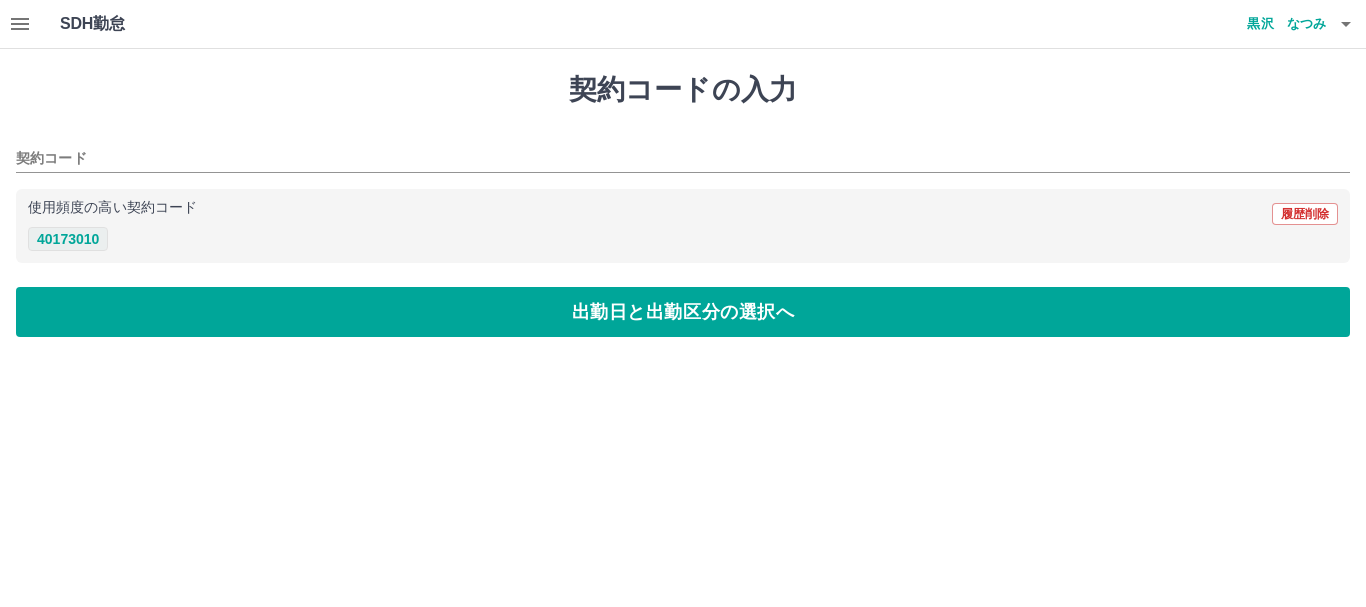type on "********" 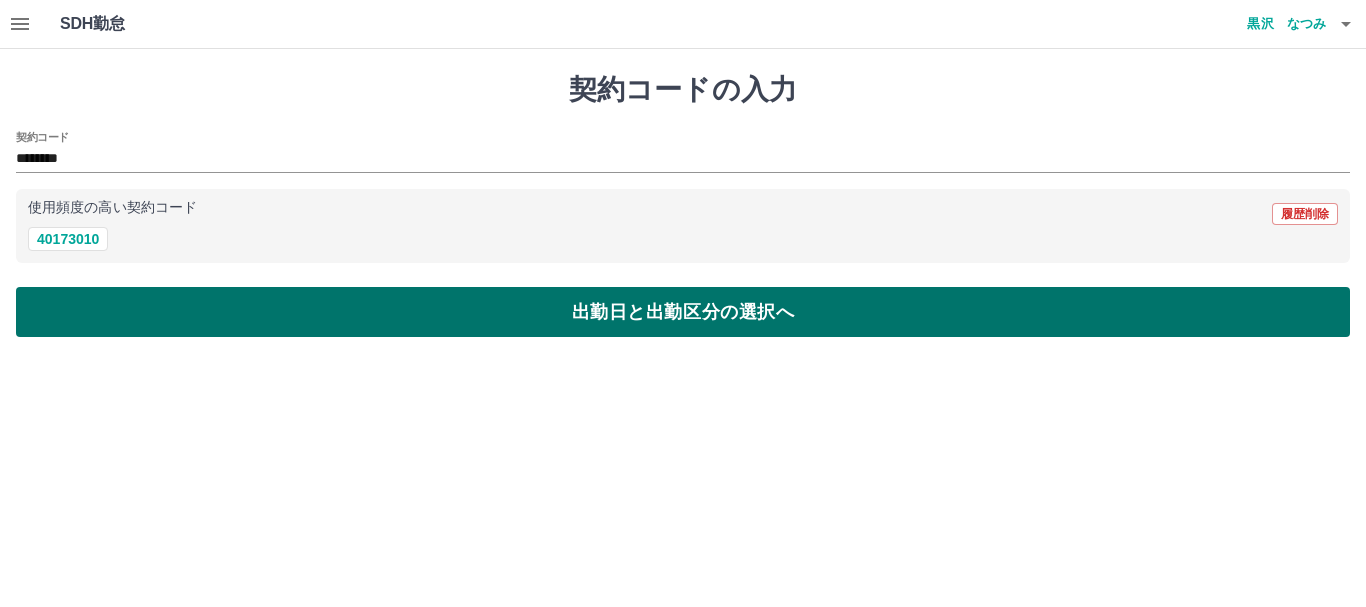 click on "出勤日と出勤区分の選択へ" at bounding box center [683, 312] 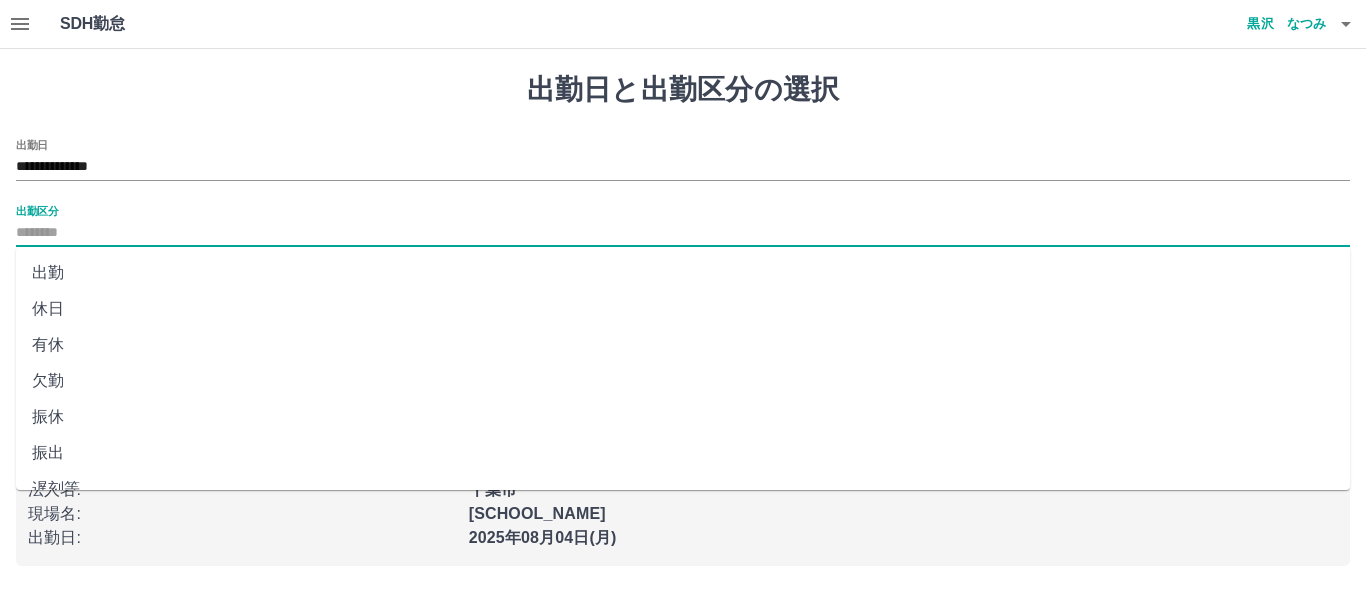 click on "出勤区分" at bounding box center [683, 233] 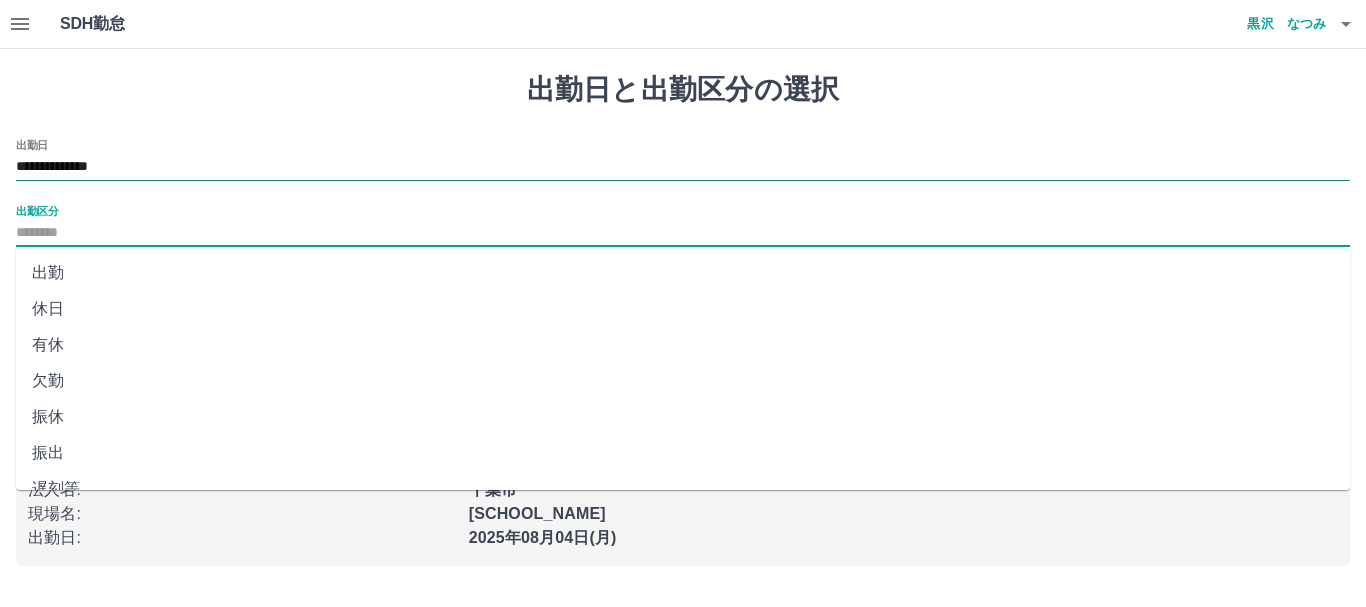 click on "**********" at bounding box center [683, 167] 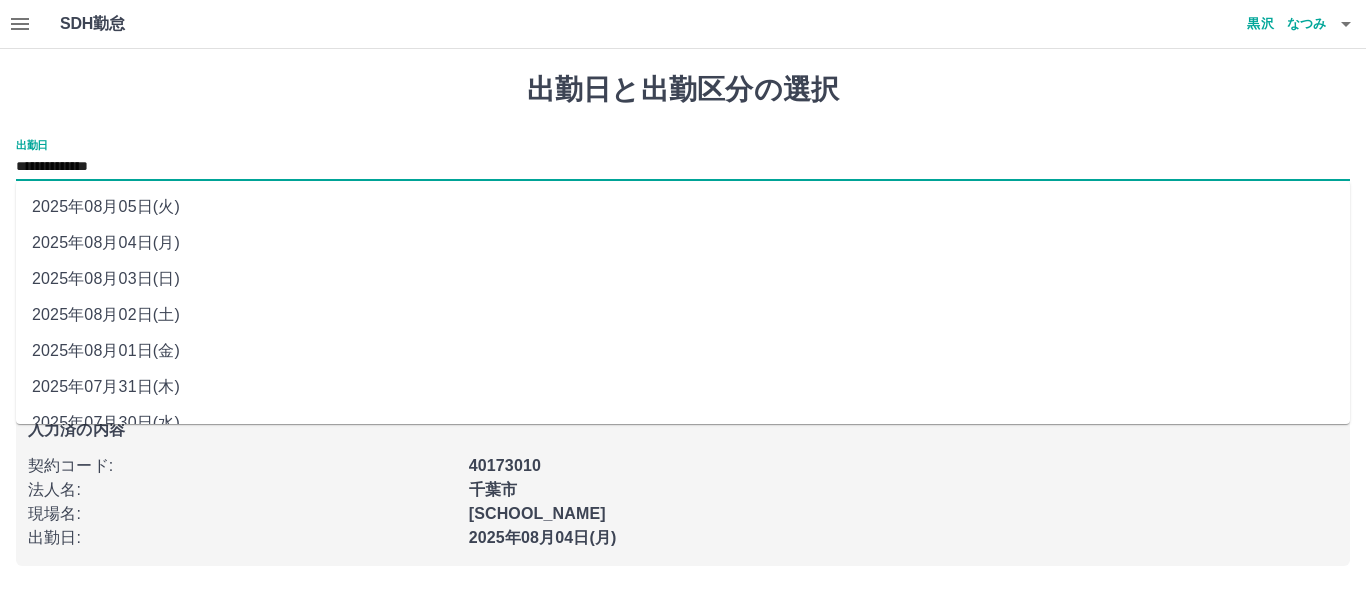 click on "2025年08月03日(日)" at bounding box center [683, 279] 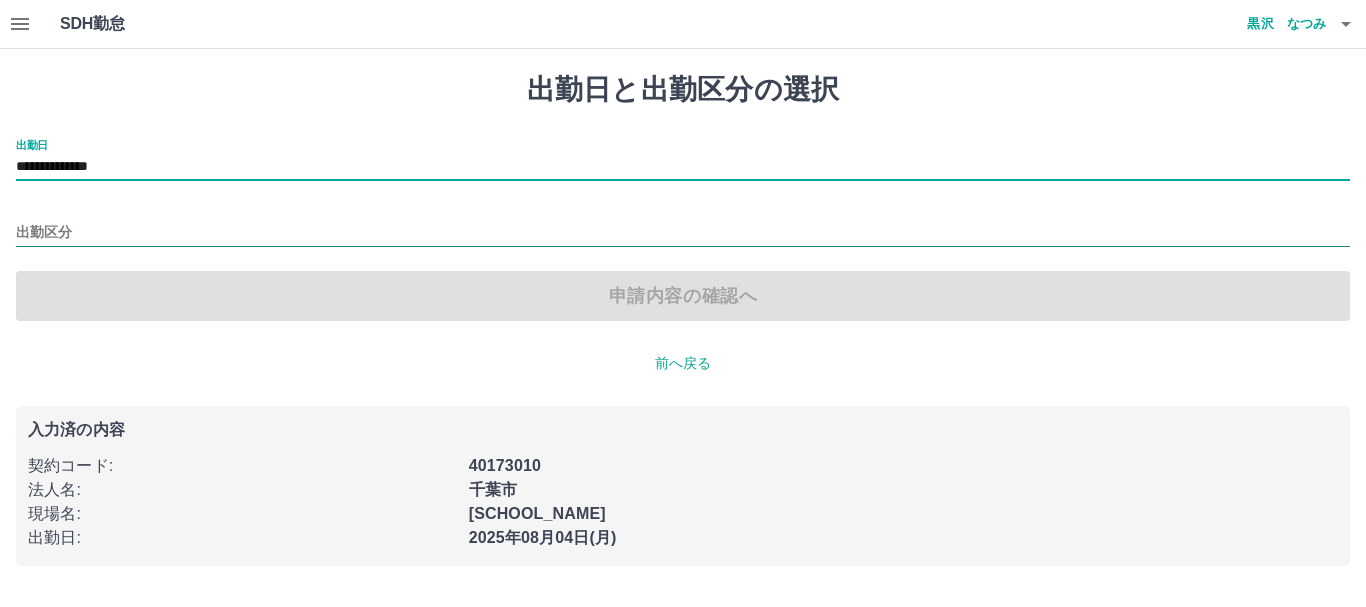 click on "出勤区分" at bounding box center (683, 233) 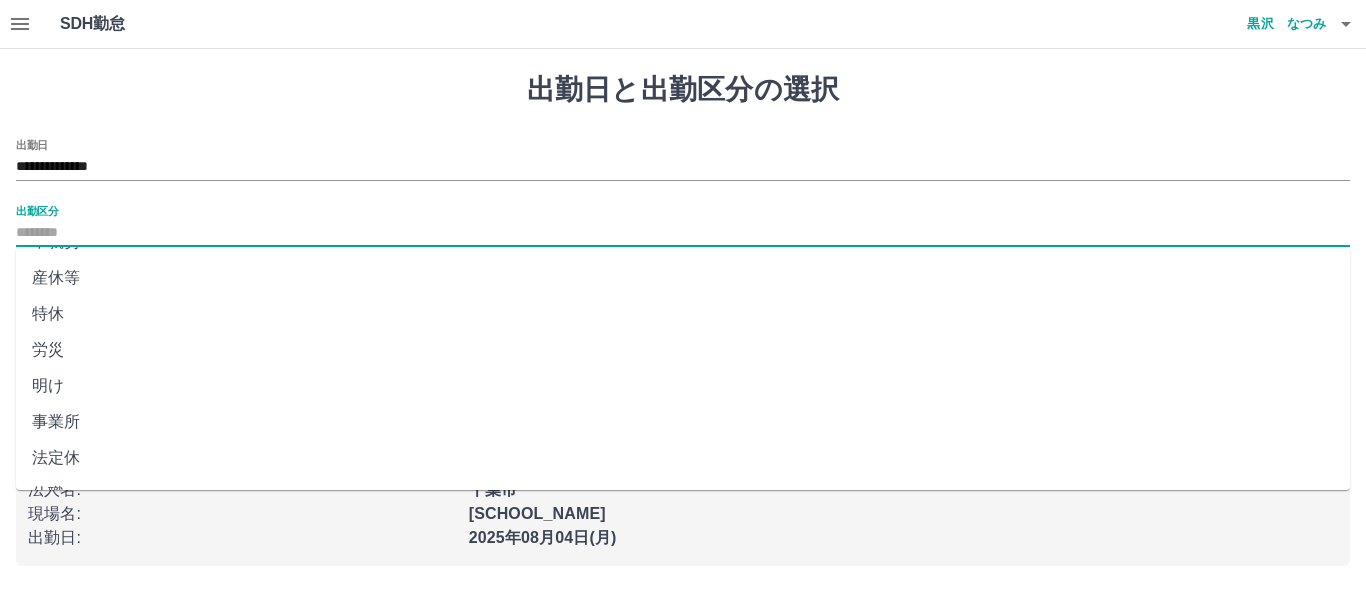 scroll, scrollTop: 400, scrollLeft: 0, axis: vertical 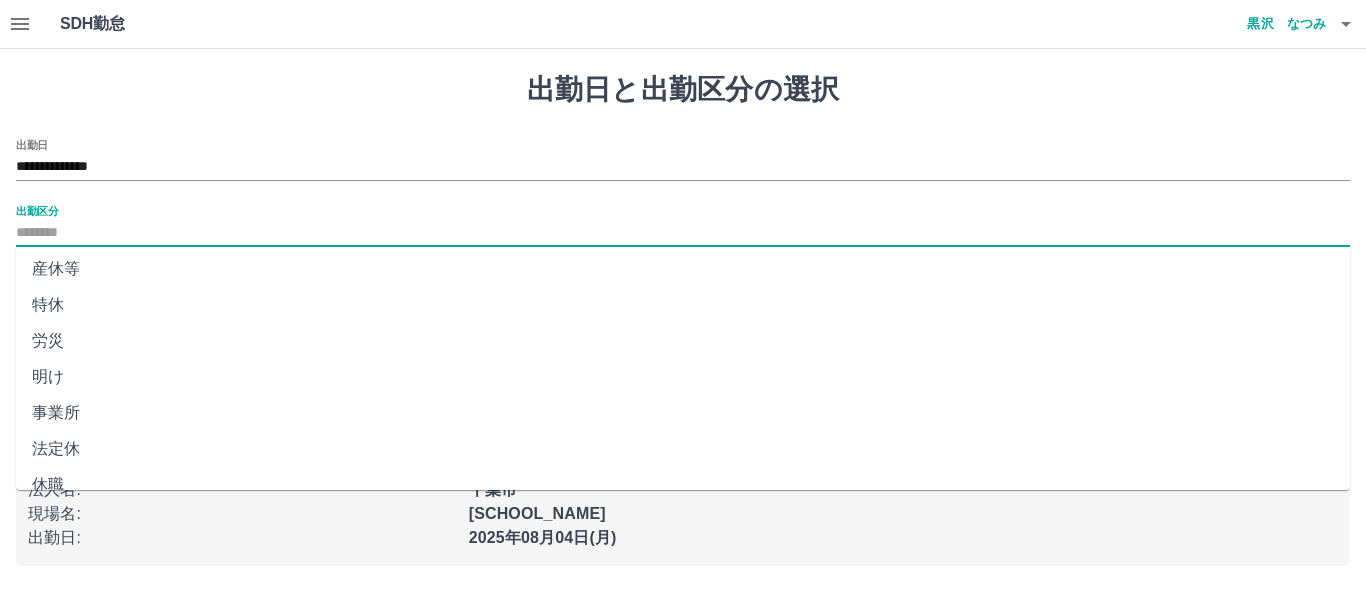 click on "法定休" at bounding box center (683, 449) 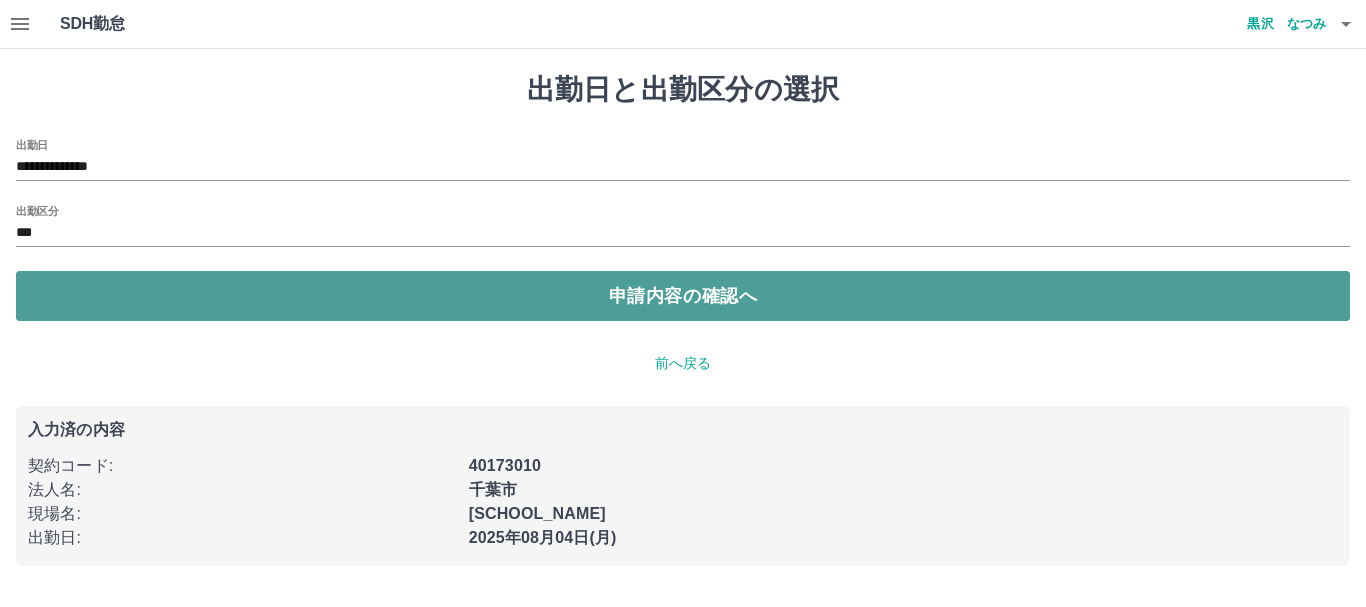 click on "申請内容の確認へ" at bounding box center (683, 296) 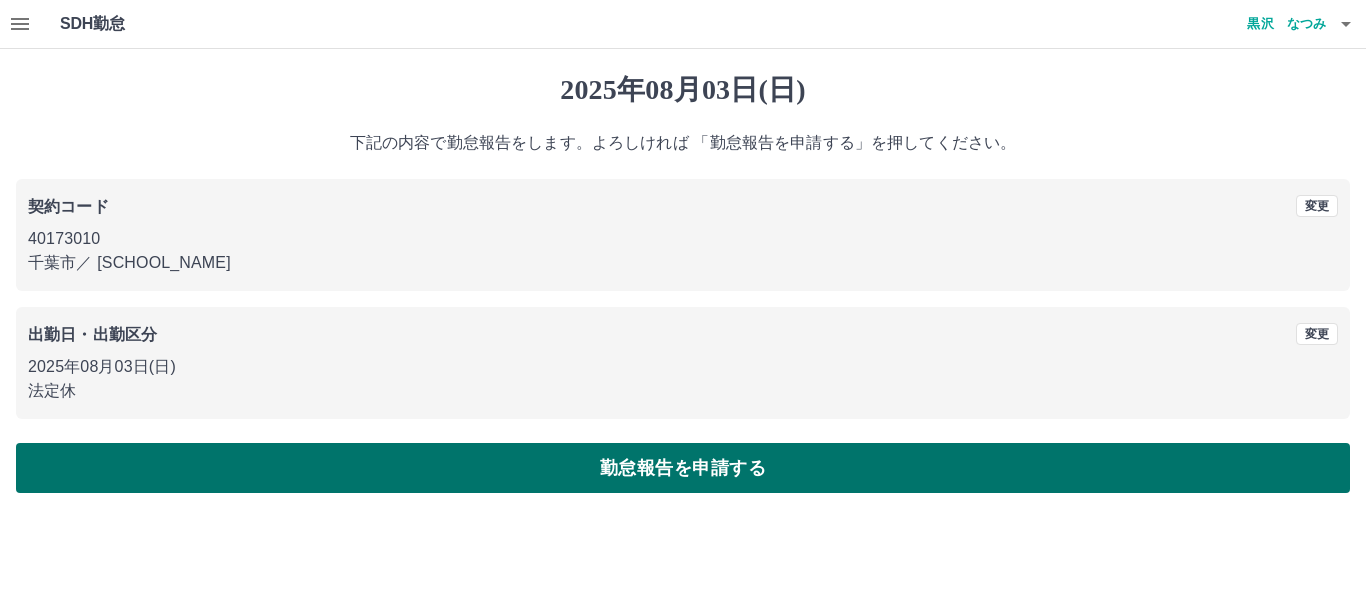 click on "勤怠報告を申請する" at bounding box center [683, 468] 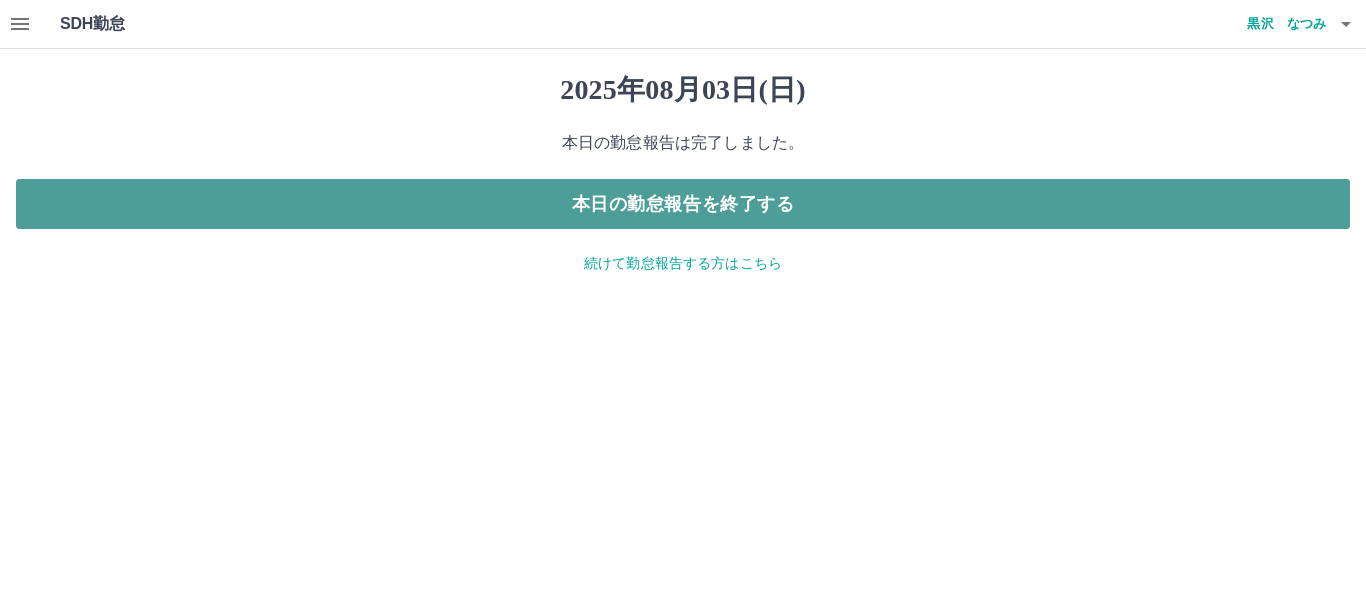 click on "本日の勤怠報告を終了する" at bounding box center (683, 204) 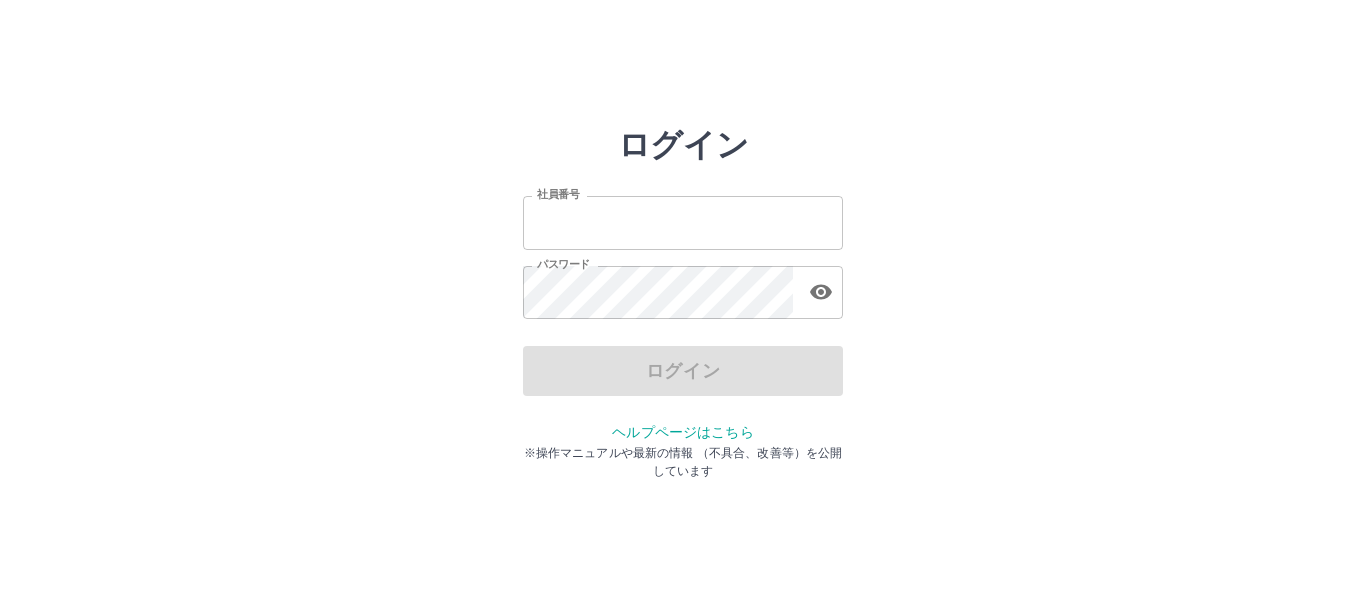 scroll, scrollTop: 0, scrollLeft: 0, axis: both 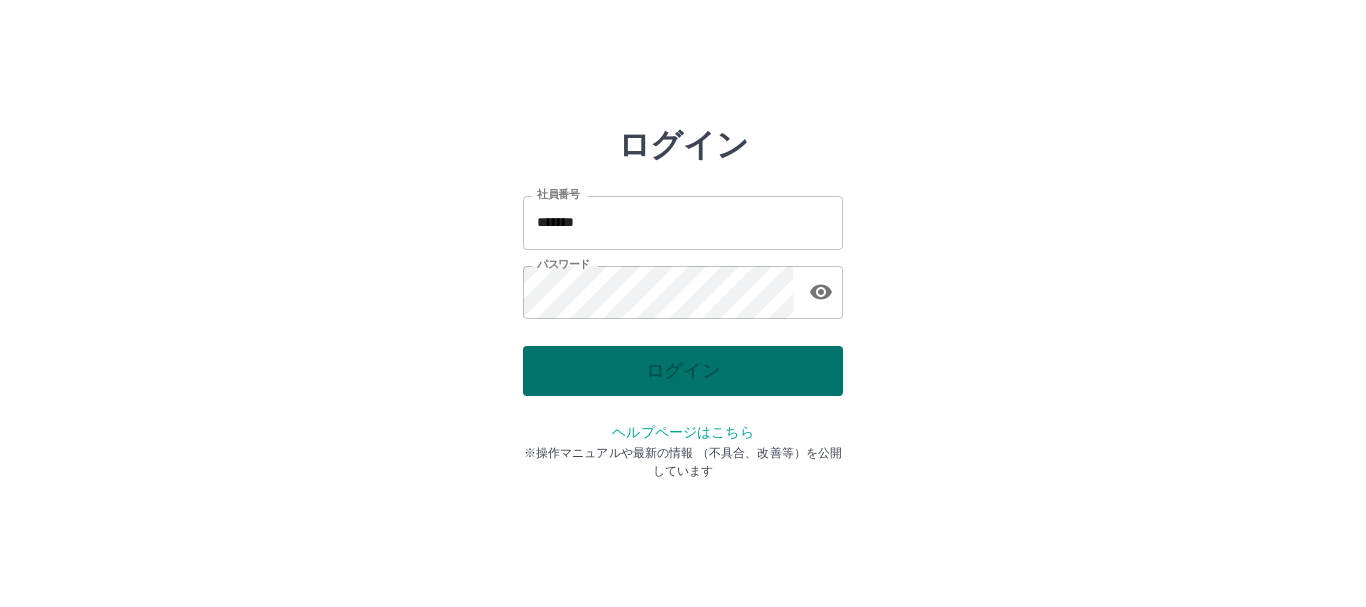 click on "ログイン" at bounding box center [683, 371] 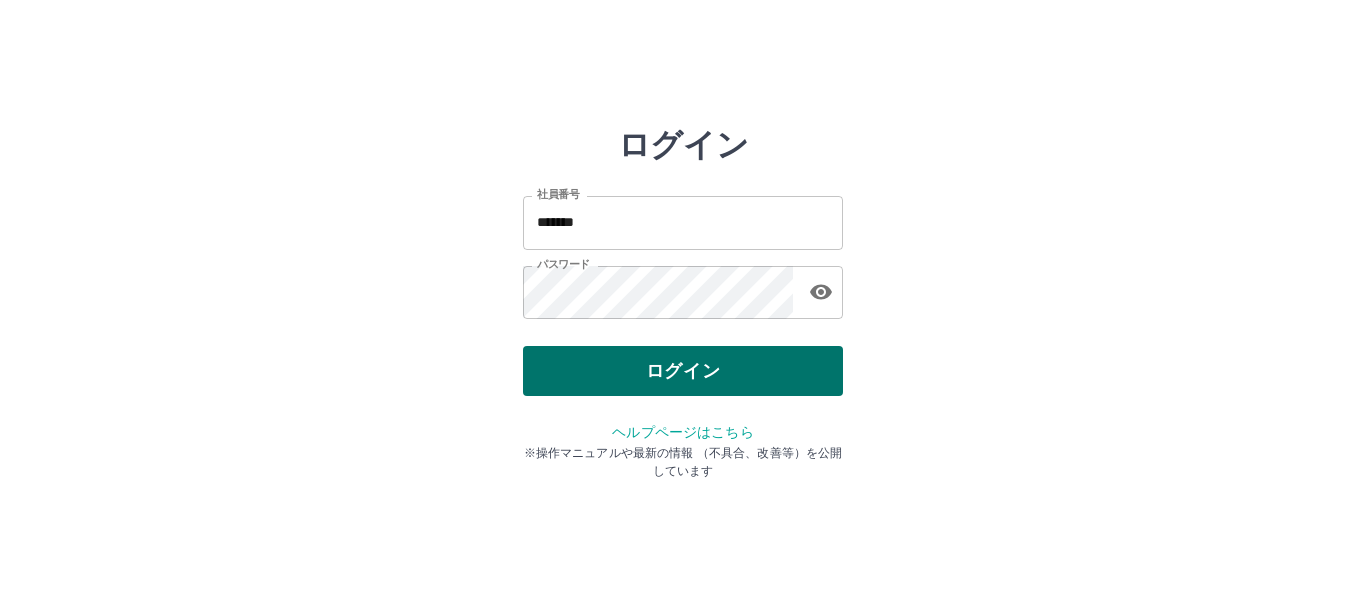 click on "ログイン" at bounding box center [683, 371] 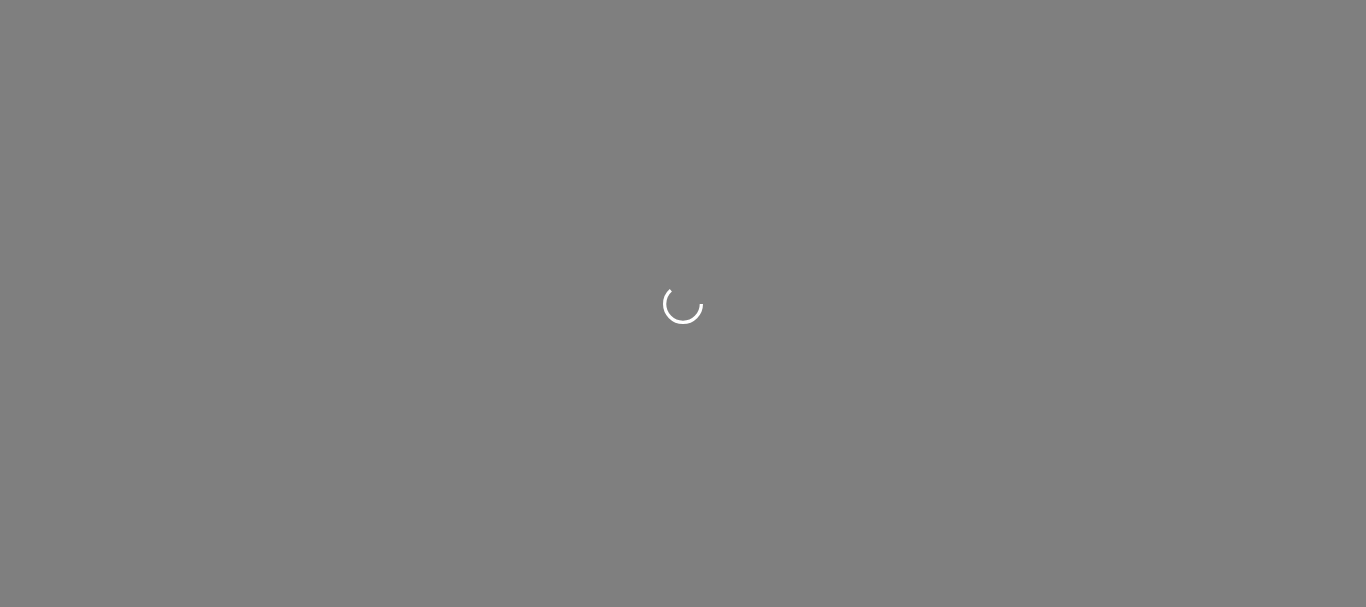 scroll, scrollTop: 0, scrollLeft: 0, axis: both 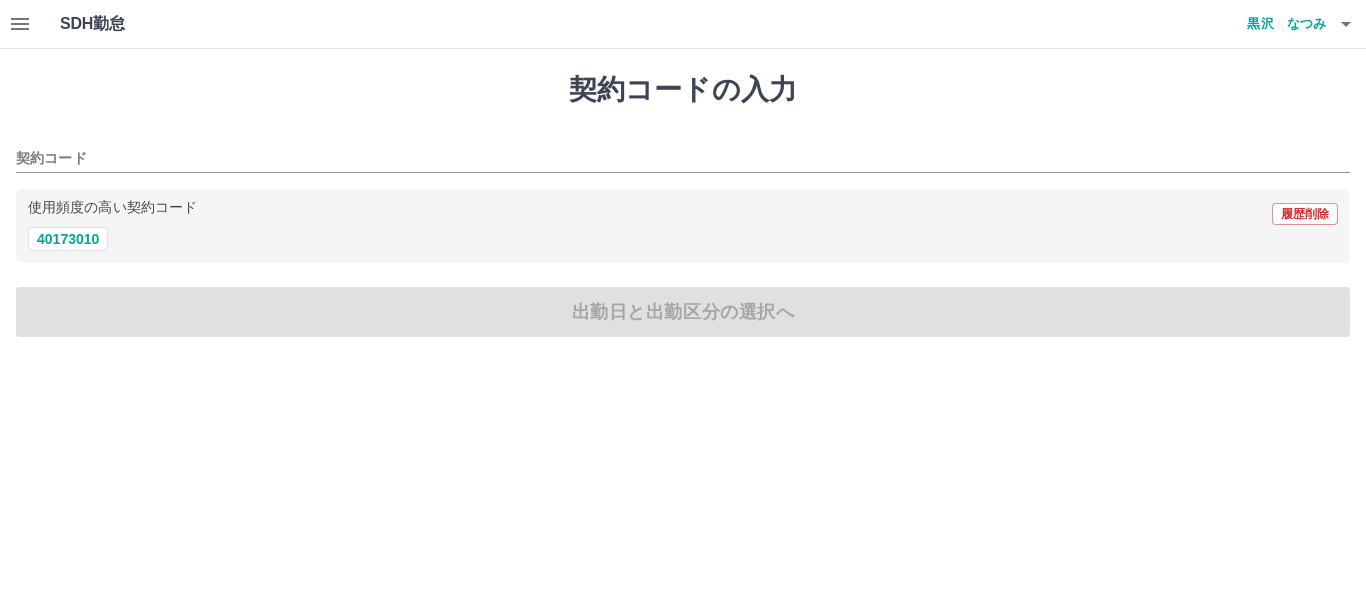 click on "40173010" at bounding box center [683, 239] 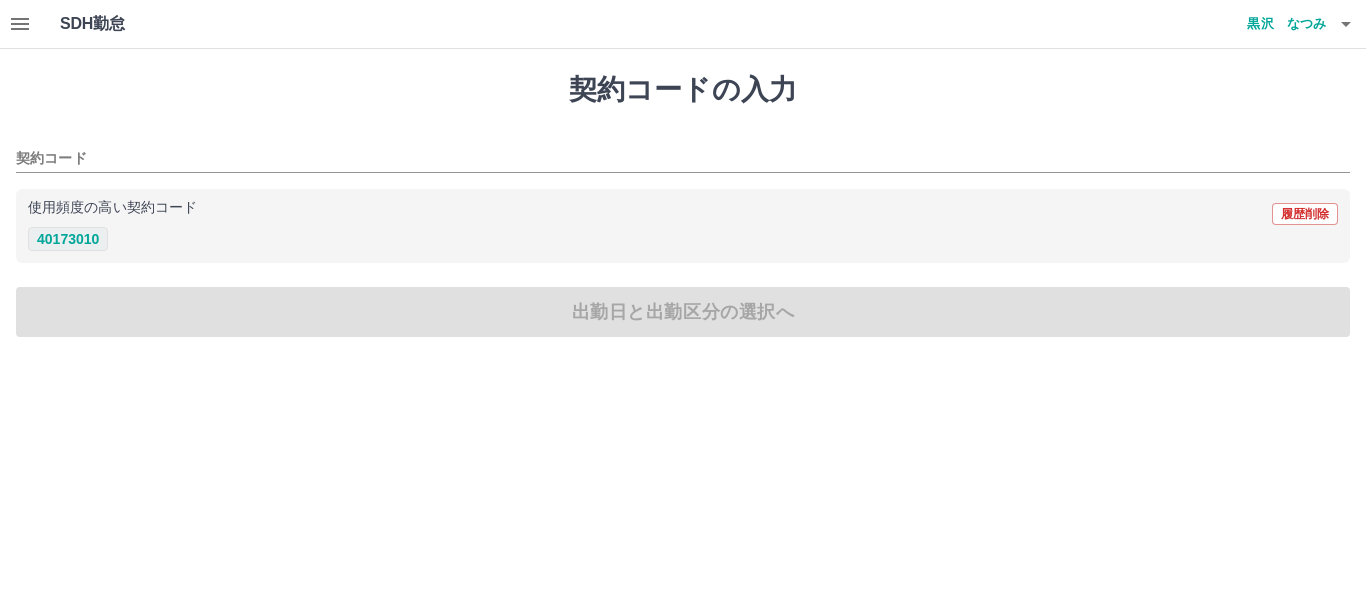 drag, startPoint x: 75, startPoint y: 235, endPoint x: 78, endPoint y: 251, distance: 16.27882 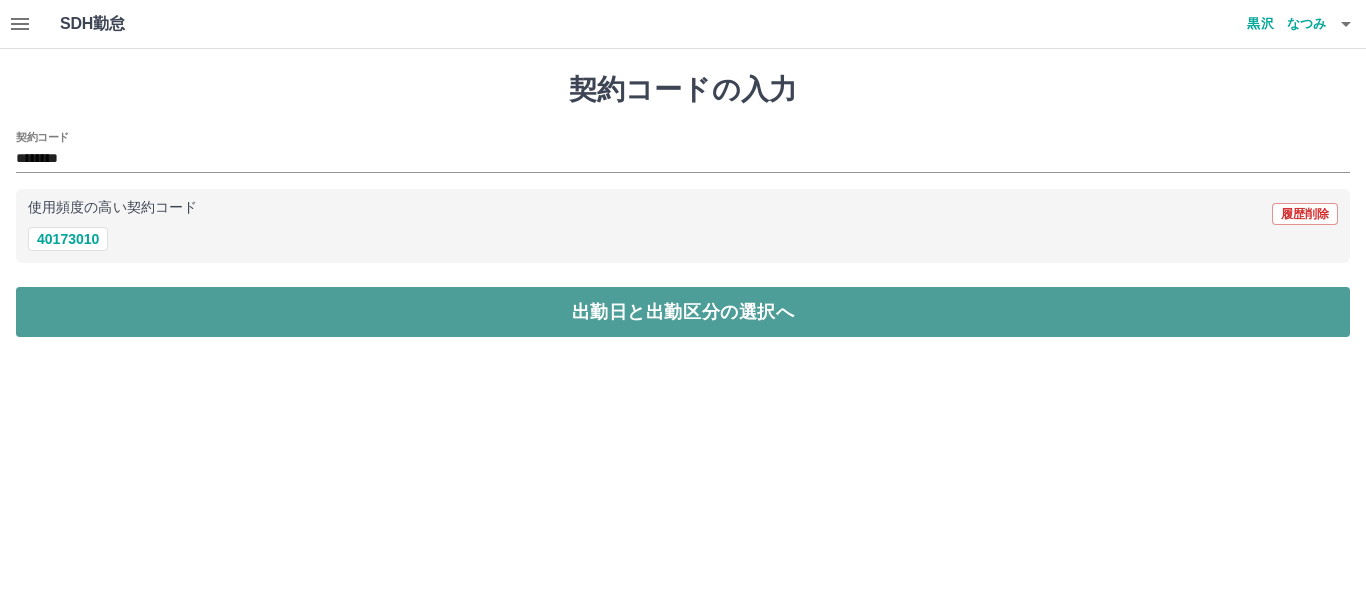 click on "出勤日と出勤区分の選択へ" at bounding box center [683, 312] 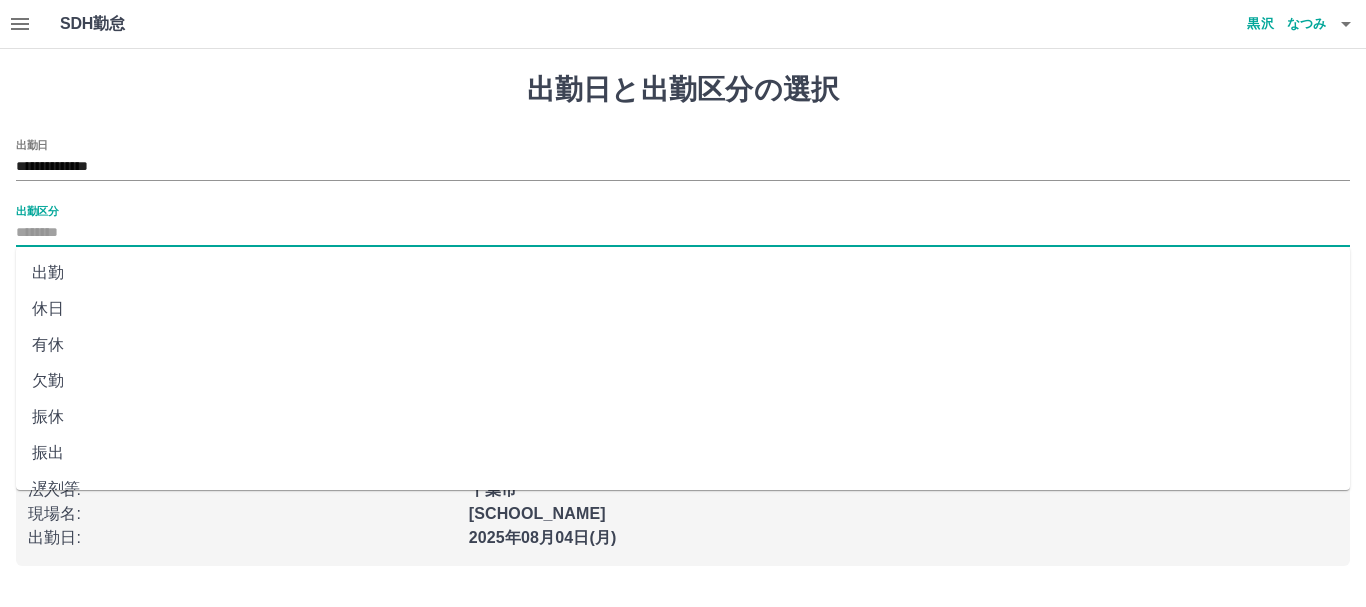 click on "出勤区分" at bounding box center (683, 233) 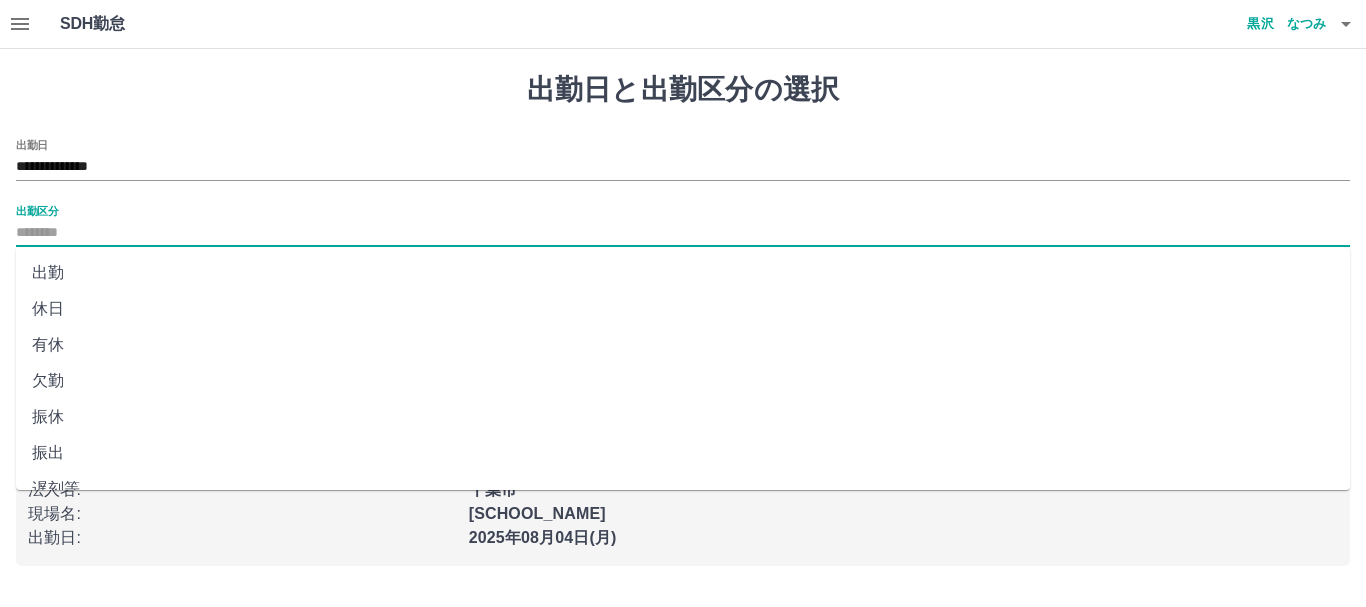 click on "休日" at bounding box center [683, 309] 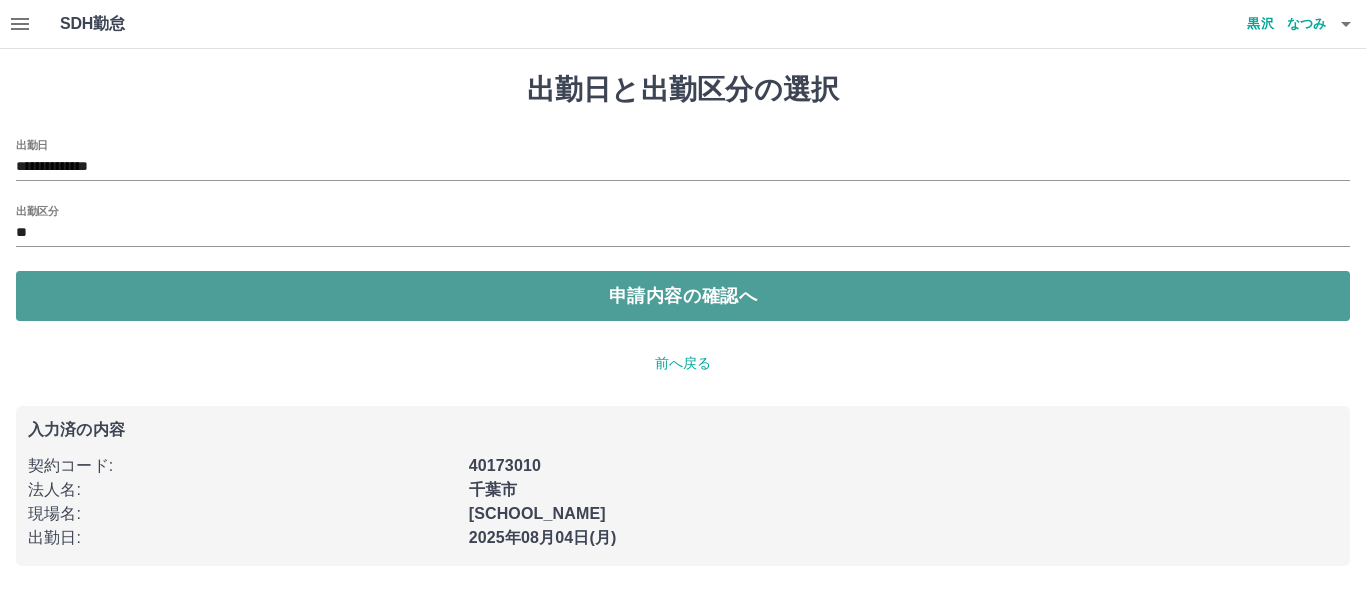 click on "申請内容の確認へ" at bounding box center (683, 296) 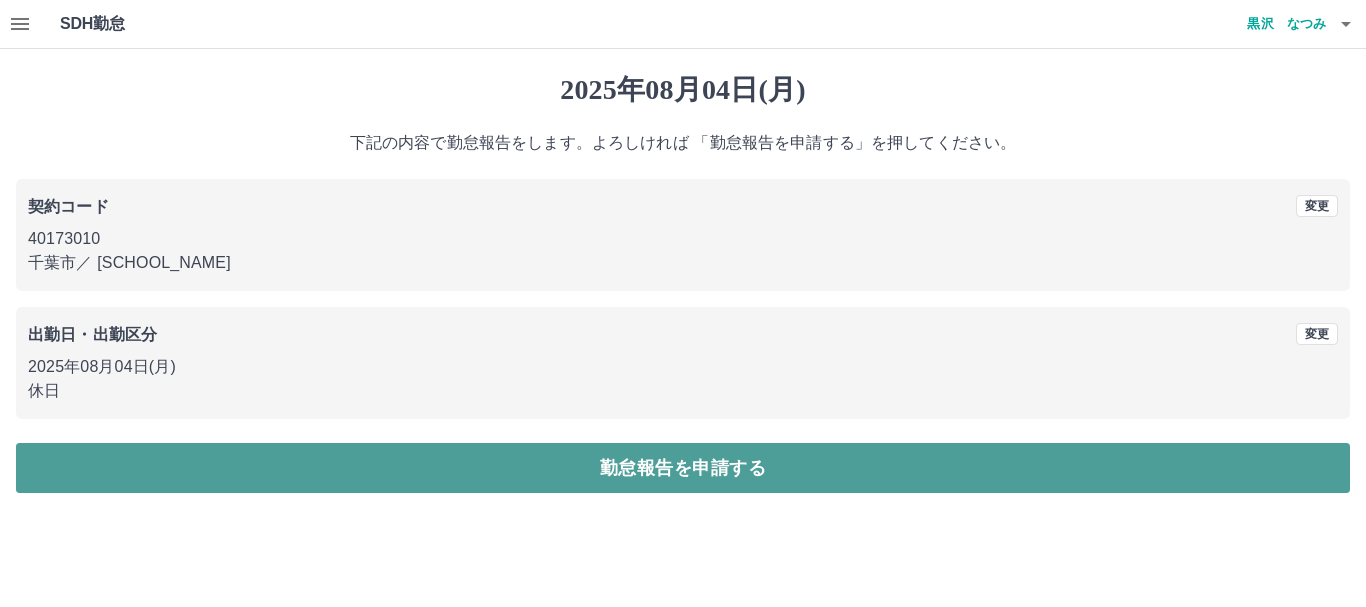click on "勤怠報告を申請する" at bounding box center (683, 468) 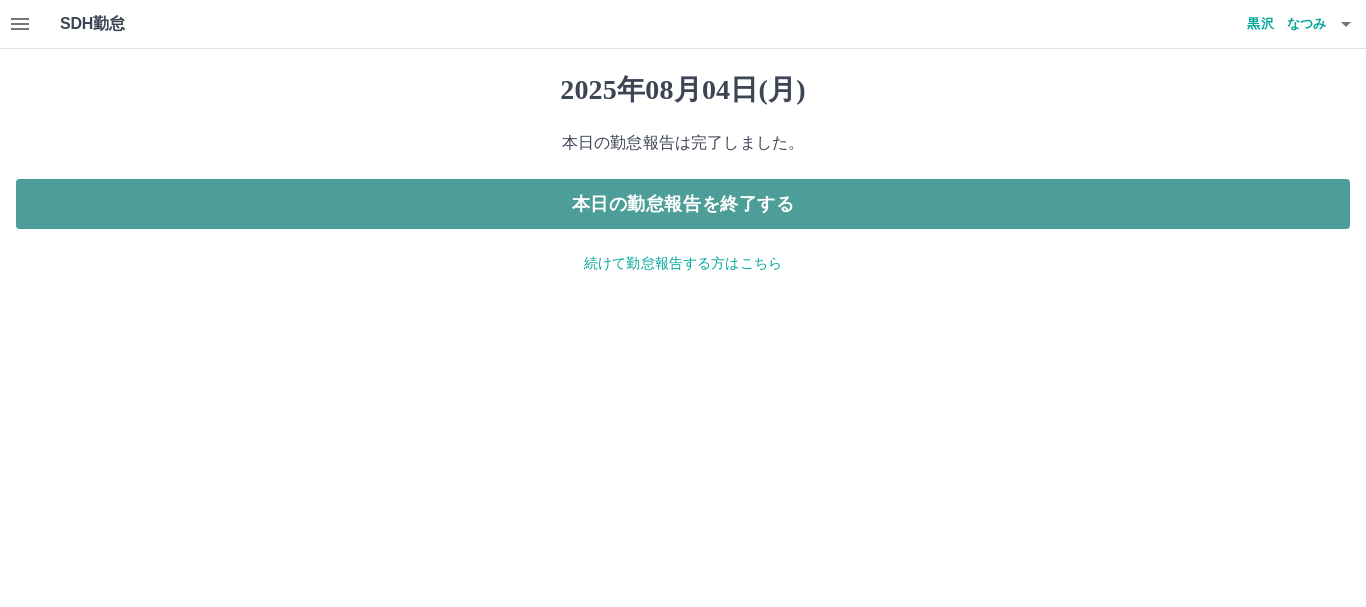 click on "本日の勤怠報告を終了する" at bounding box center [683, 204] 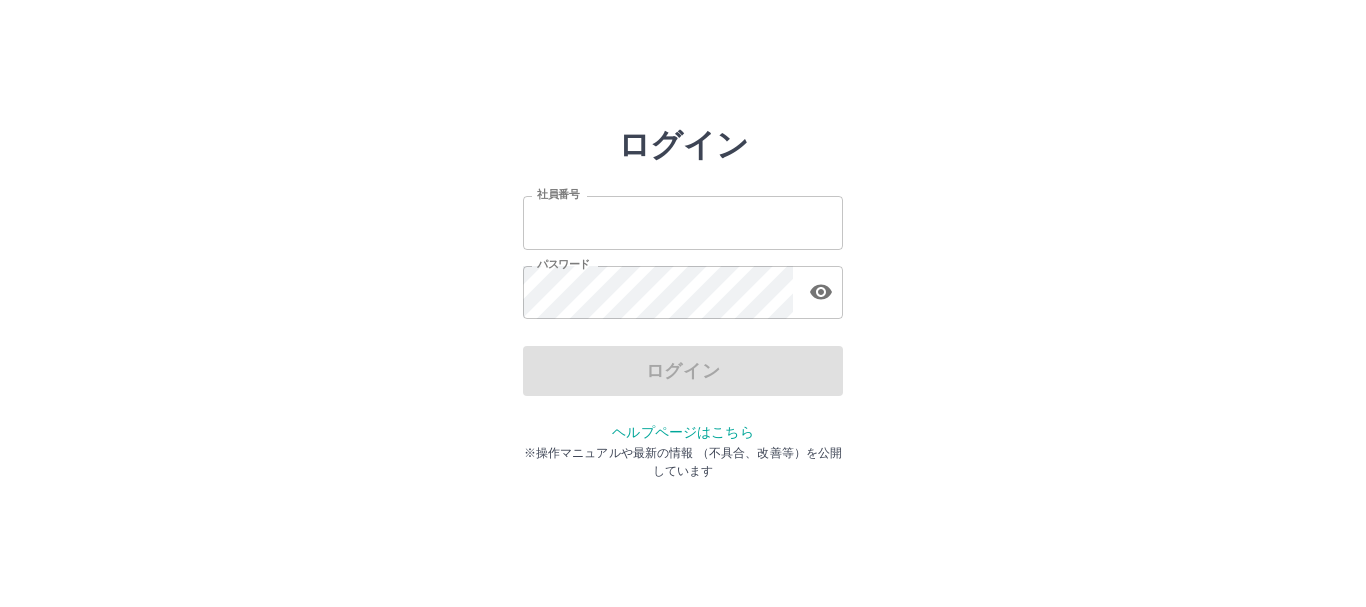 scroll, scrollTop: 0, scrollLeft: 0, axis: both 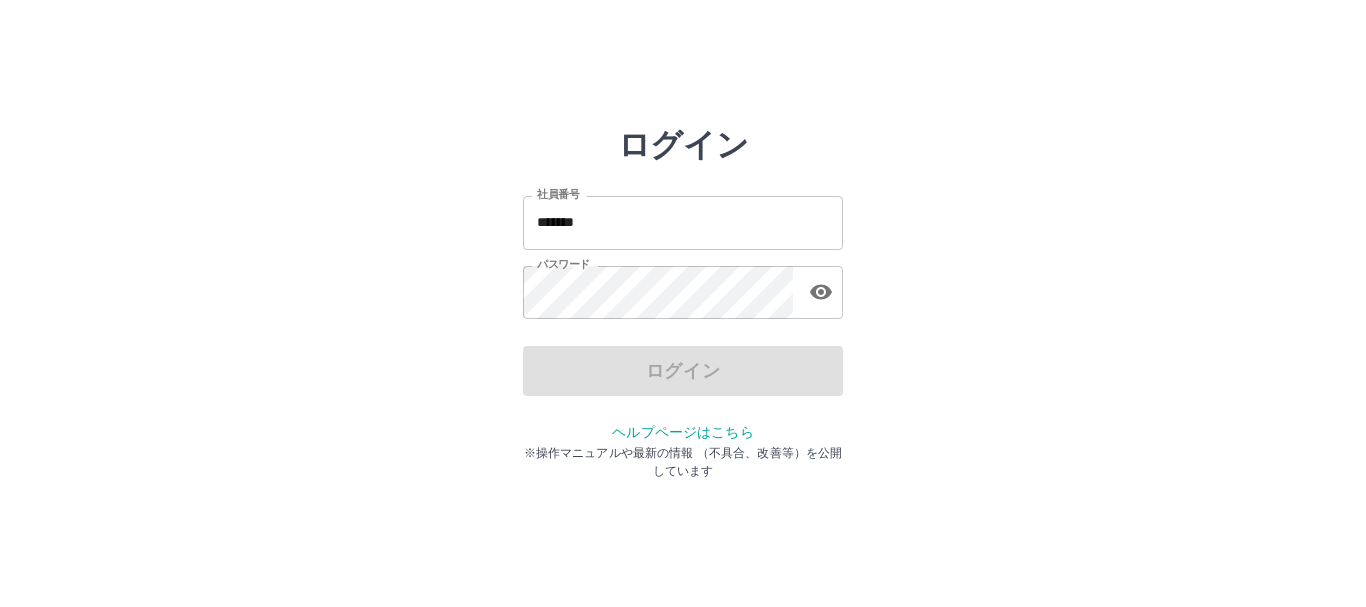 click on "*******" at bounding box center [683, 222] 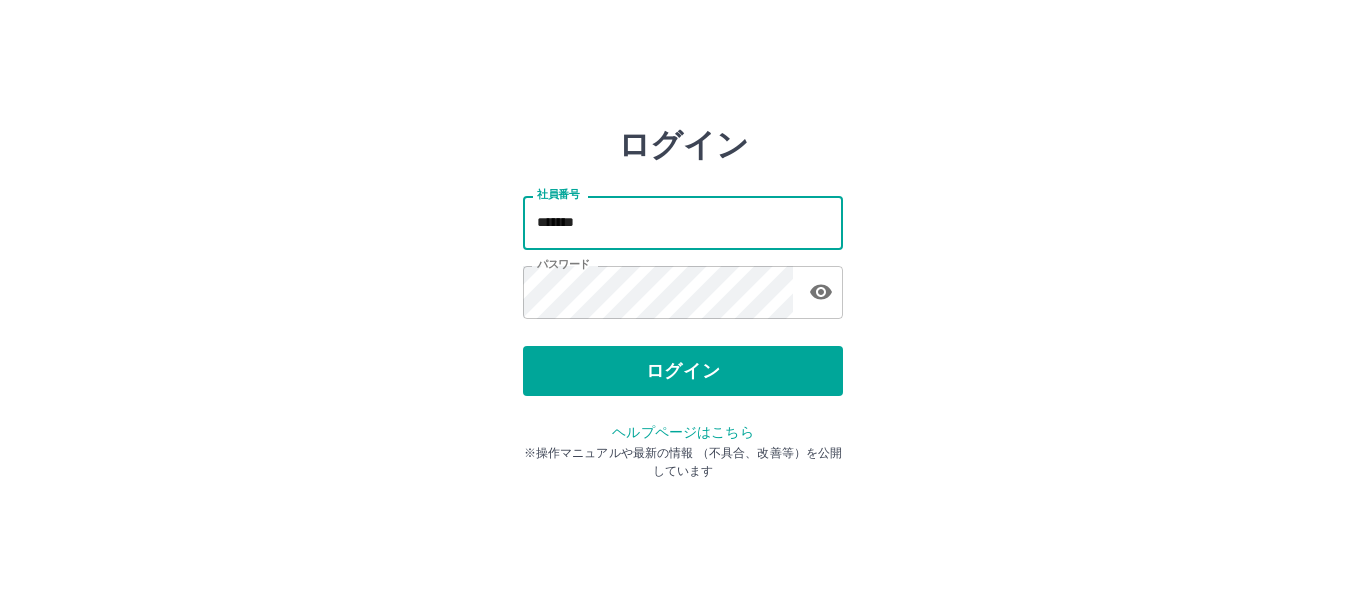 type on "*******" 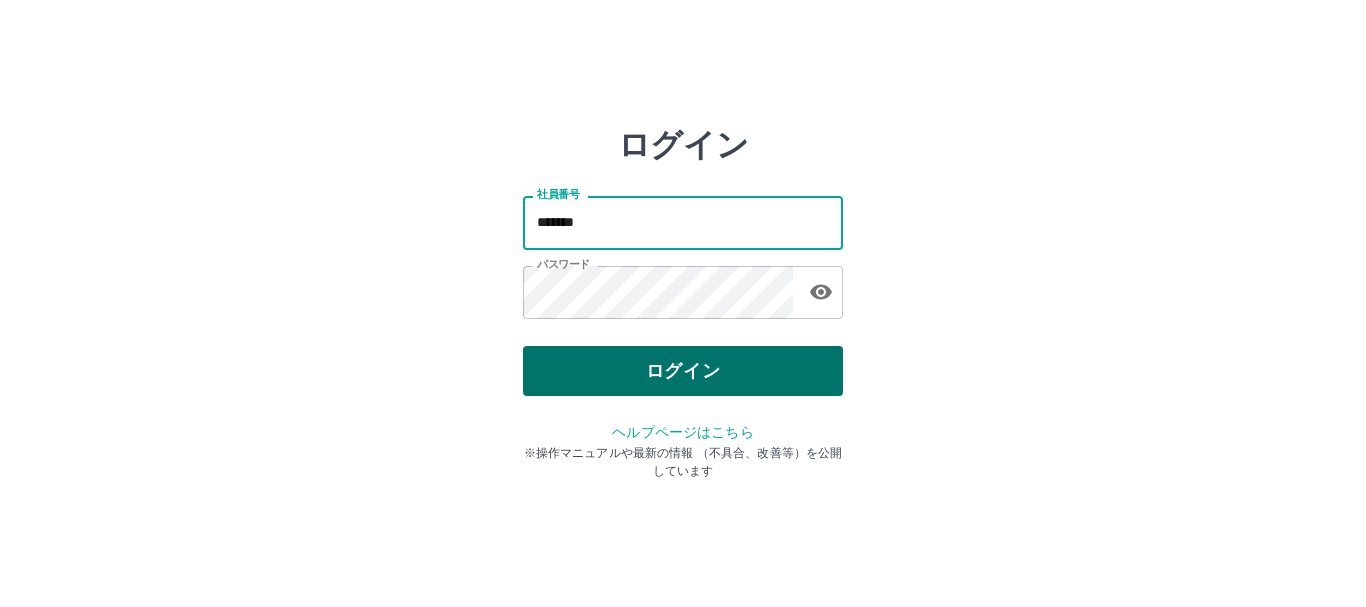 click on "ログイン" at bounding box center [683, 371] 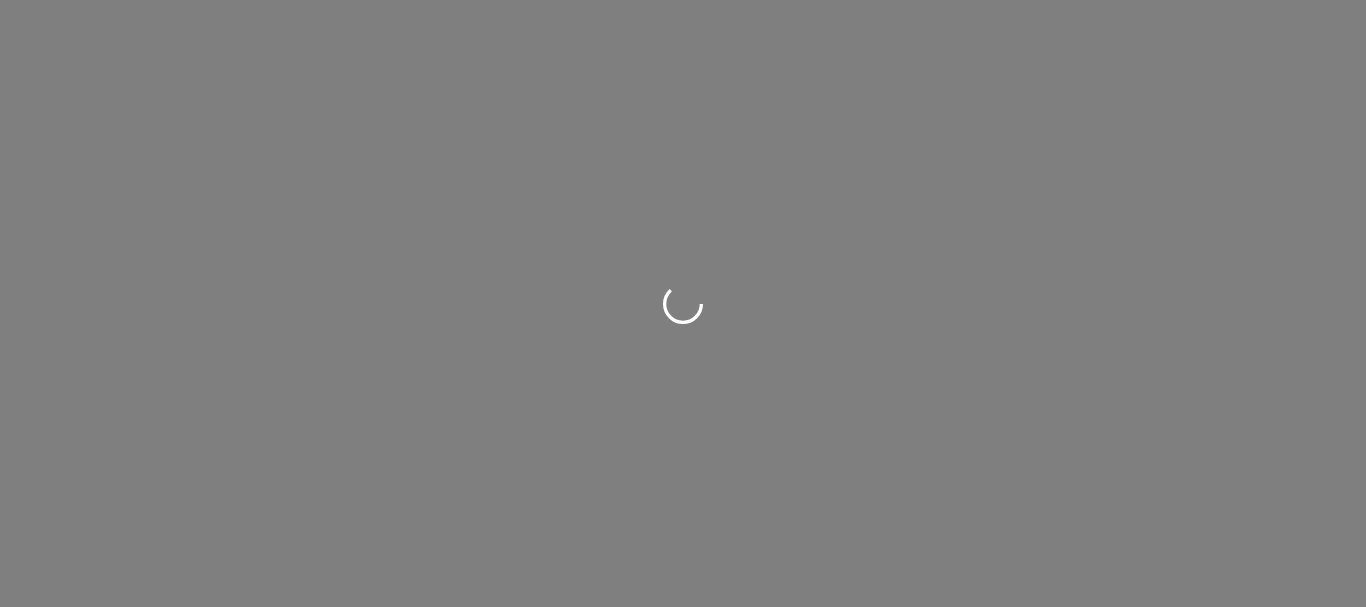 scroll, scrollTop: 0, scrollLeft: 0, axis: both 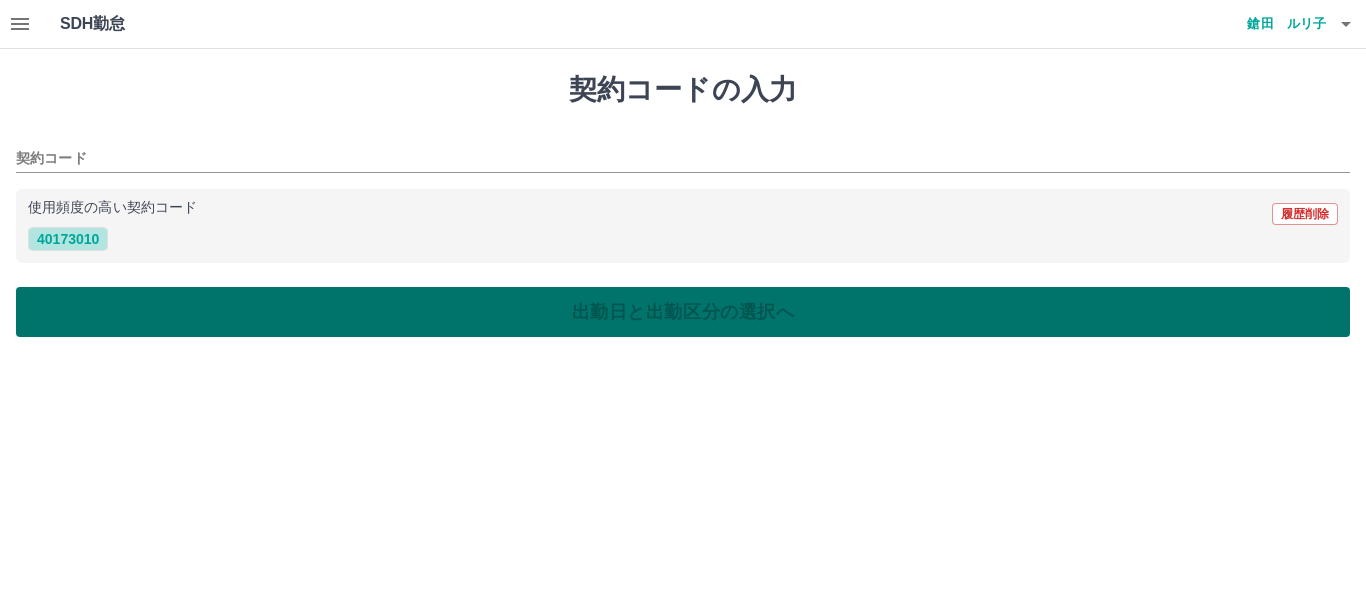 drag, startPoint x: 85, startPoint y: 240, endPoint x: 109, endPoint y: 303, distance: 67.41662 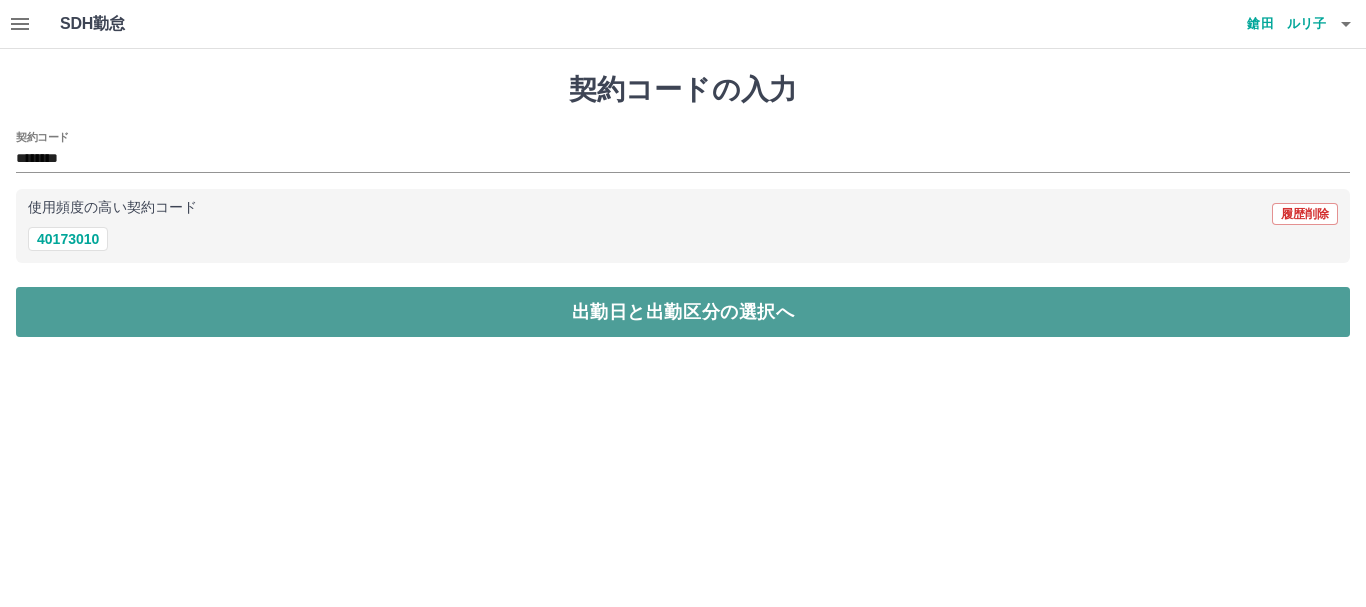 click on "出勤日と出勤区分の選択へ" at bounding box center [683, 312] 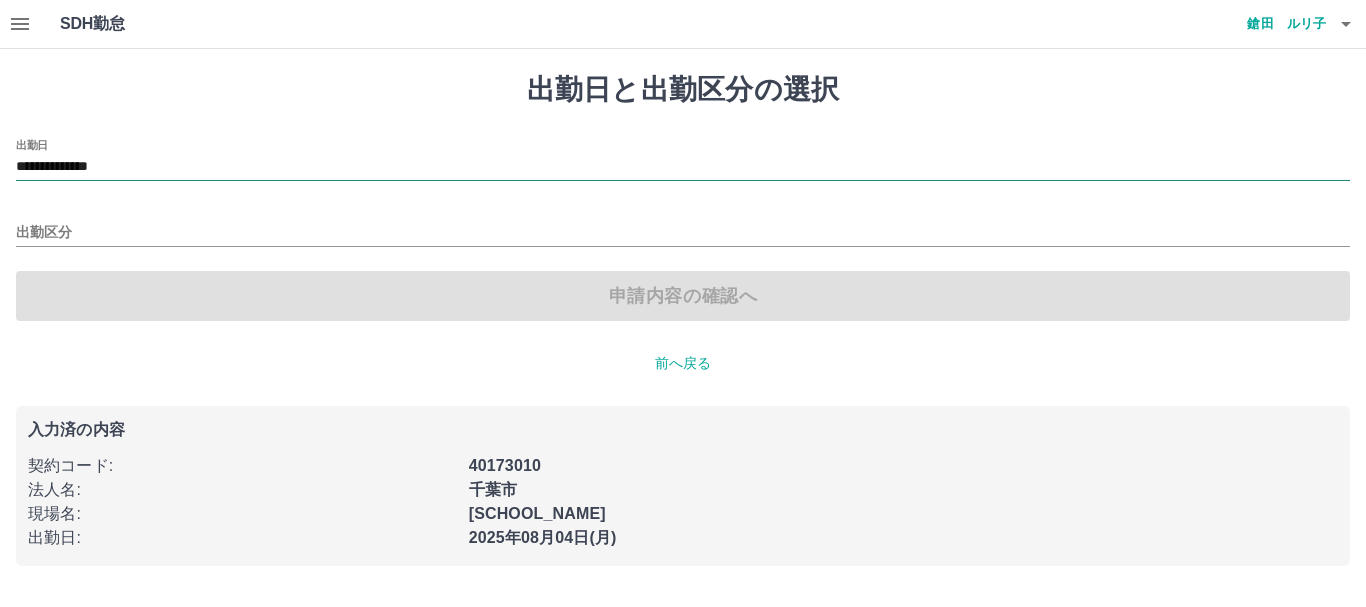 click on "**********" at bounding box center [683, 167] 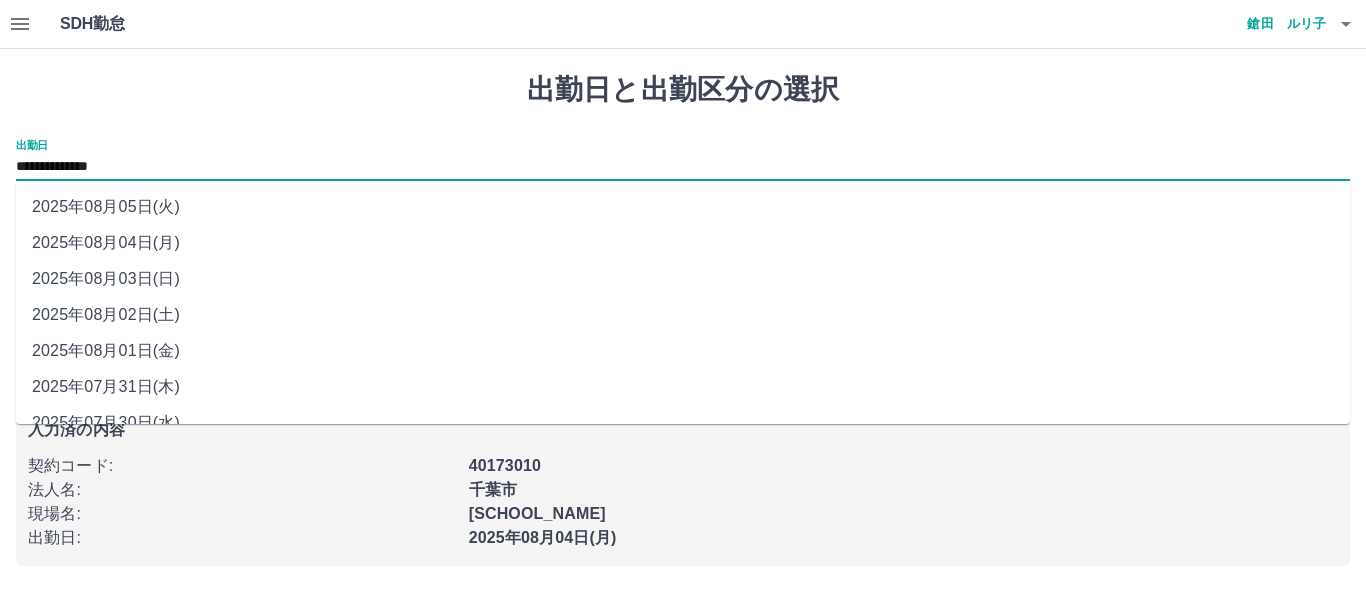 click on "2025年08月02日(土)" at bounding box center [683, 315] 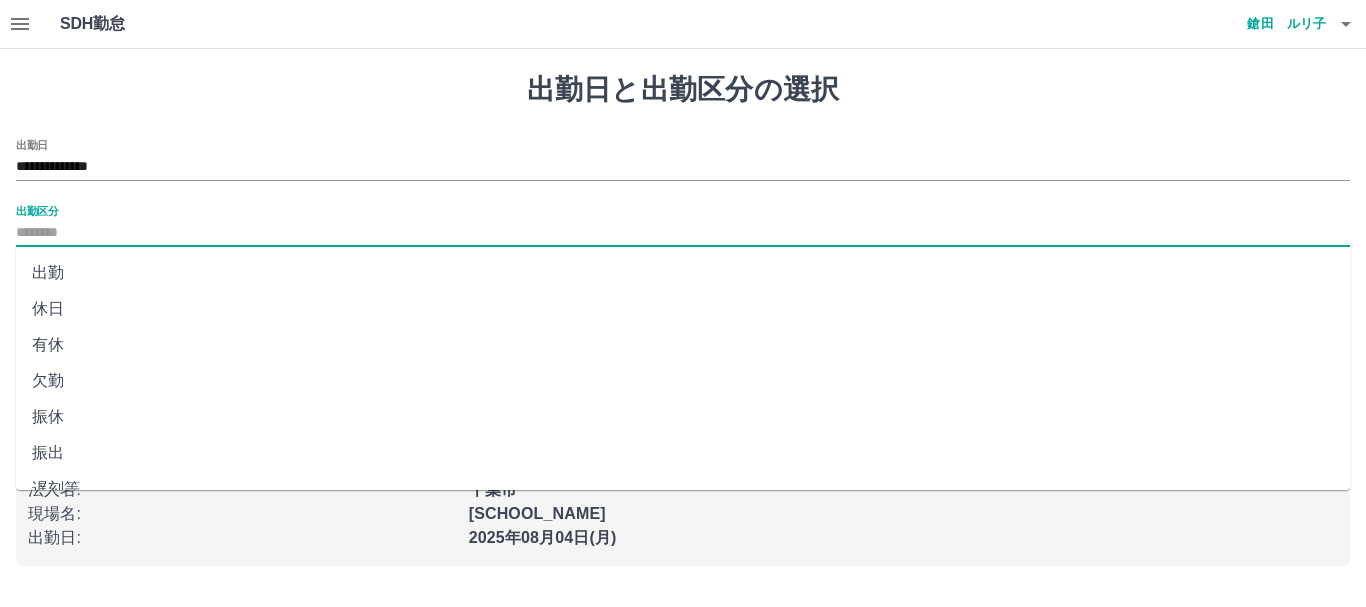 click on "出勤区分" at bounding box center [683, 233] 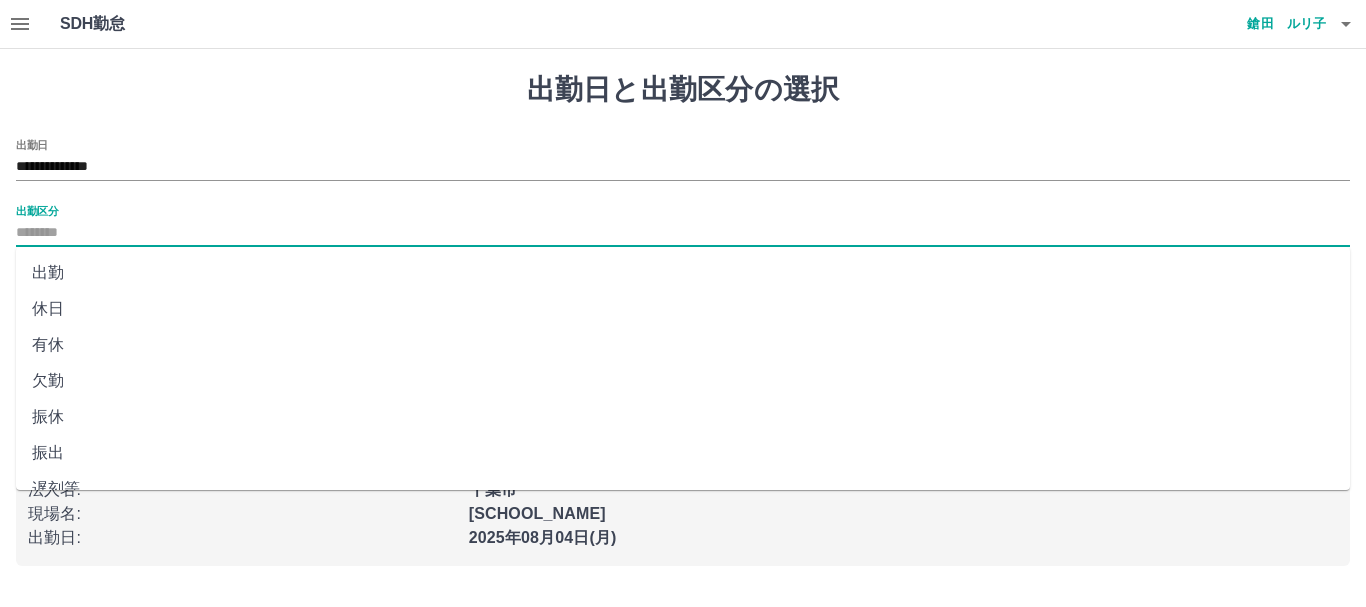 click on "休日" at bounding box center [683, 309] 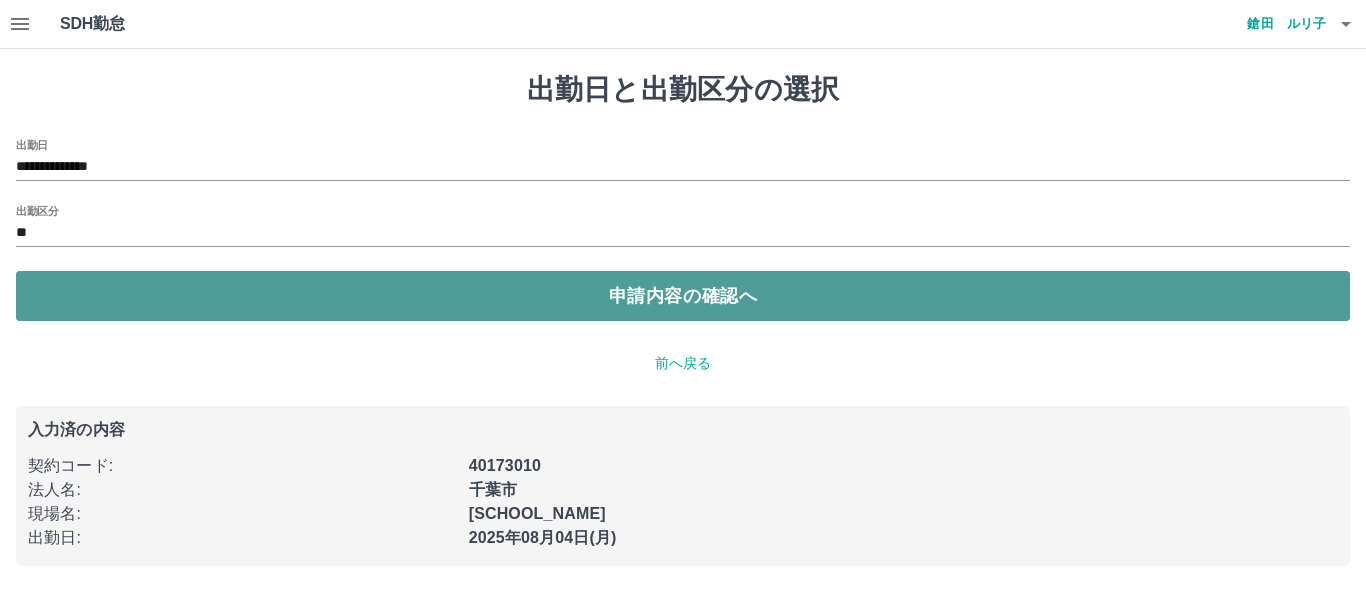 click on "申請内容の確認へ" at bounding box center [683, 296] 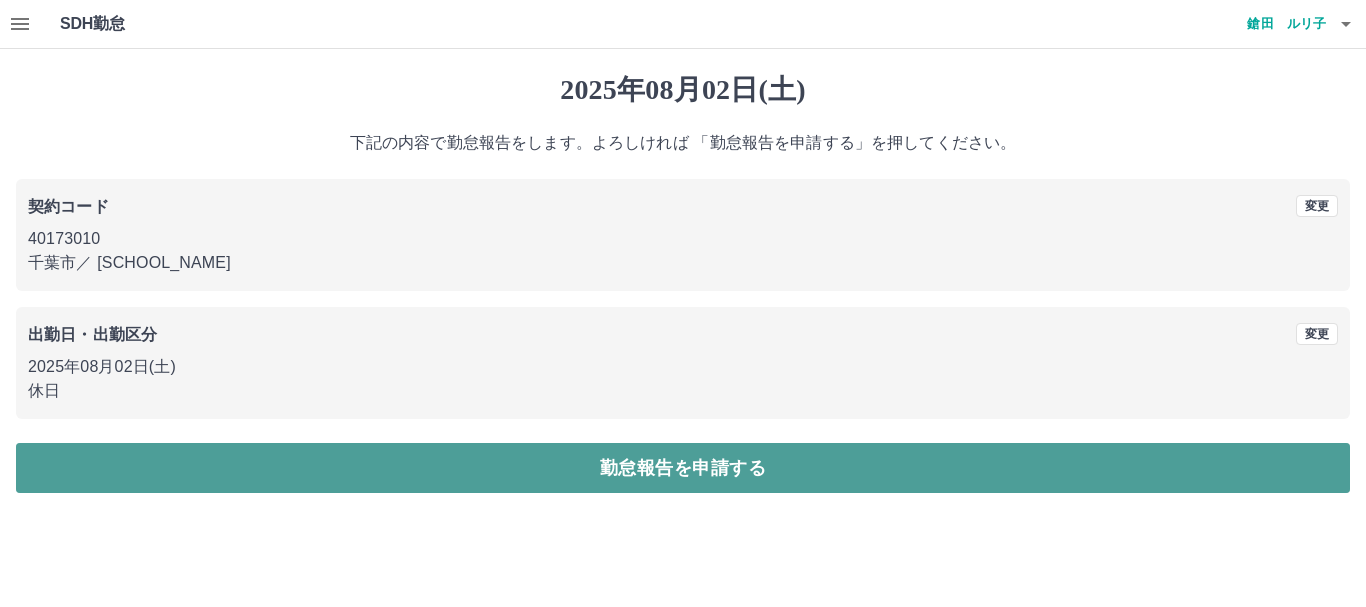 click on "勤怠報告を申請する" at bounding box center [683, 468] 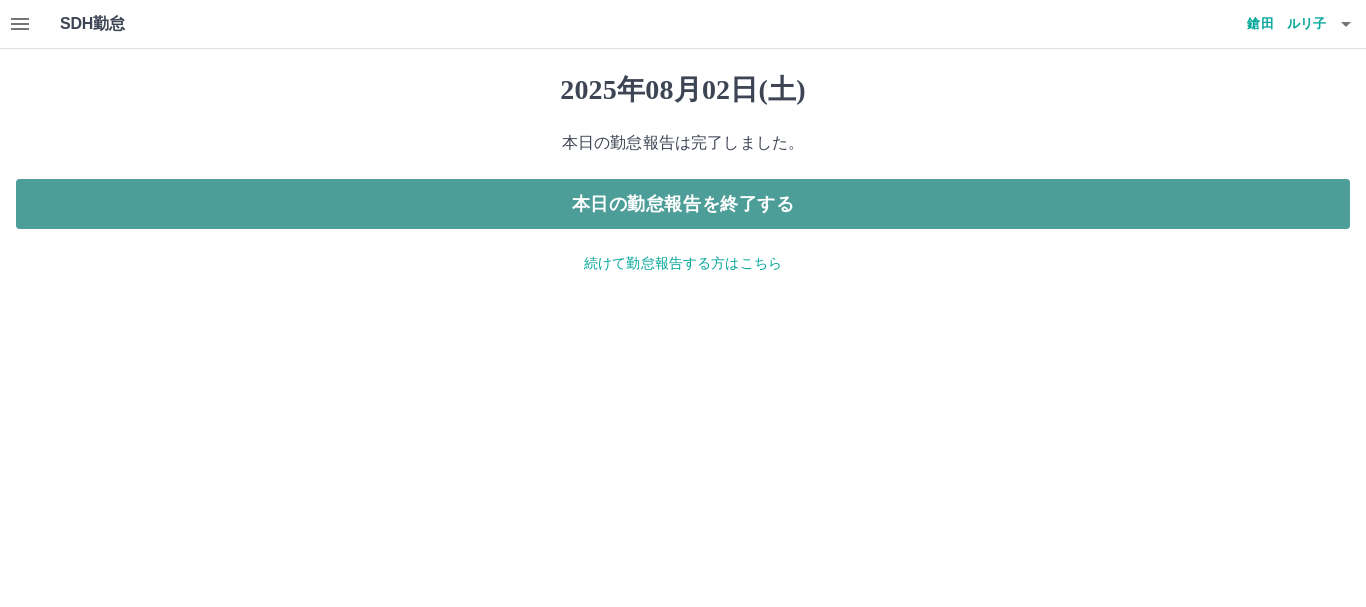 click on "本日の勤怠報告を終了する" at bounding box center [683, 204] 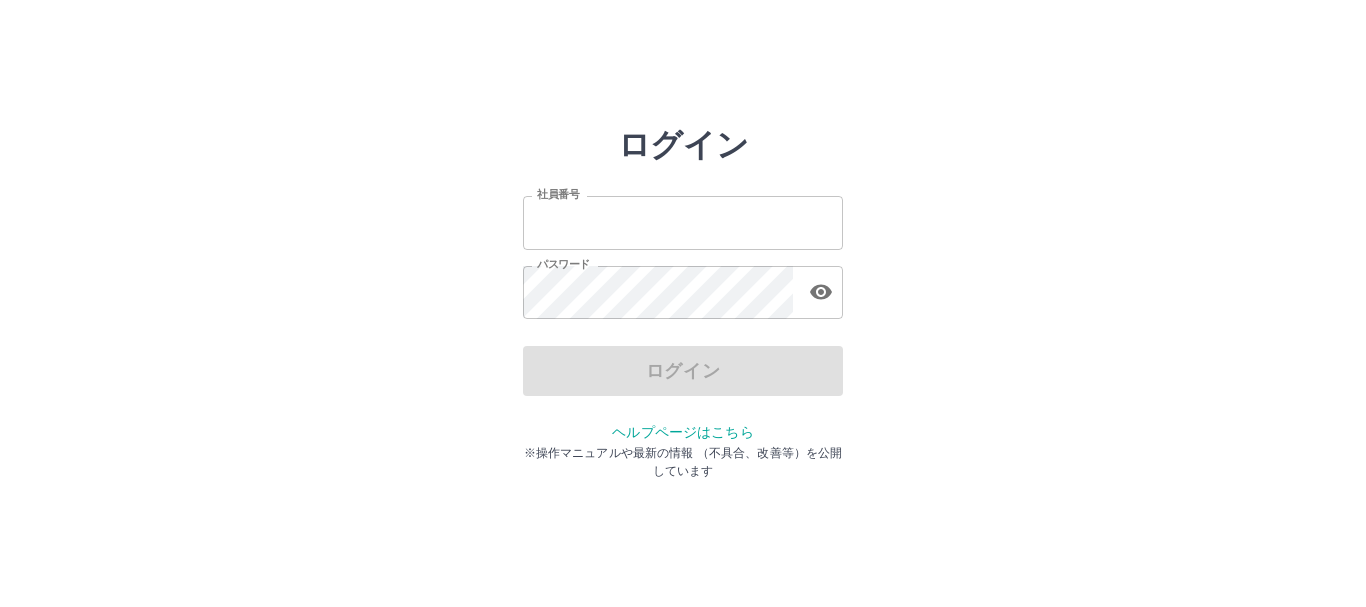 scroll, scrollTop: 0, scrollLeft: 0, axis: both 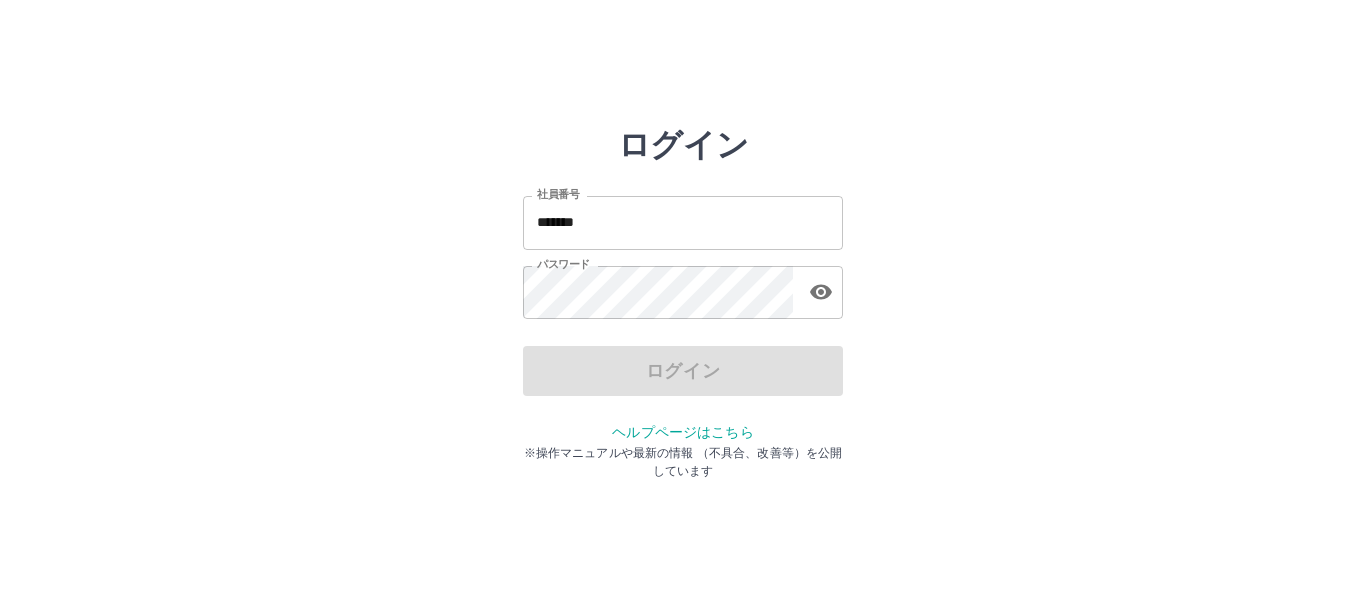 click on "ログイン" at bounding box center (683, 371) 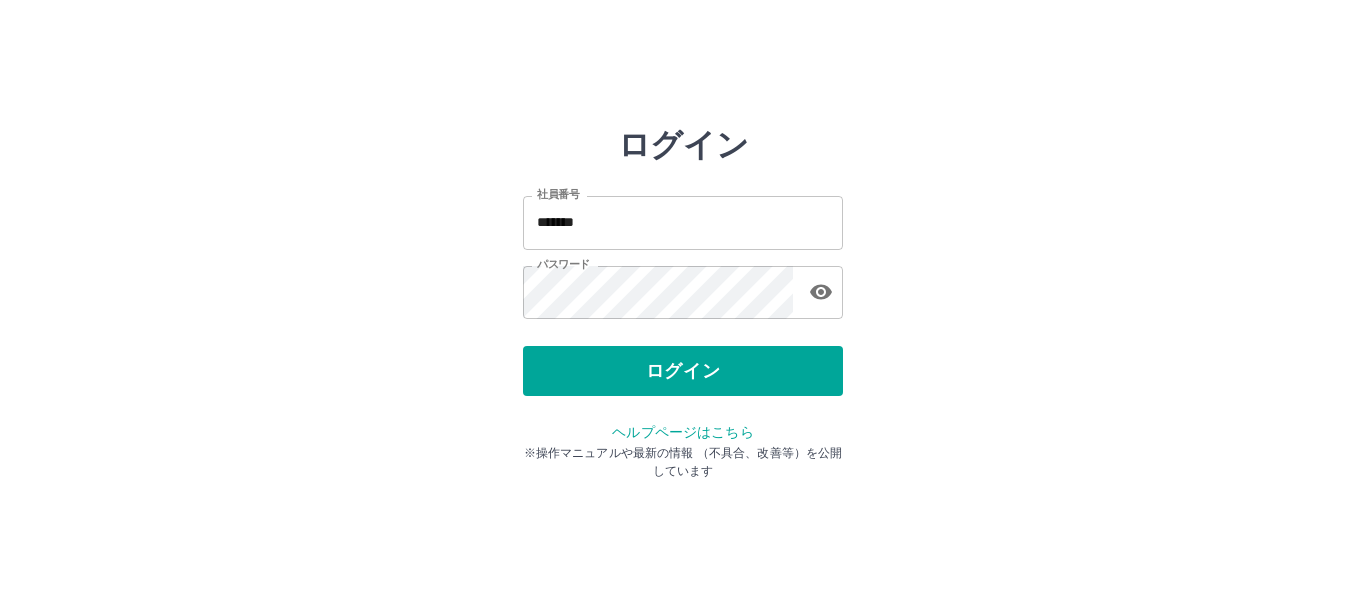 click on "ログイン" at bounding box center (683, 371) 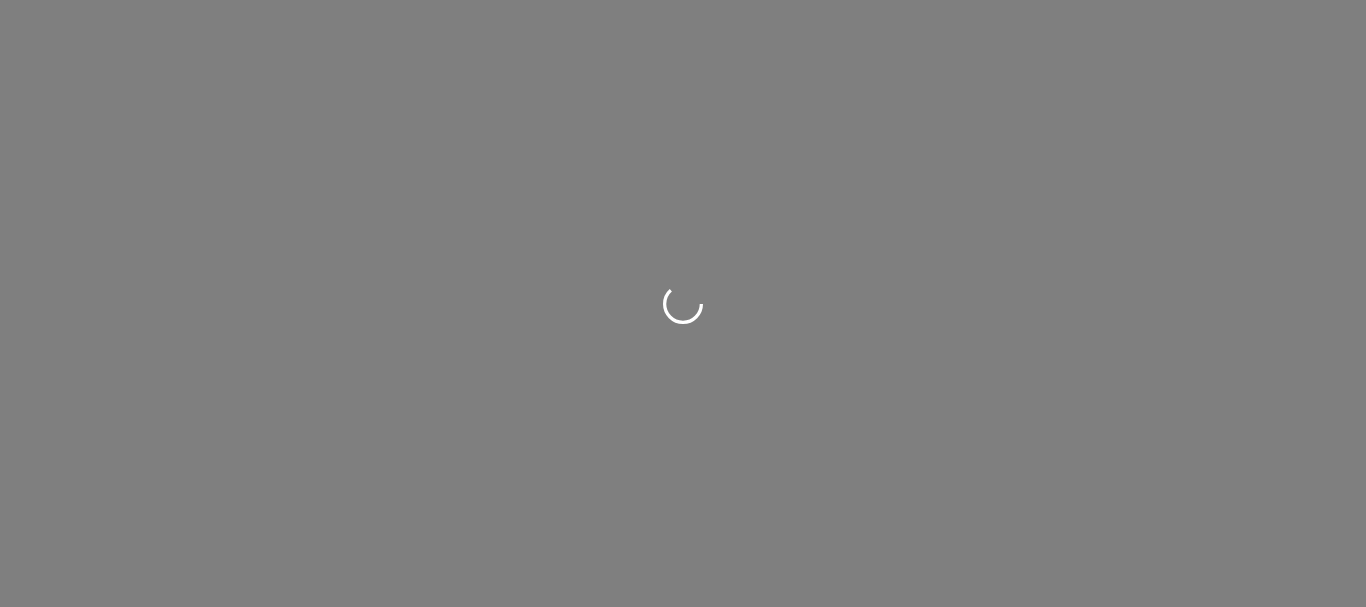 scroll, scrollTop: 0, scrollLeft: 0, axis: both 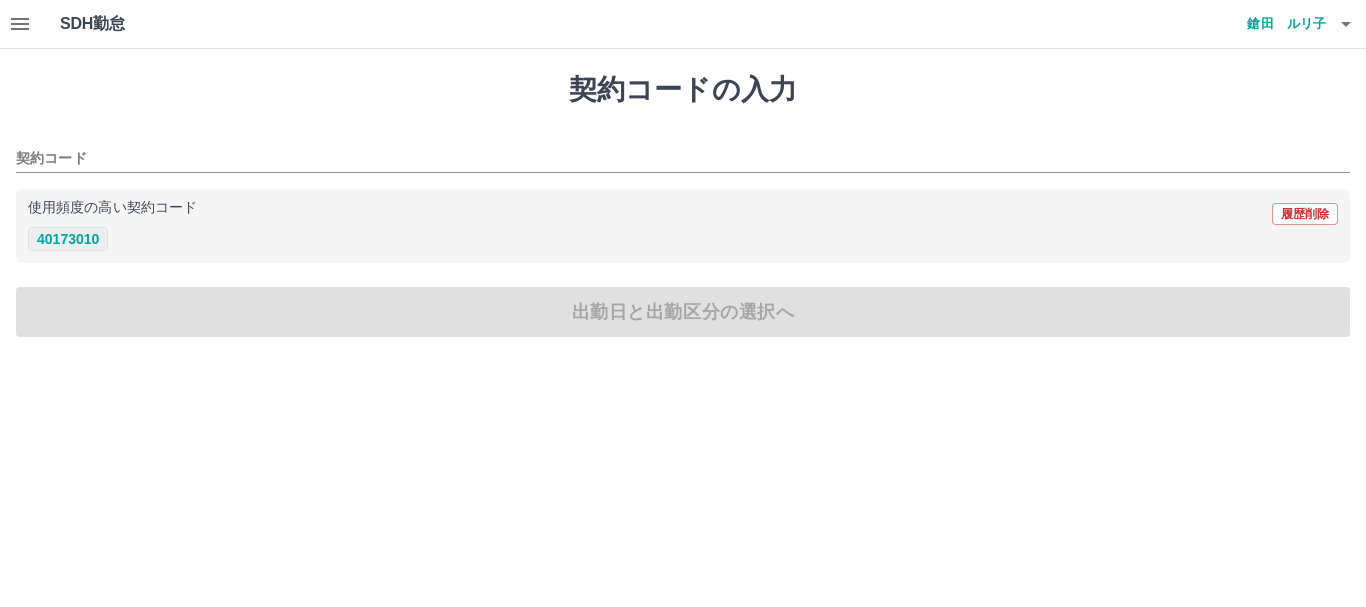 click on "40173010" at bounding box center (68, 239) 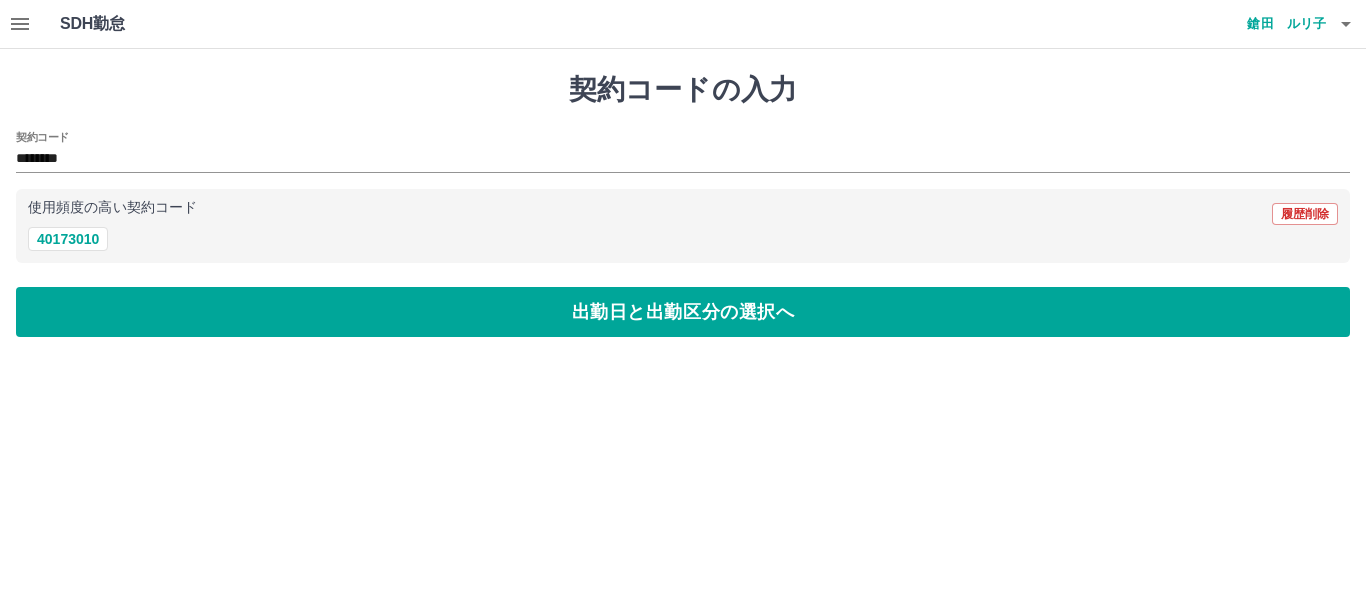 click on "契約コードの入力 契約コード ******** 使用頻度の高い契約コード 履歴削除 40173010 出勤日と出勤区分の選択へ" at bounding box center [683, 205] 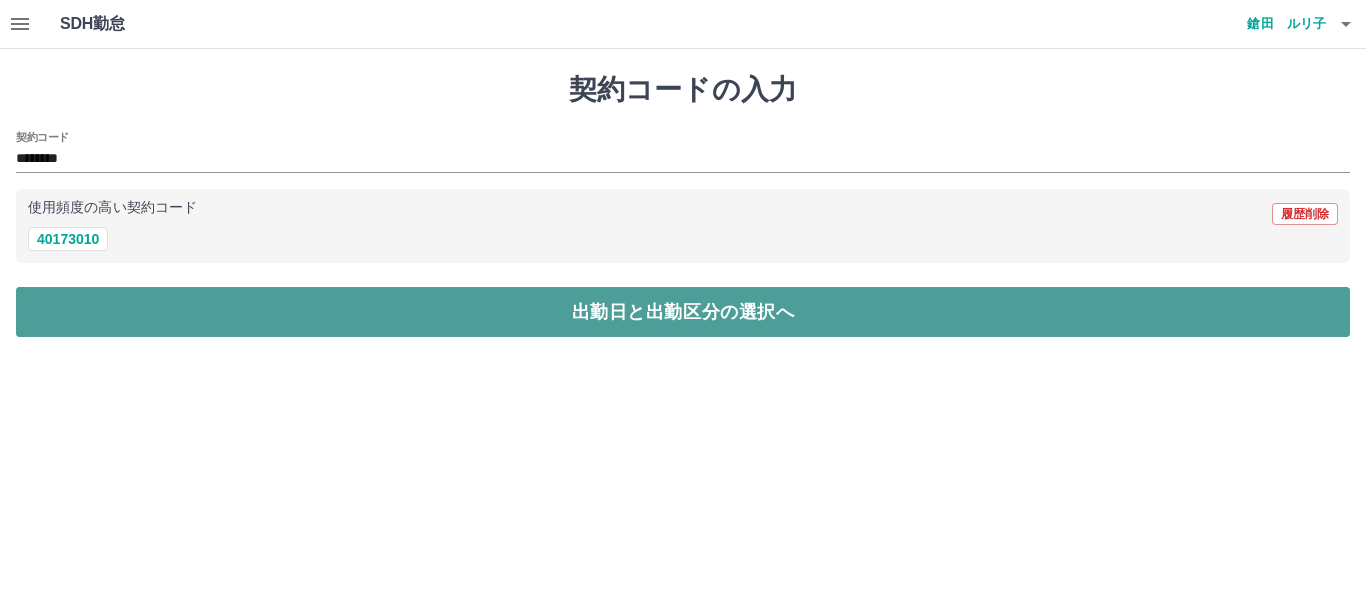 click on "出勤日と出勤区分の選択へ" at bounding box center (683, 312) 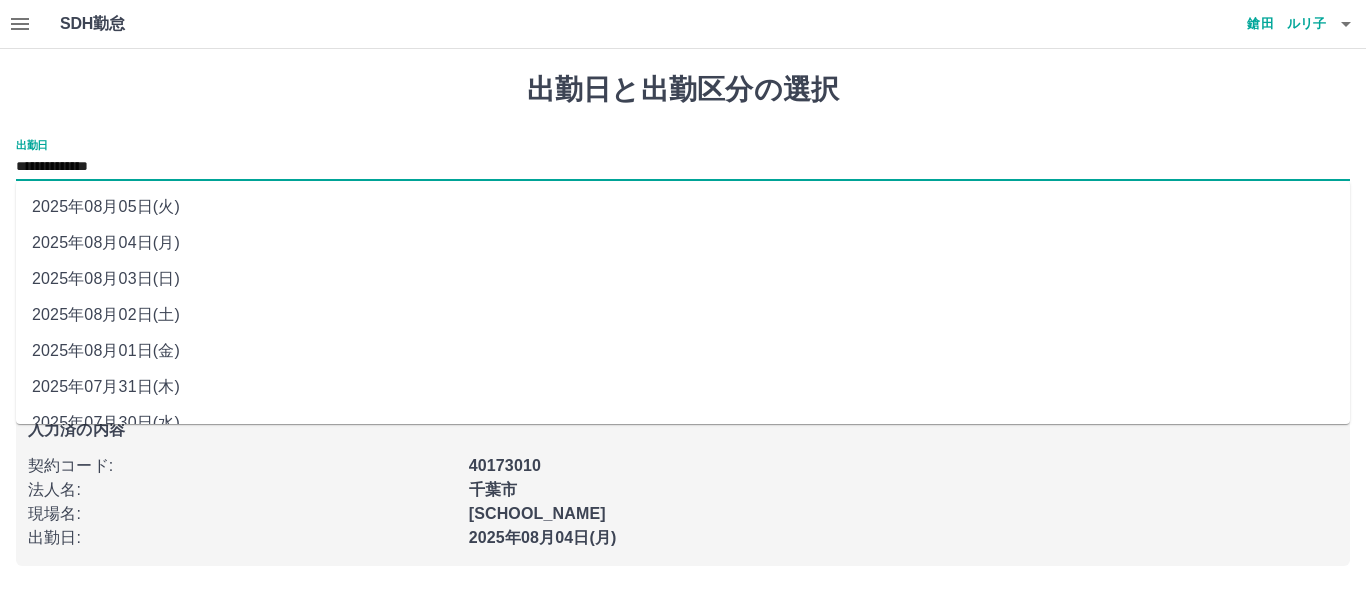 click on "**********" at bounding box center (683, 167) 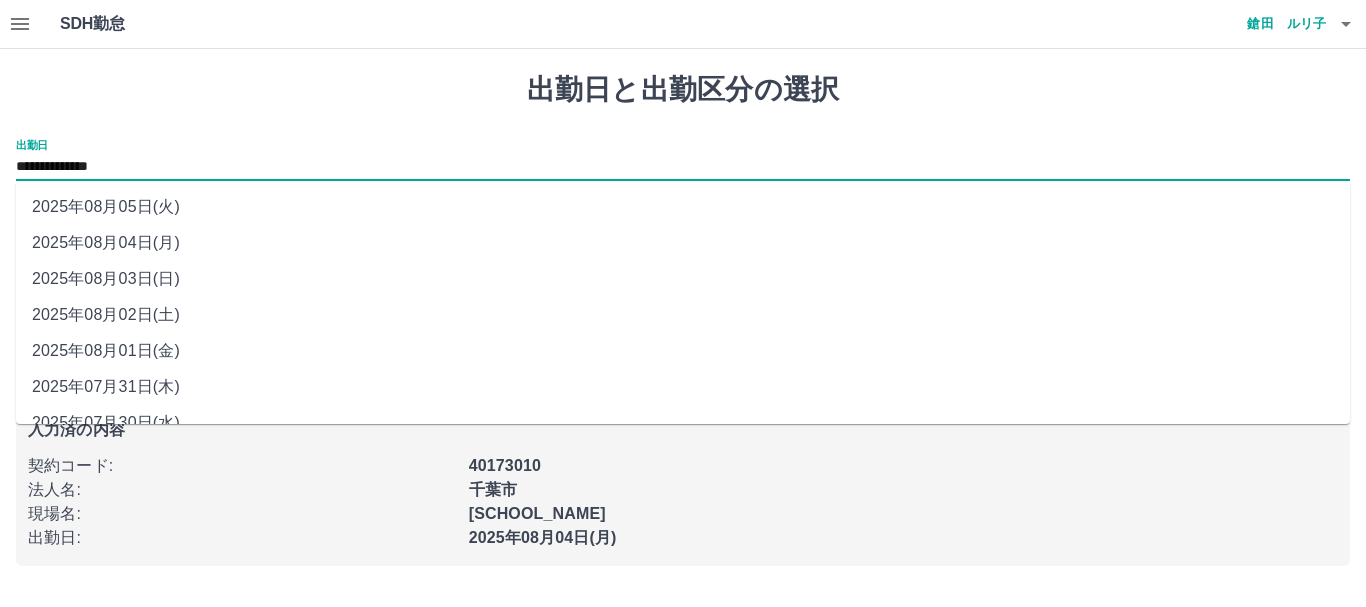click on "2025年08月03日(日)" at bounding box center (683, 279) 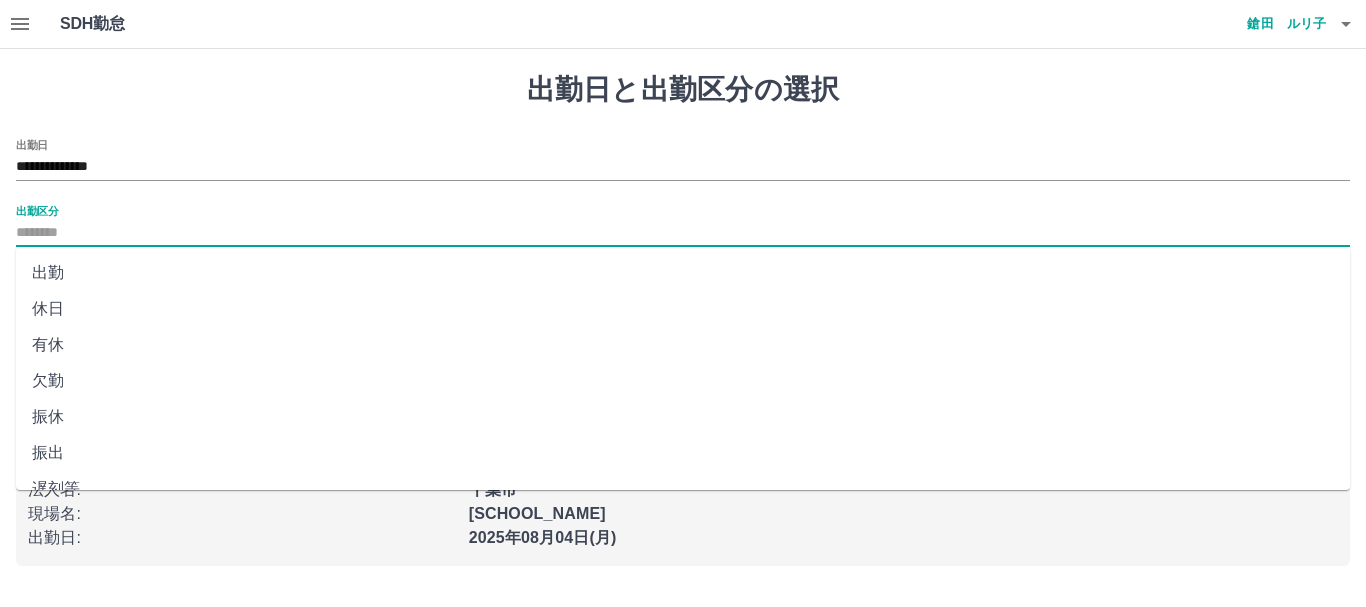 click on "出勤区分" at bounding box center (683, 233) 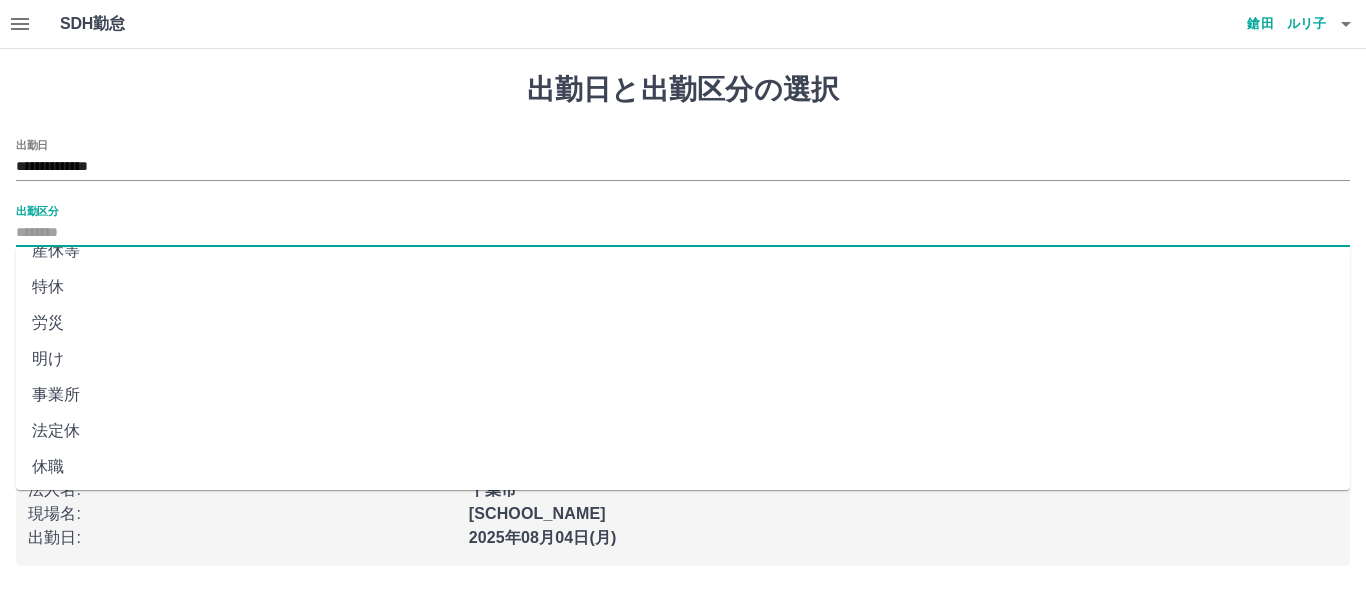 scroll, scrollTop: 421, scrollLeft: 0, axis: vertical 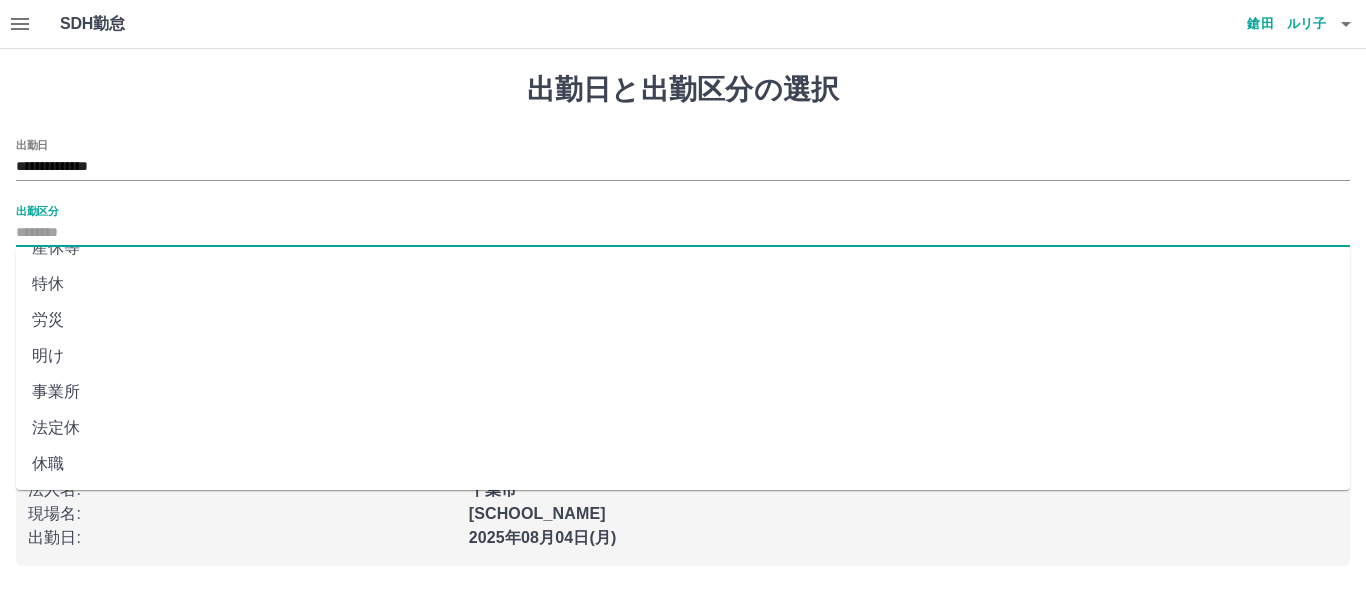 click on "法定休" at bounding box center (683, 428) 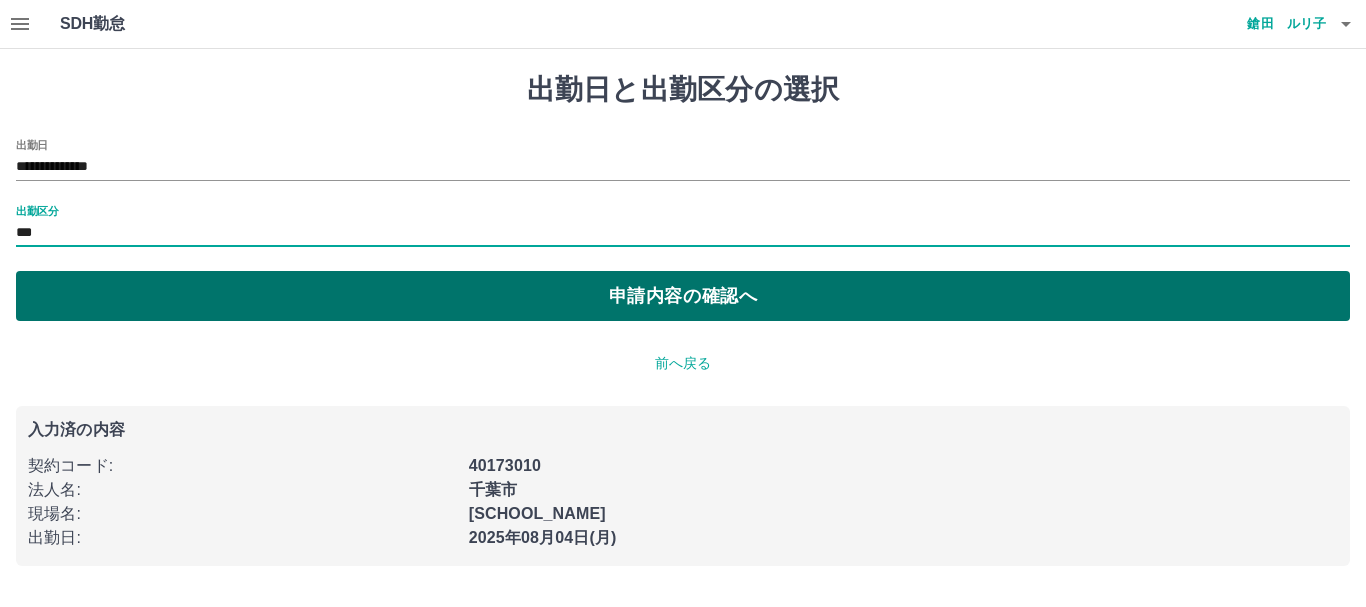 click on "申請内容の確認へ" at bounding box center [683, 296] 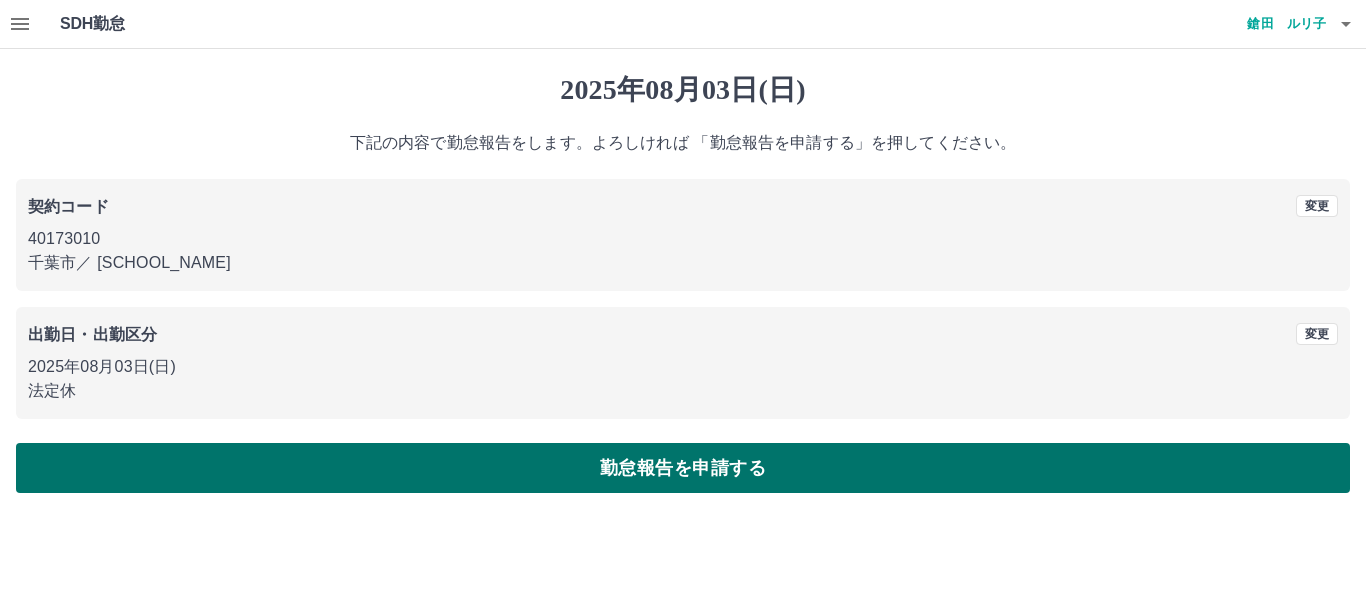 click on "勤怠報告を申請する" at bounding box center (683, 468) 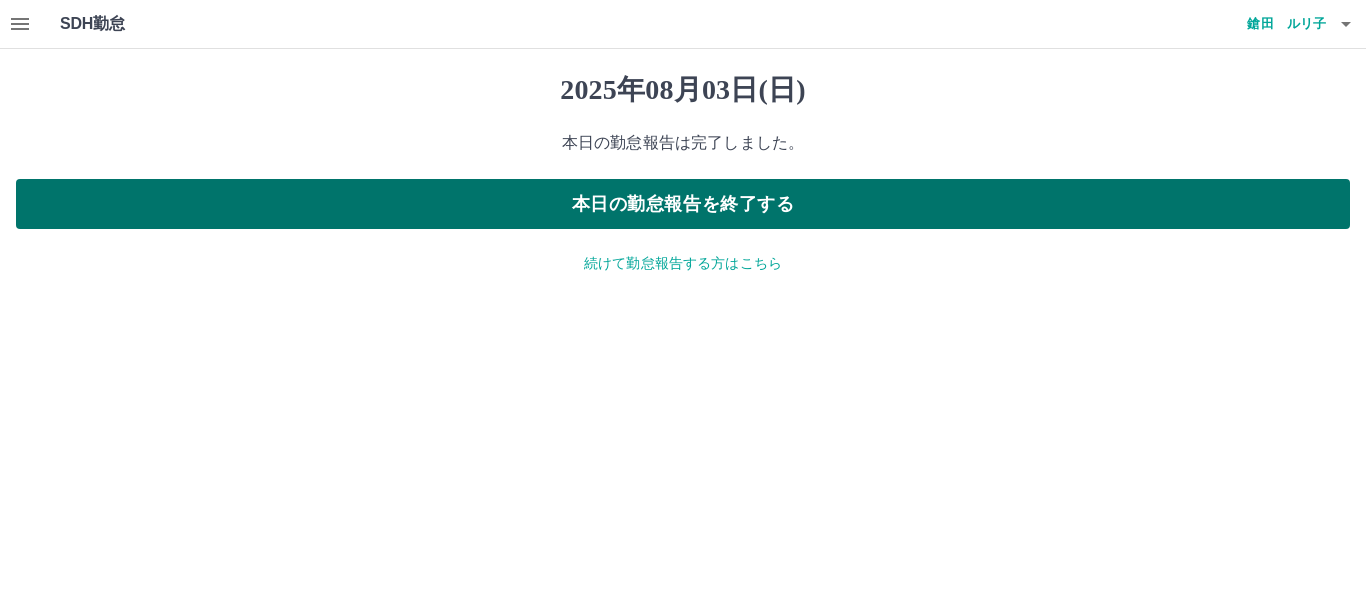 click on "本日の勤怠報告を終了する" at bounding box center [683, 204] 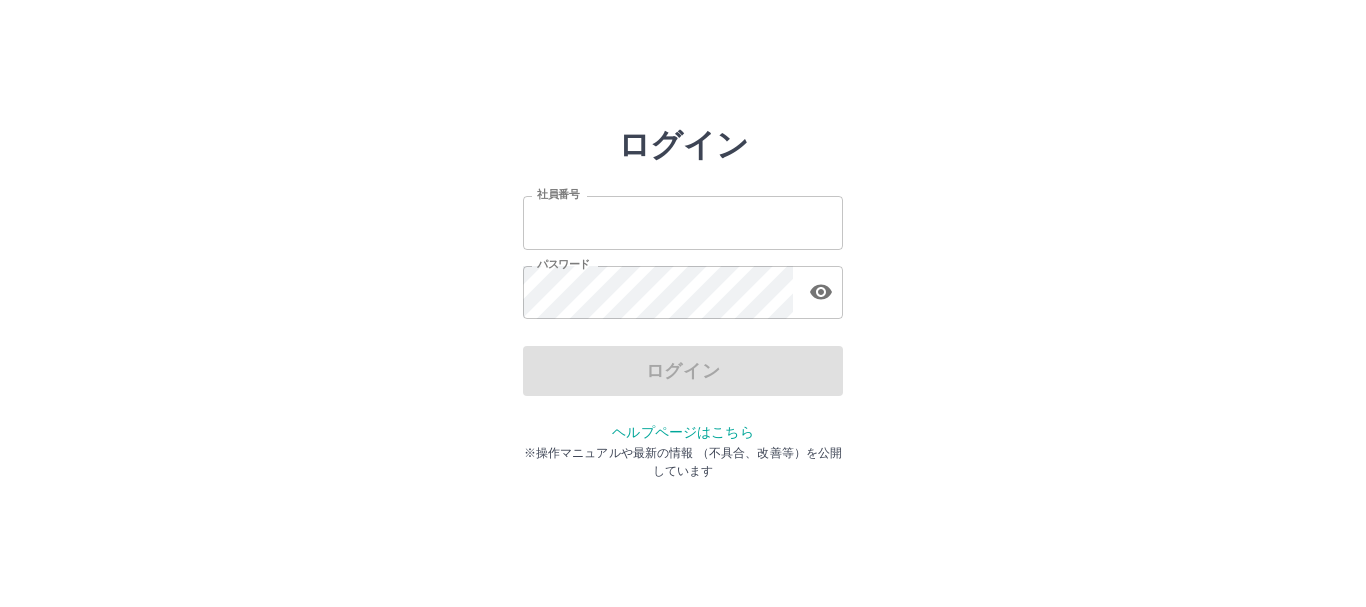 scroll, scrollTop: 0, scrollLeft: 0, axis: both 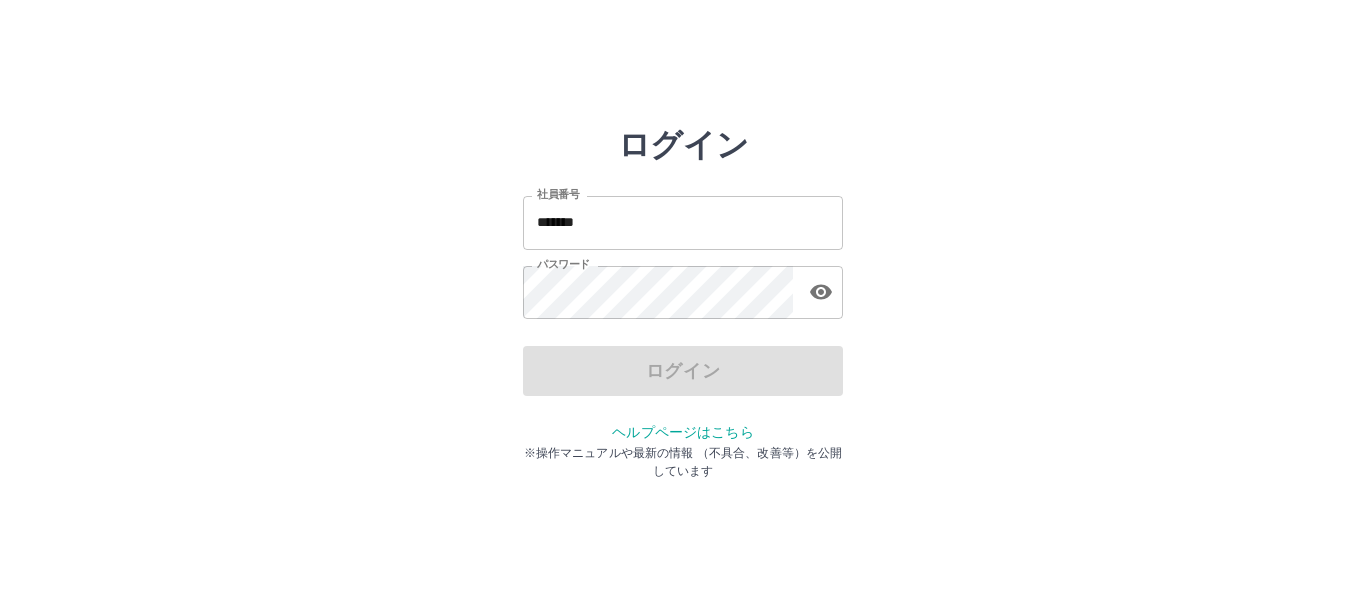 click on "*******" at bounding box center [683, 222] 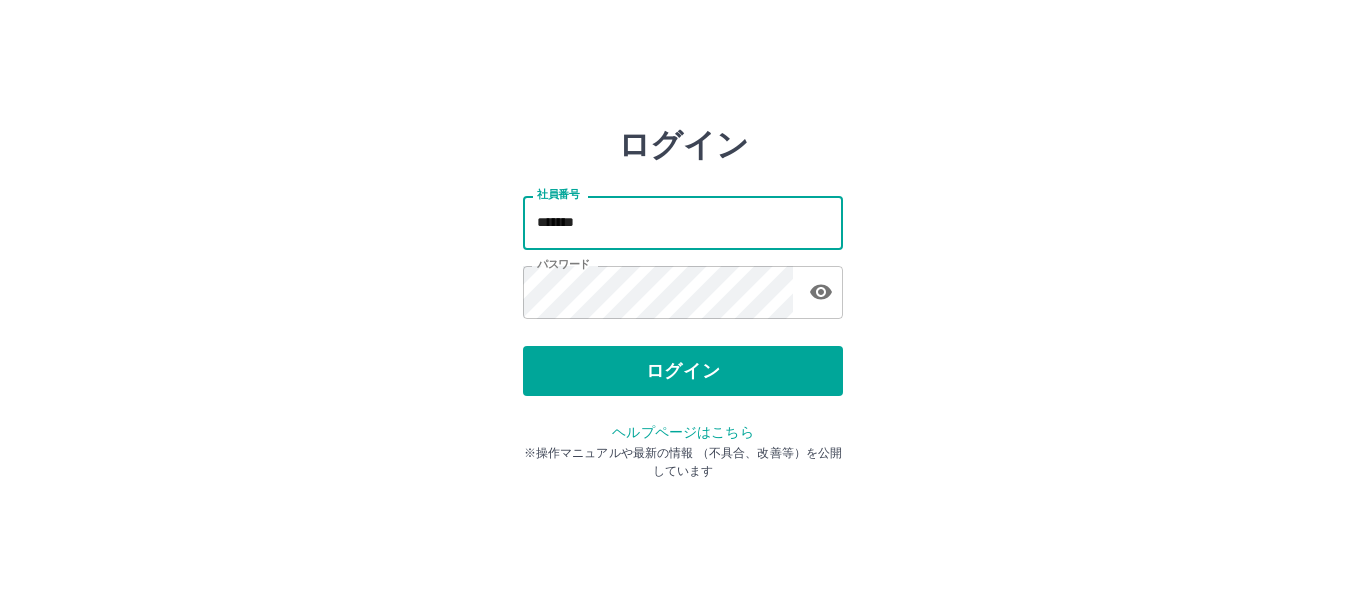 type on "*******" 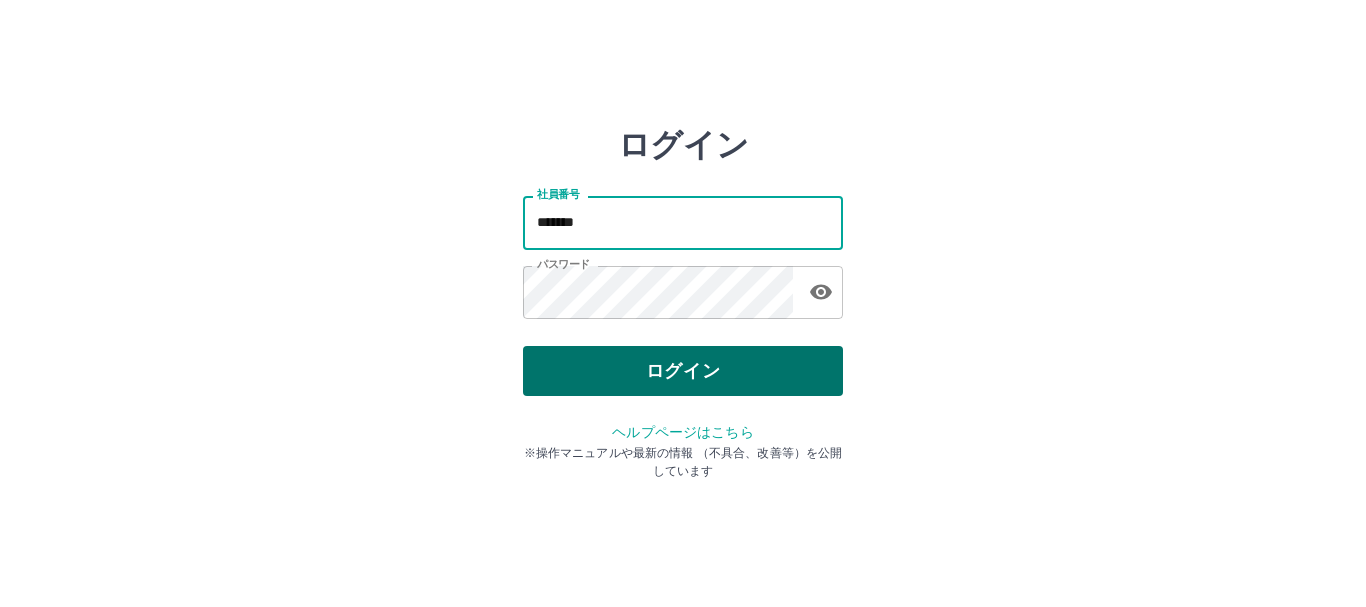 click on "ログイン" at bounding box center (683, 371) 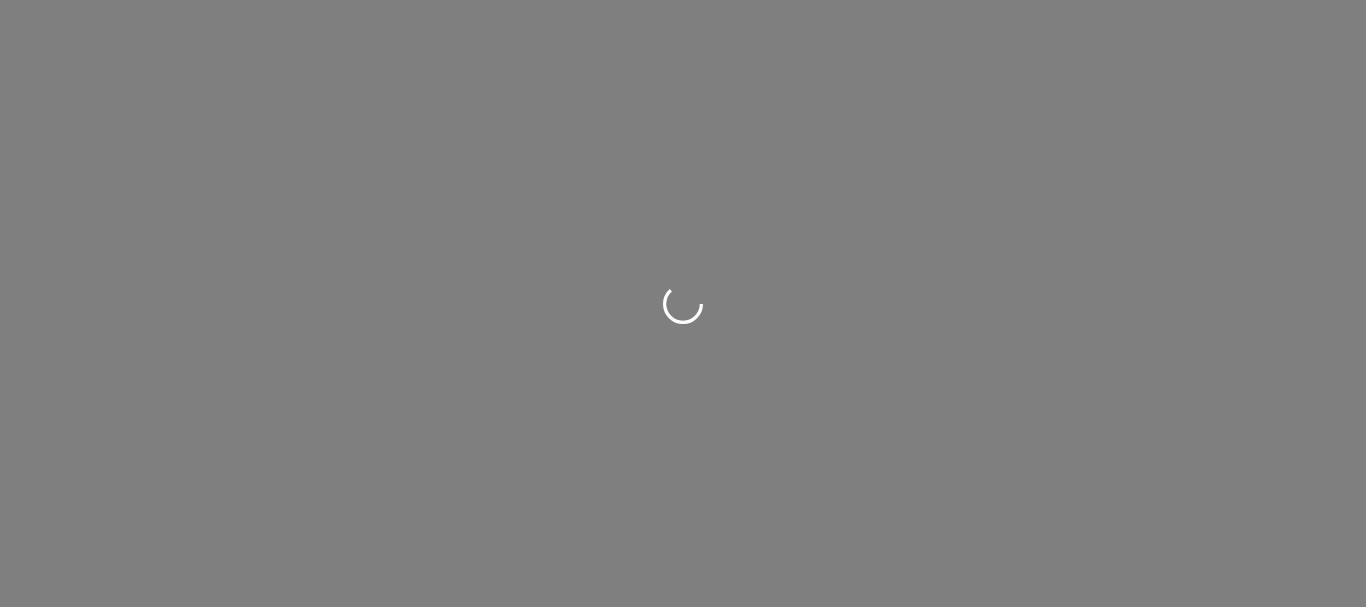 scroll, scrollTop: 0, scrollLeft: 0, axis: both 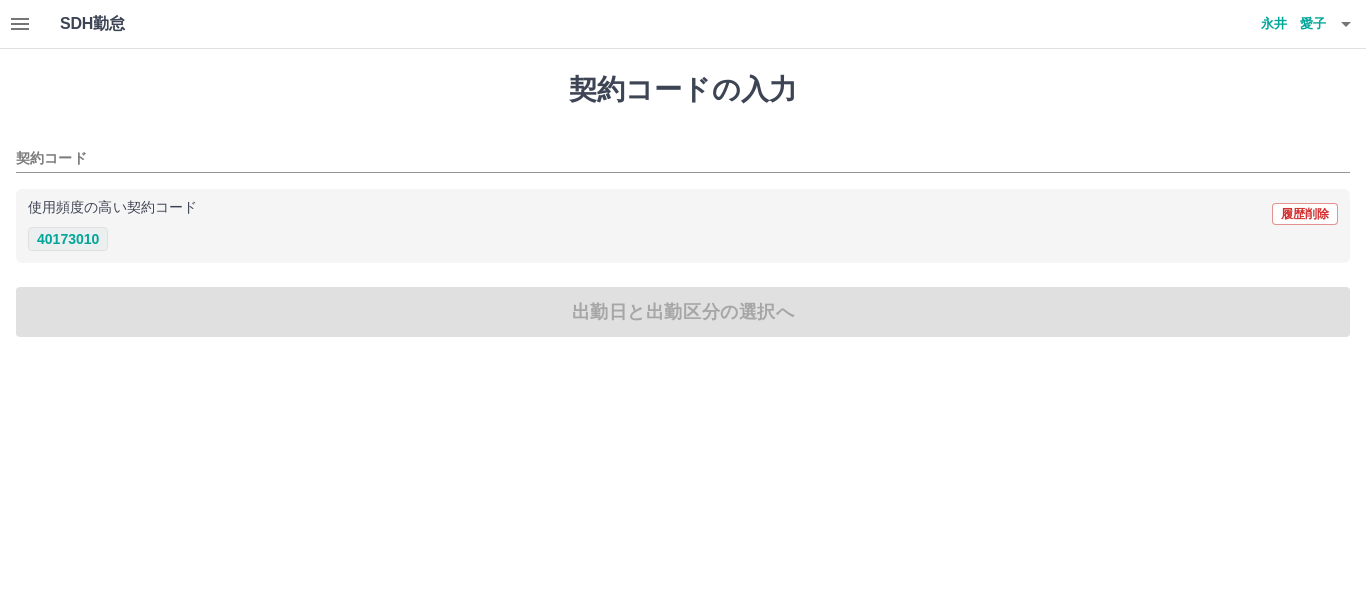 click on "40173010" at bounding box center (68, 239) 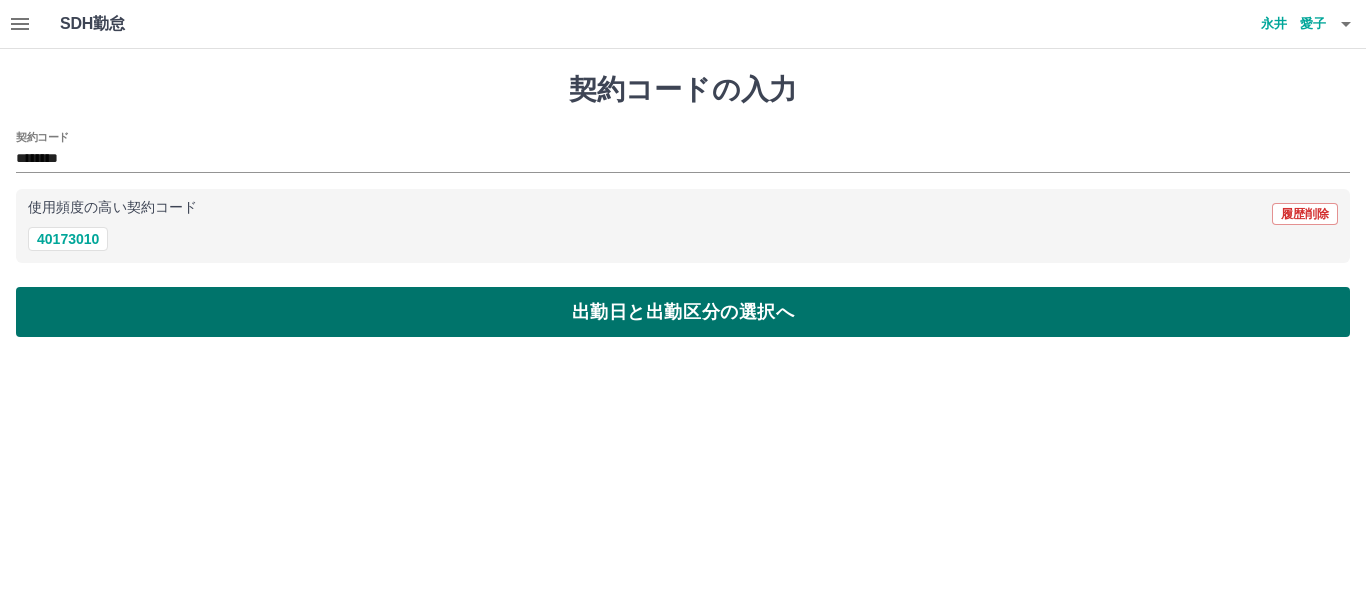 click on "出勤日と出勤区分の選択へ" at bounding box center (683, 312) 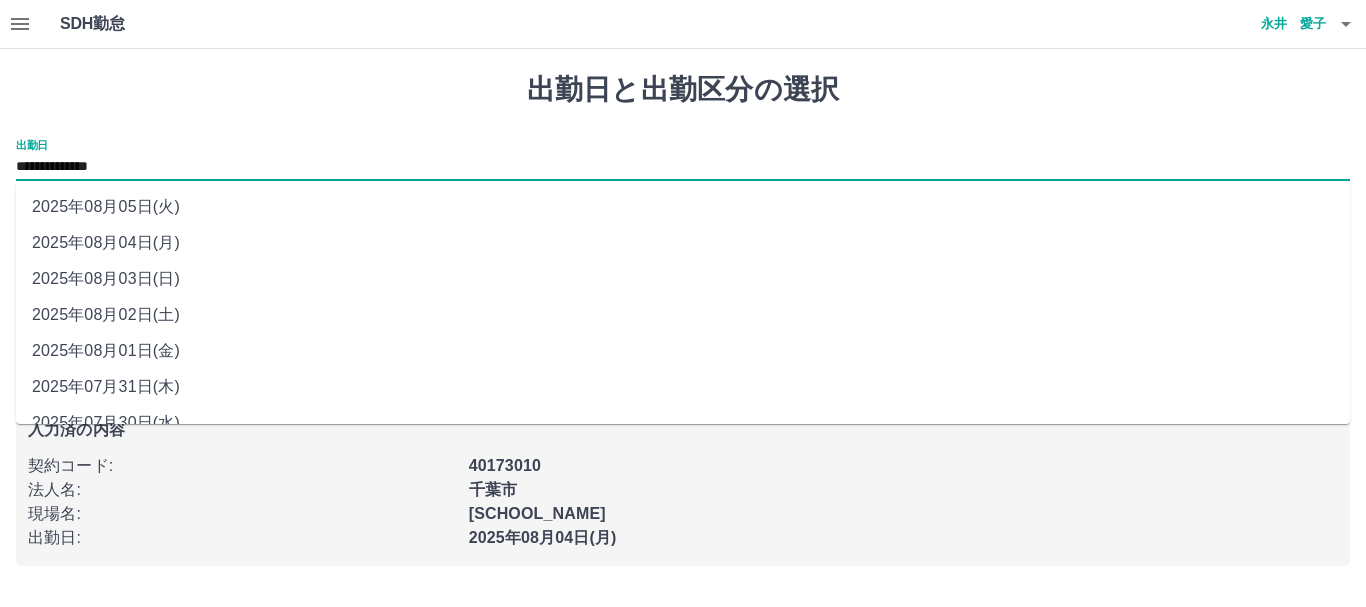 click on "**********" at bounding box center (683, 167) 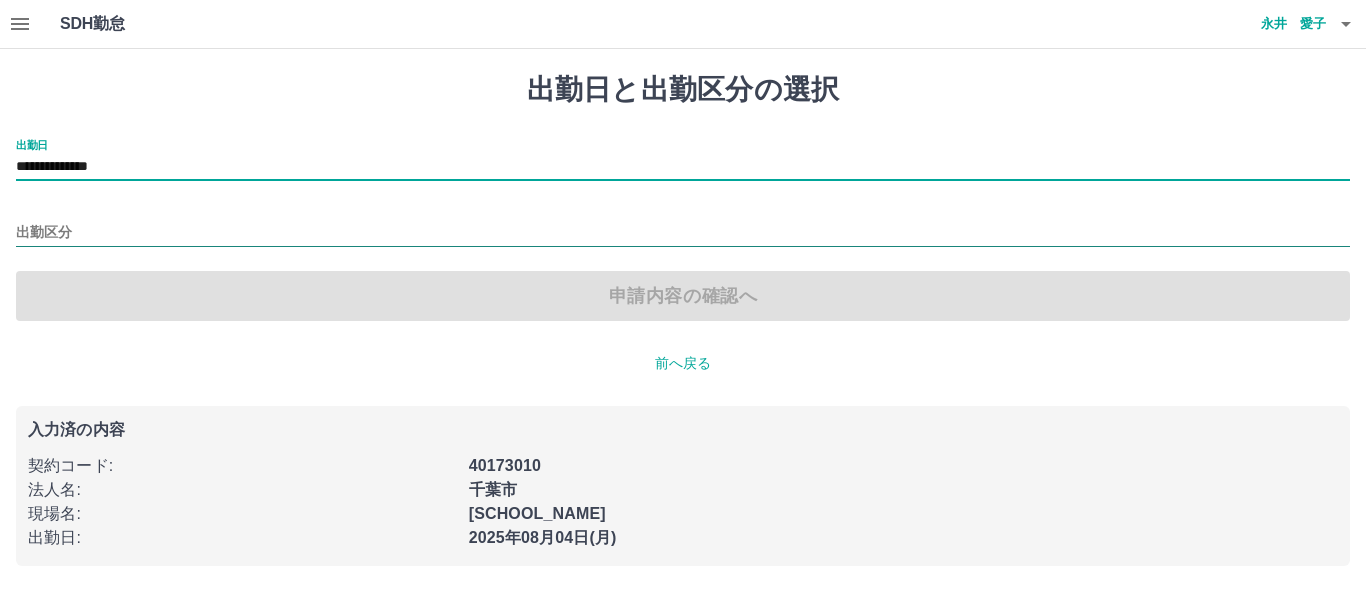 click on "出勤区分" at bounding box center [683, 226] 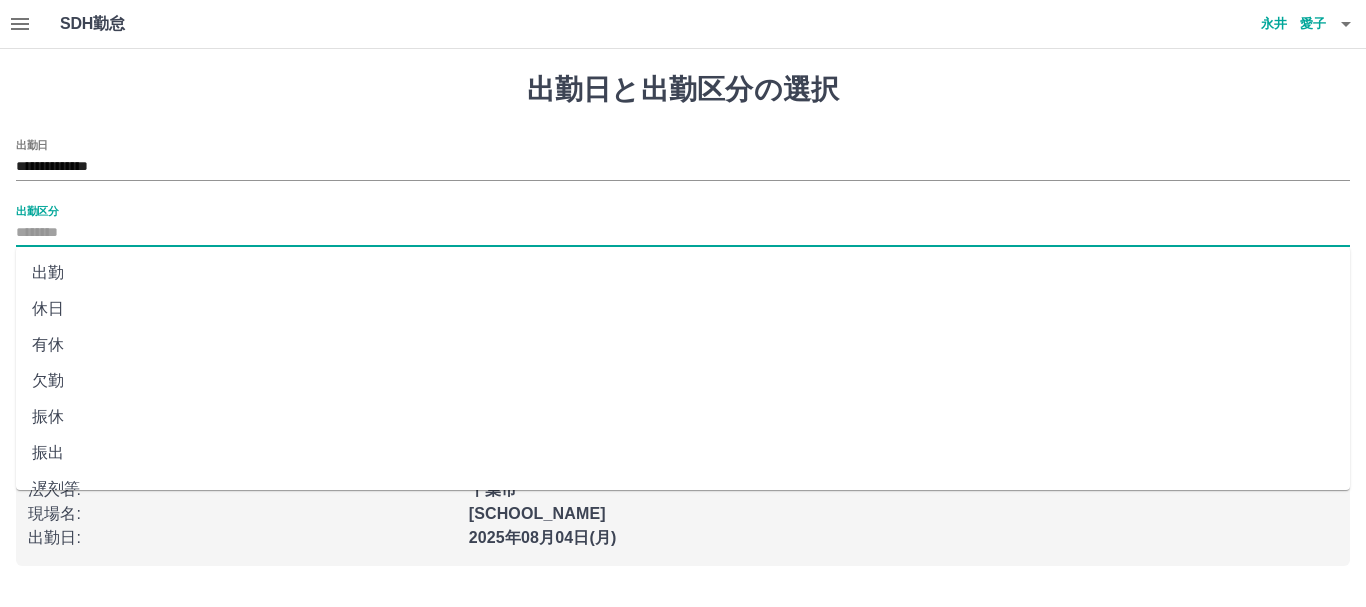 click on "出勤区分" at bounding box center [683, 233] 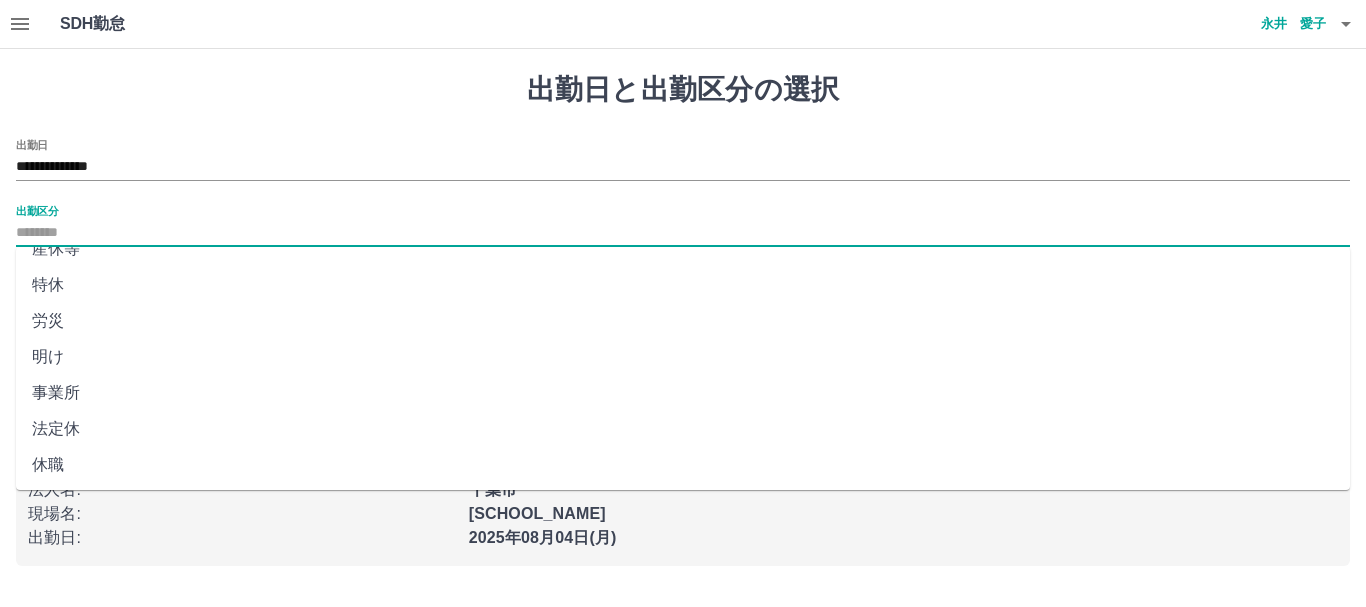 scroll, scrollTop: 421, scrollLeft: 0, axis: vertical 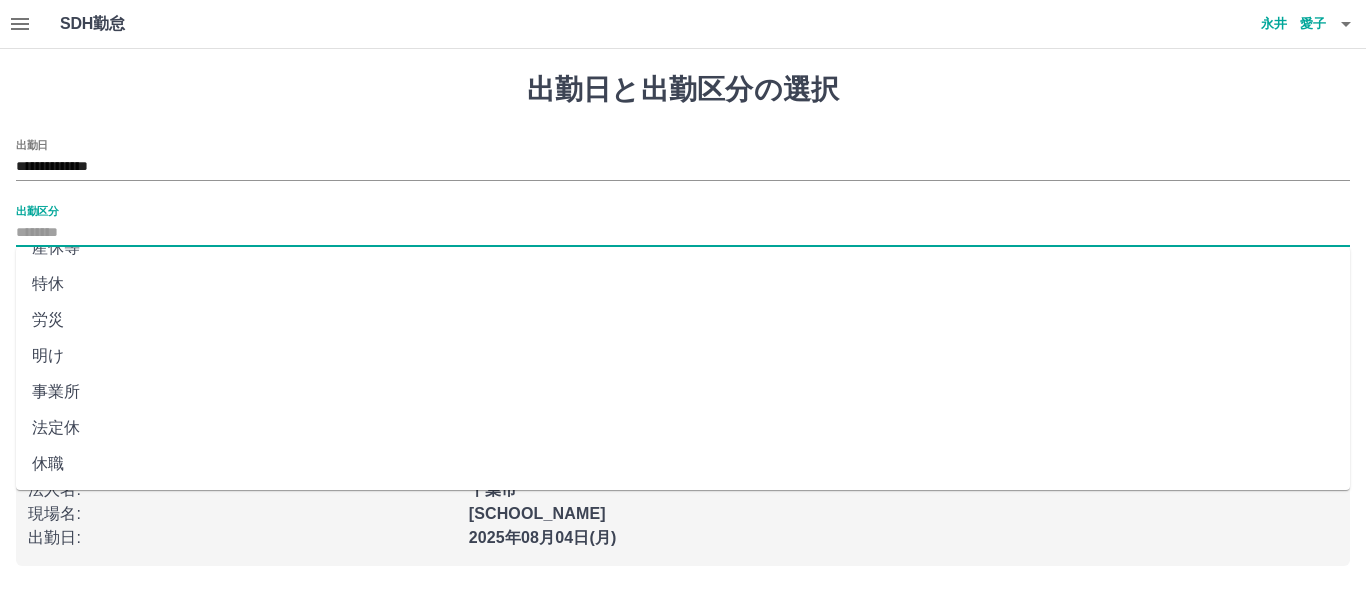 click on "法定休" at bounding box center [683, 428] 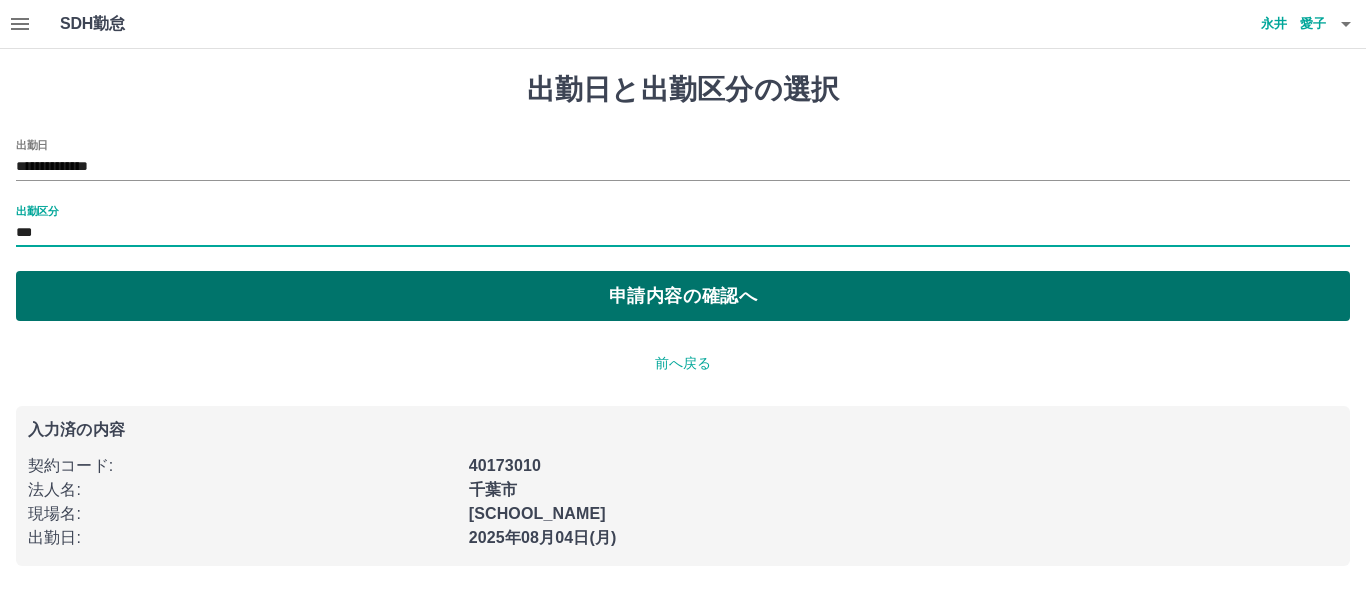click on "申請内容の確認へ" at bounding box center (683, 296) 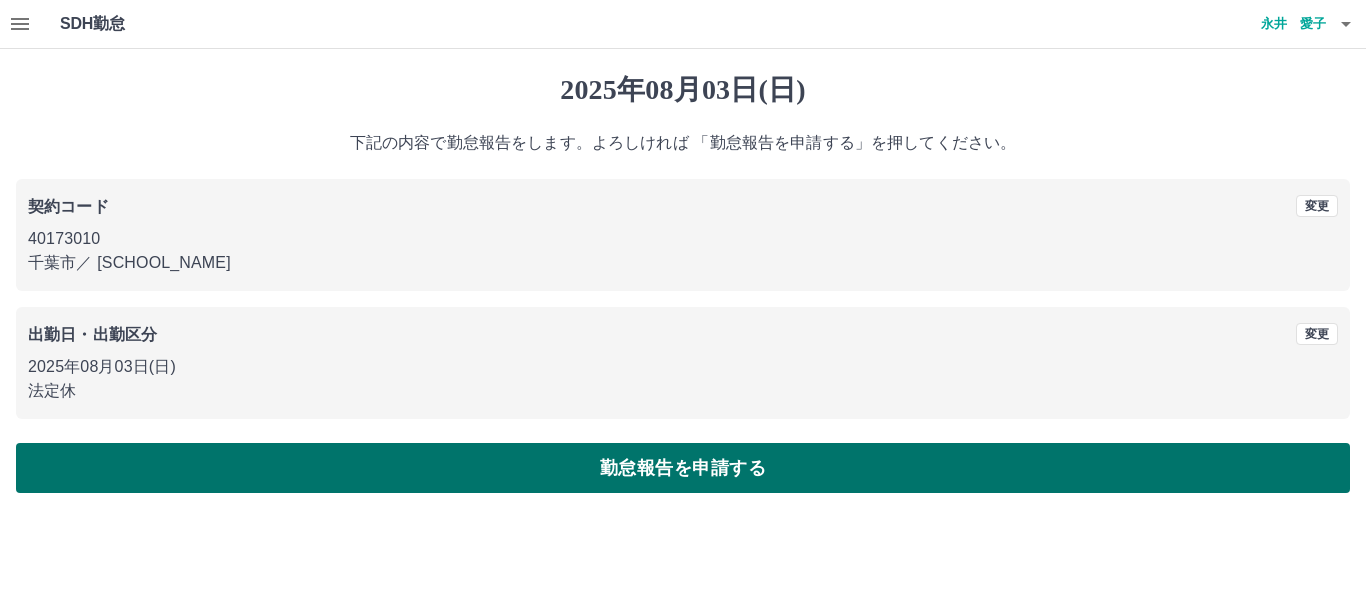 click on "勤怠報告を申請する" at bounding box center (683, 468) 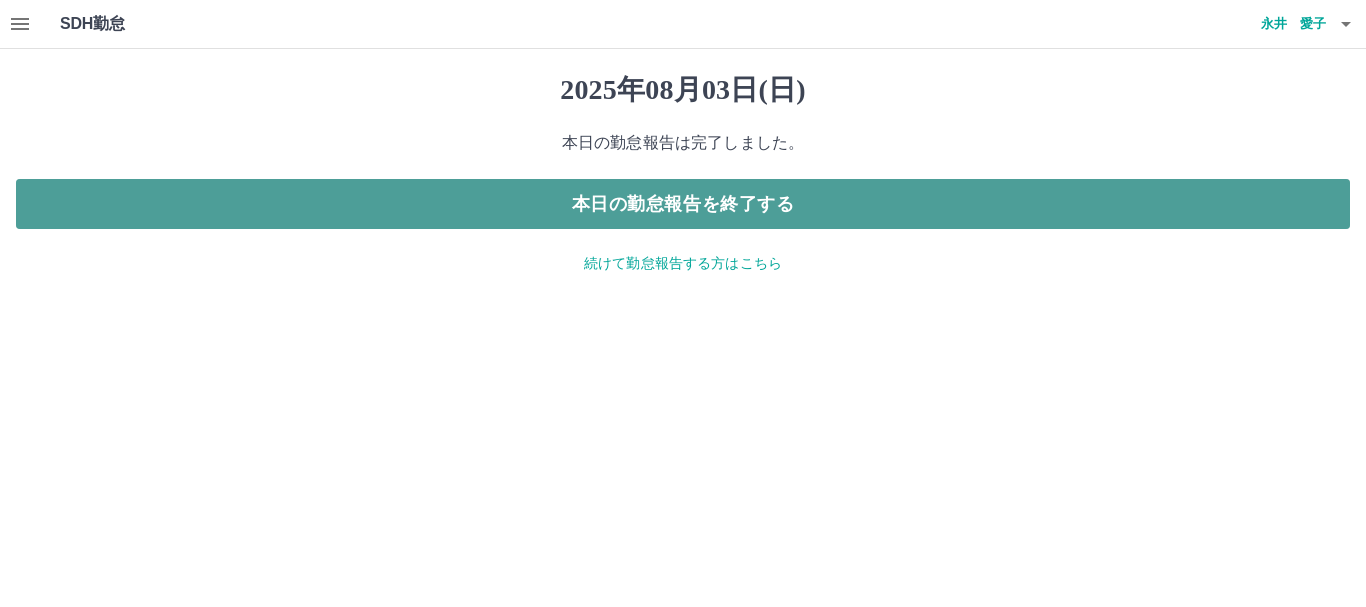 click on "本日の勤怠報告を終了する" at bounding box center [683, 204] 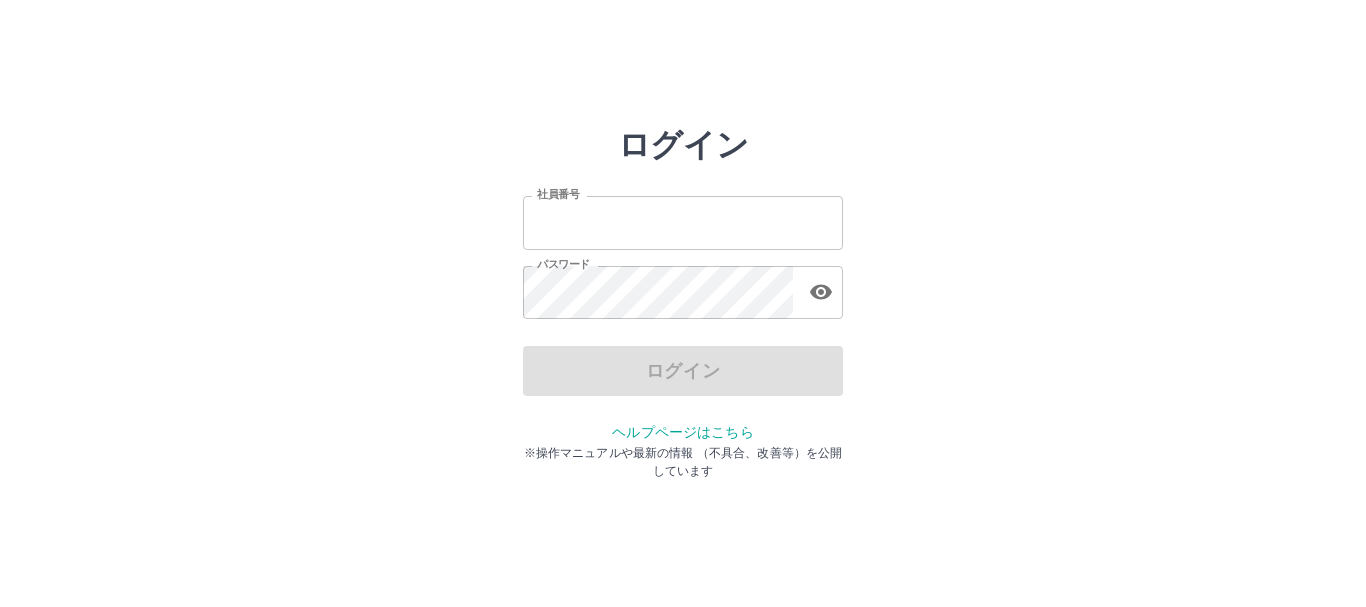 scroll, scrollTop: 0, scrollLeft: 0, axis: both 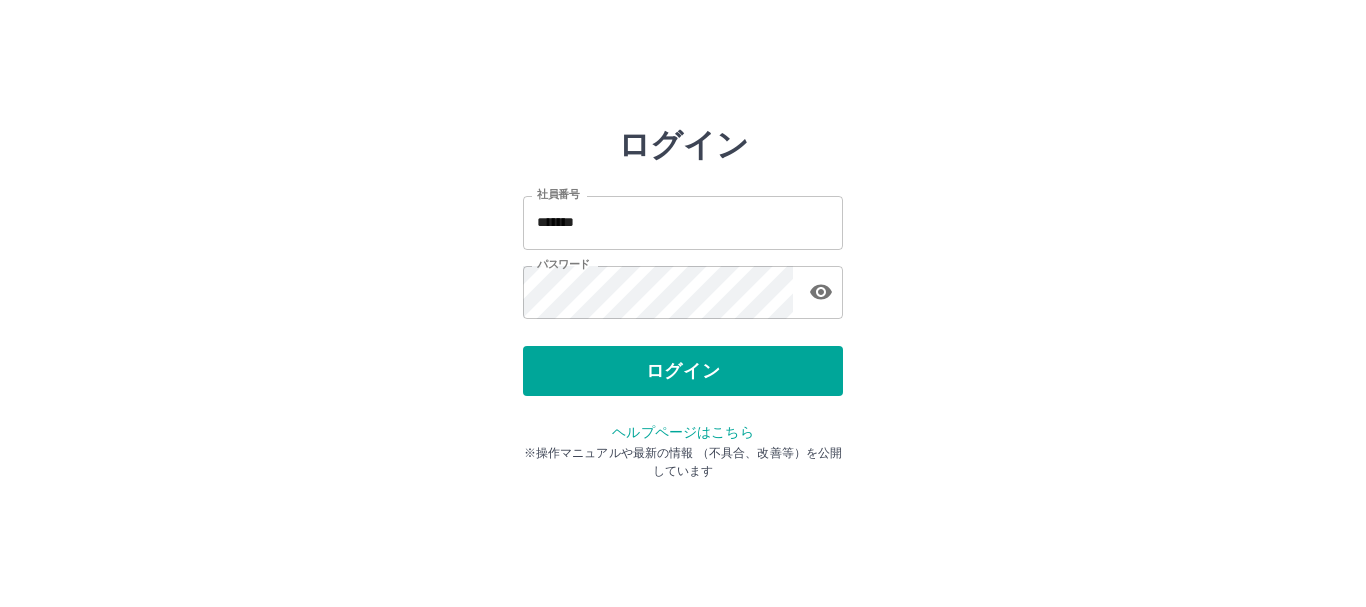 click on "ログイン" at bounding box center [683, 371] 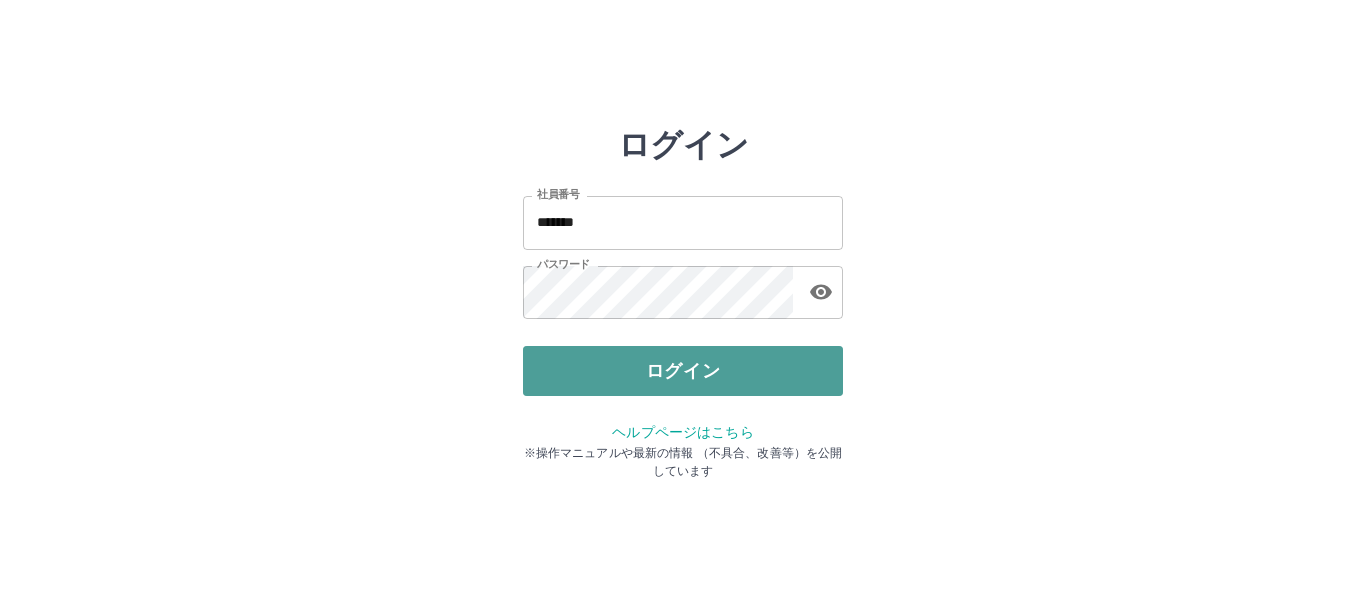 click on "ログイン" at bounding box center [683, 371] 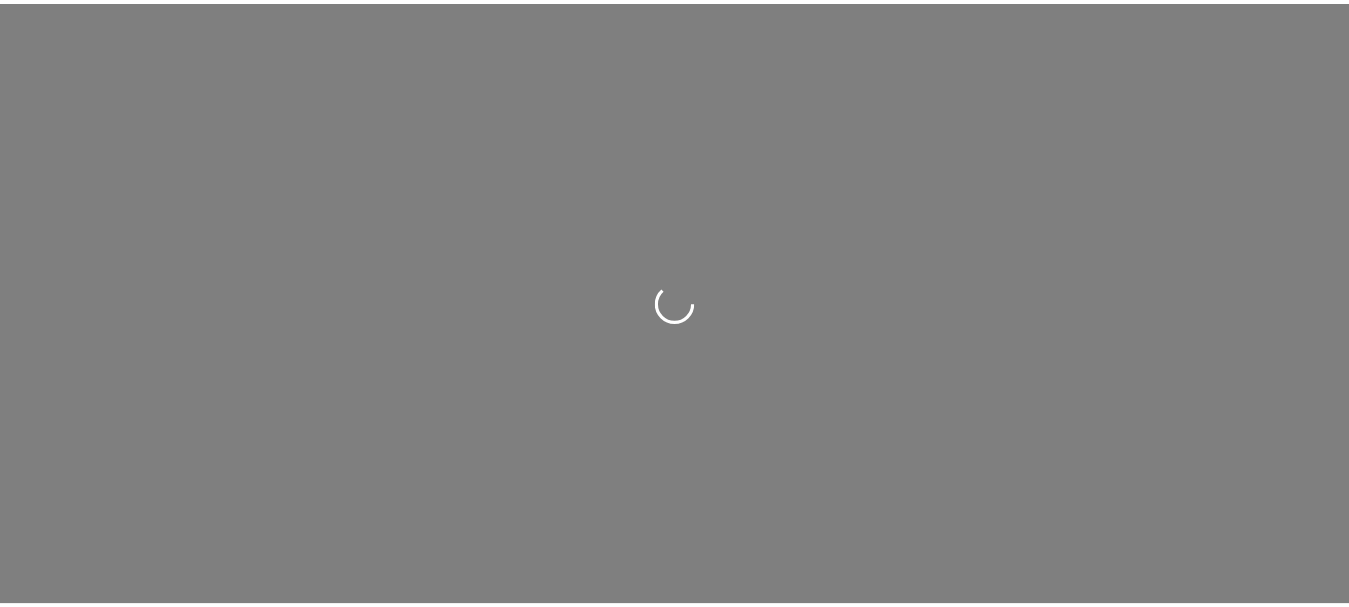 scroll, scrollTop: 0, scrollLeft: 0, axis: both 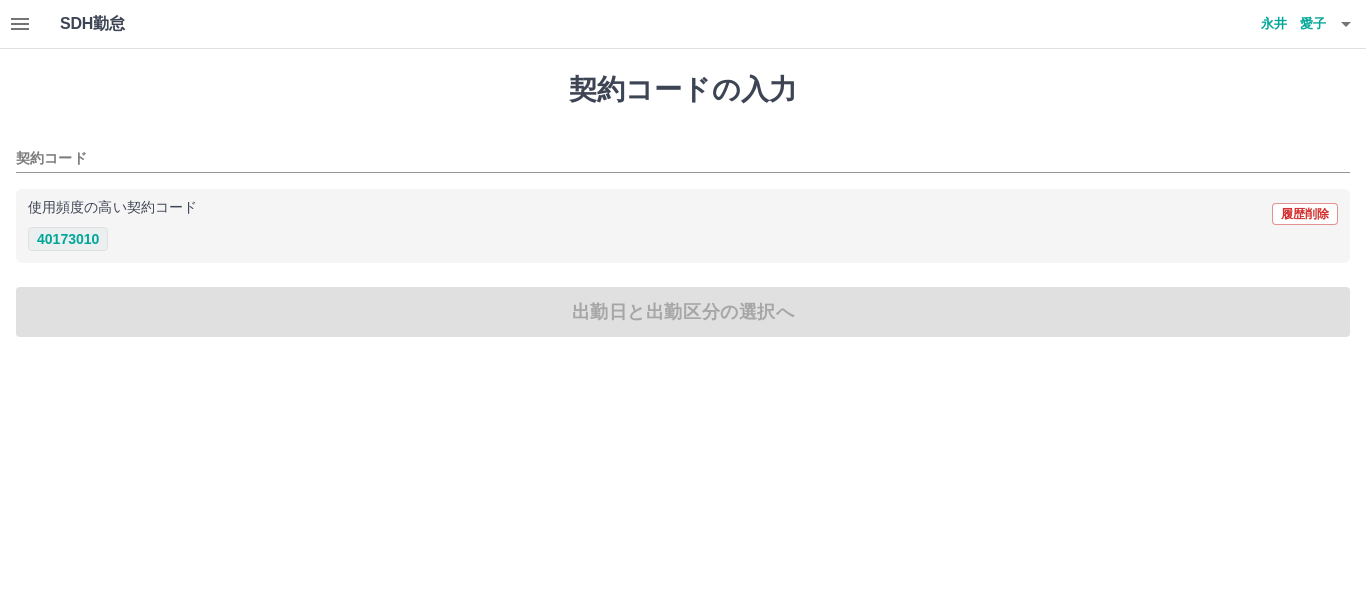 click on "40173010" at bounding box center [68, 239] 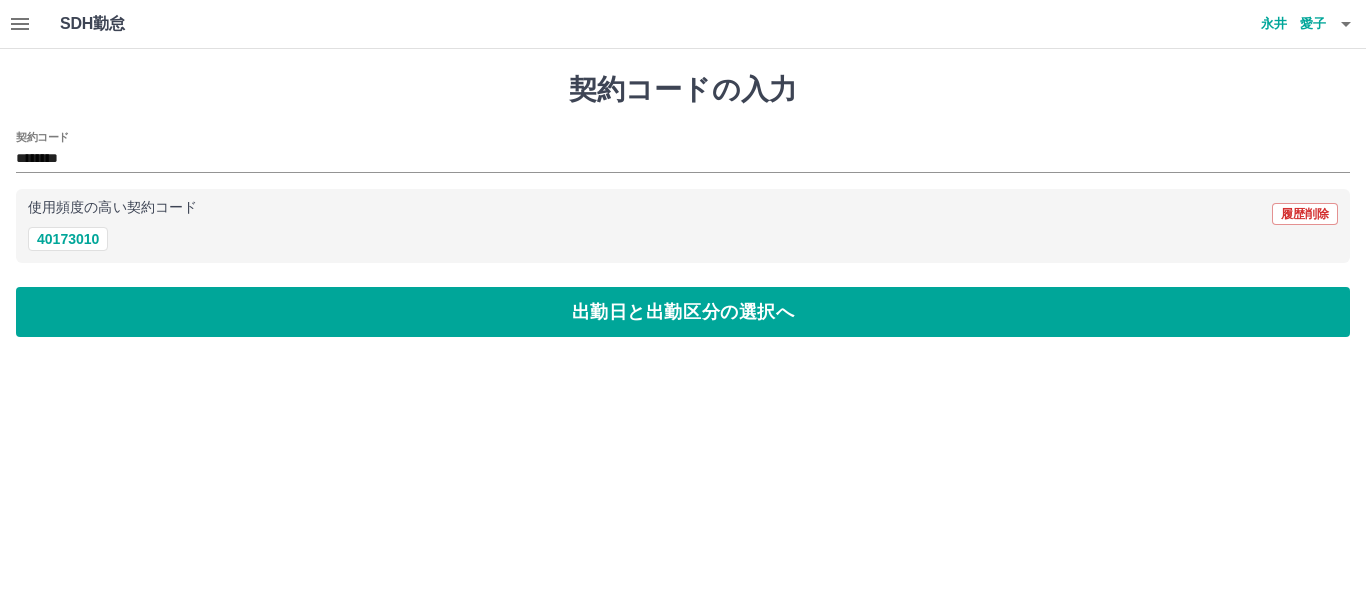 click on "契約コードの入力 契約コード ******** 使用頻度の高い契約コード 履歴削除 40173010 出勤日と出勤区分の選択へ" at bounding box center [683, 205] 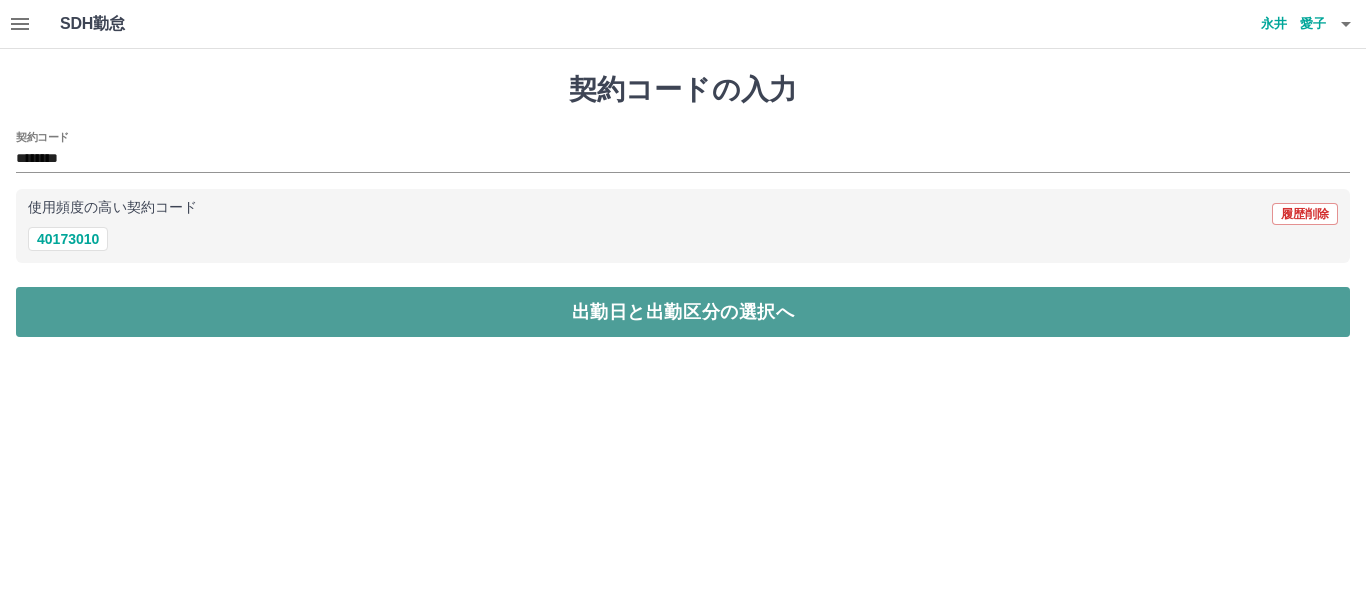 click on "出勤日と出勤区分の選択へ" at bounding box center (683, 312) 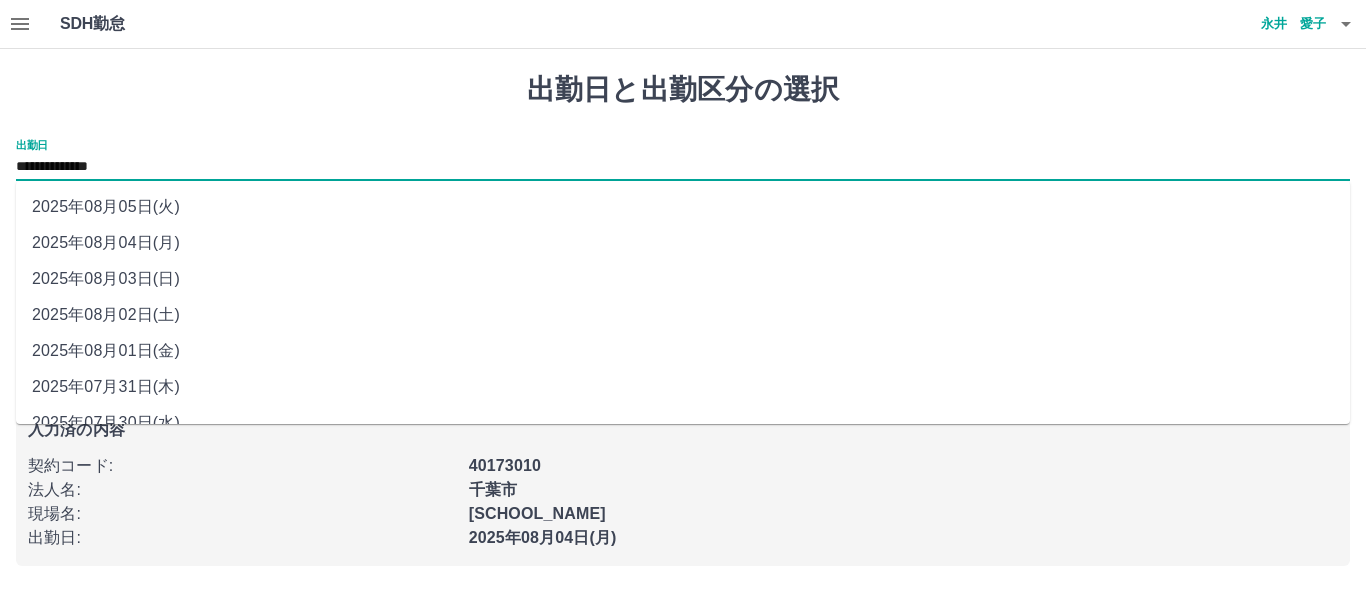 click on "**********" at bounding box center [683, 167] 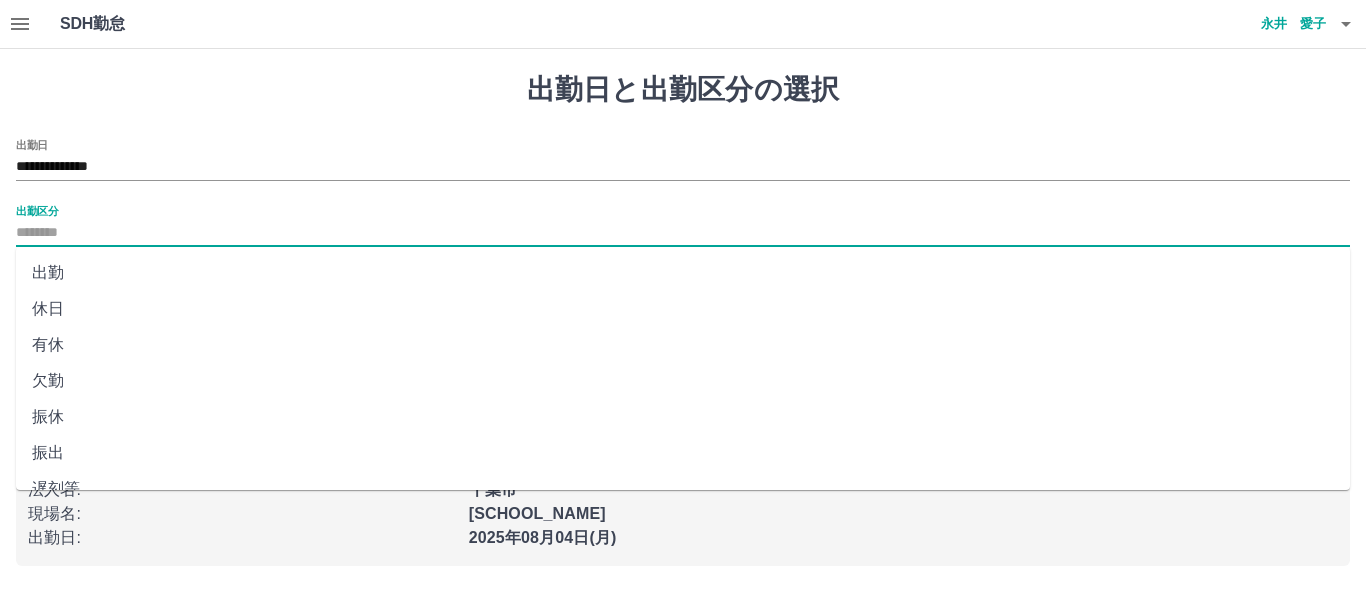 click on "出勤区分" at bounding box center [683, 233] 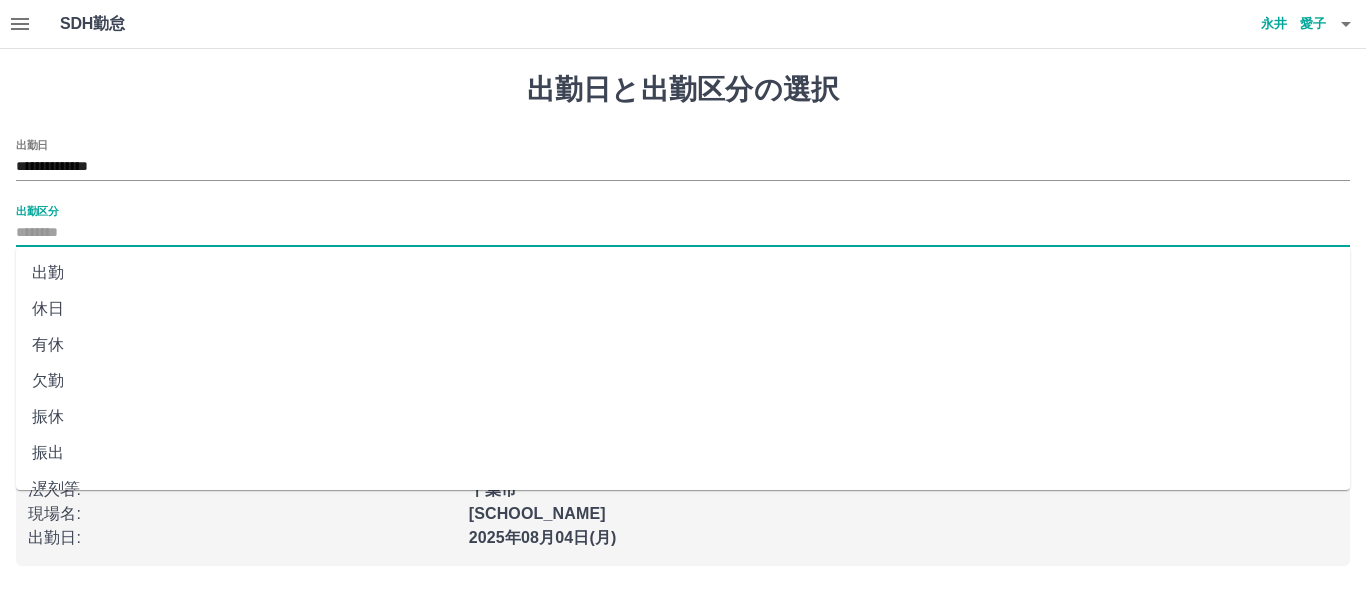 click on "出勤" at bounding box center (683, 273) 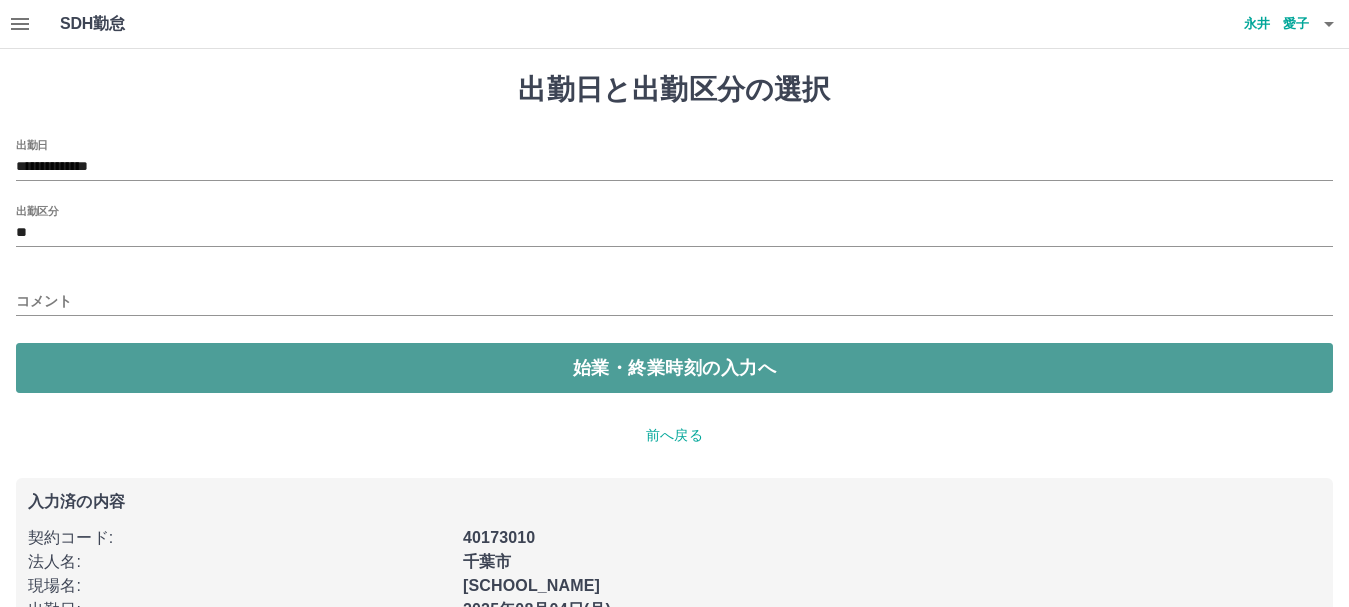 click on "始業・終業時刻の入力へ" at bounding box center (674, 368) 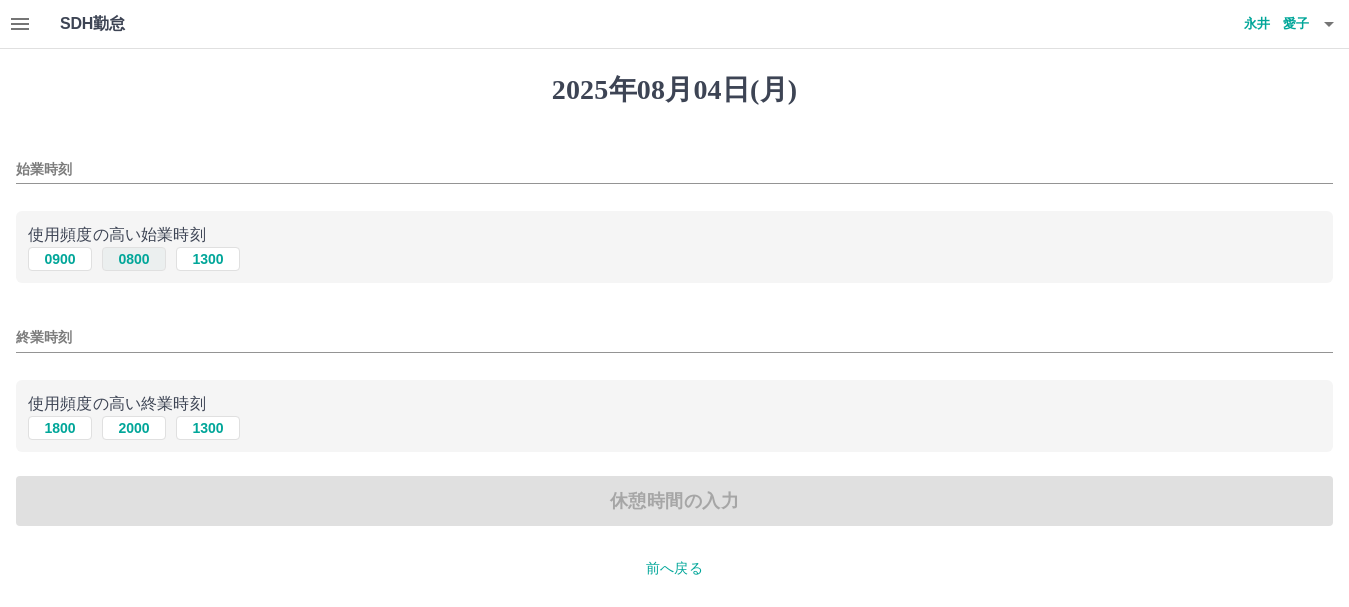 click on "0800" at bounding box center [134, 259] 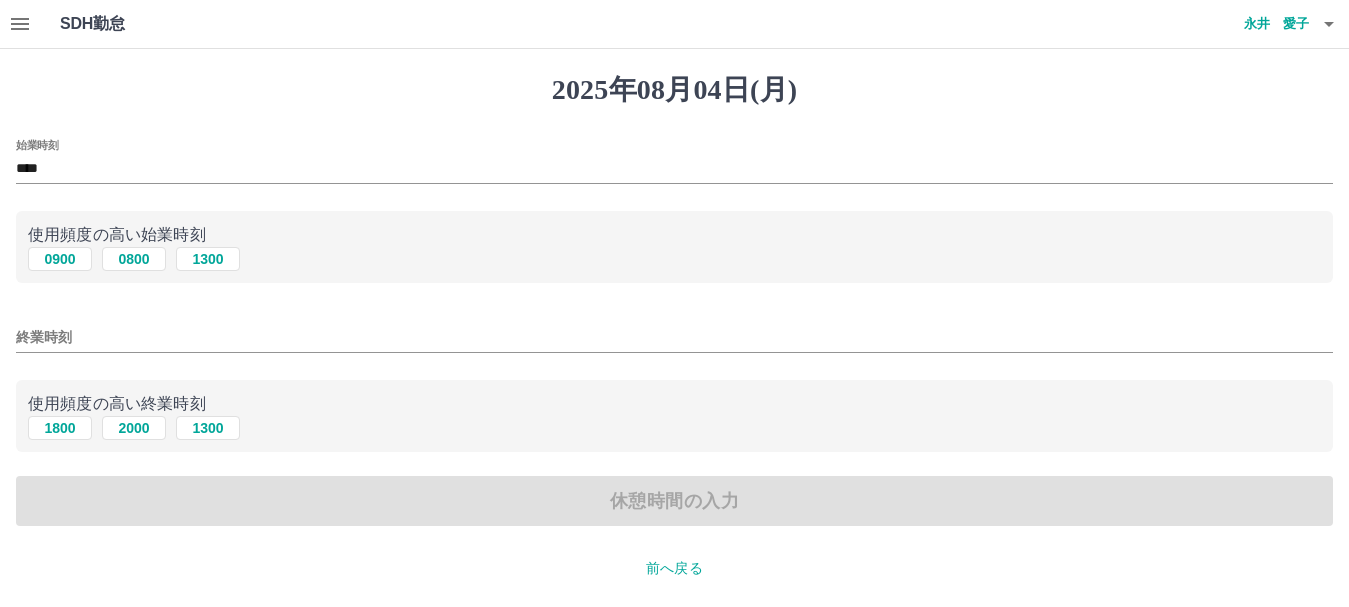 click on "終業時刻" at bounding box center [674, 337] 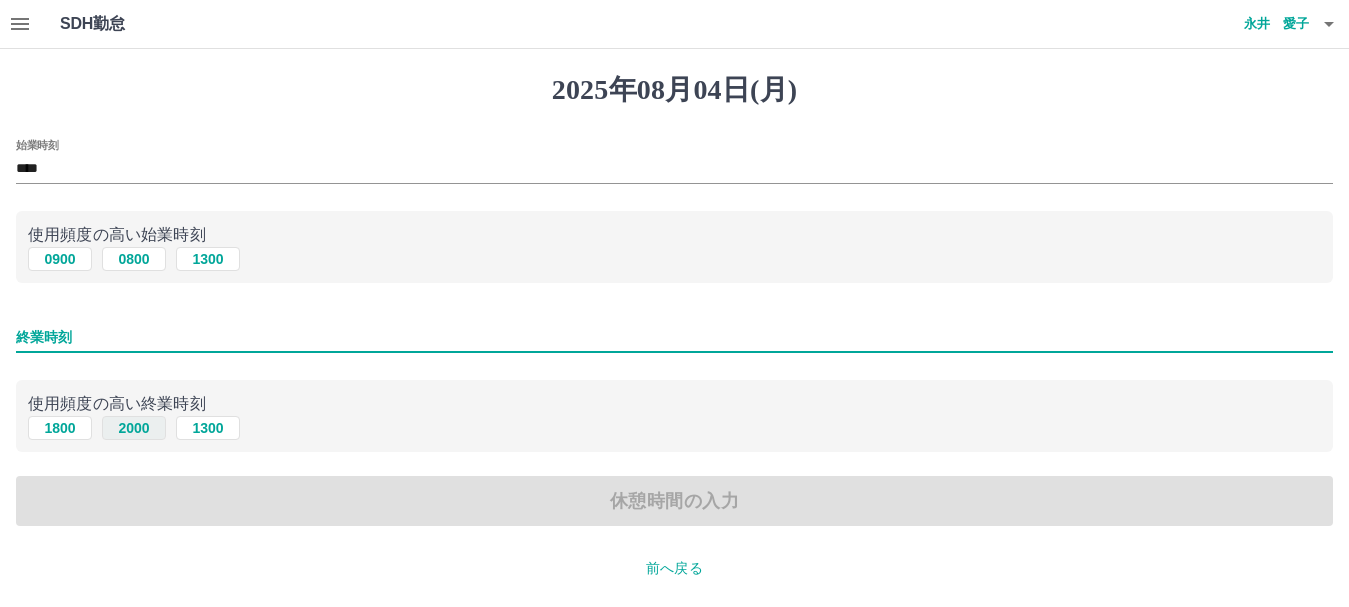 type on "****" 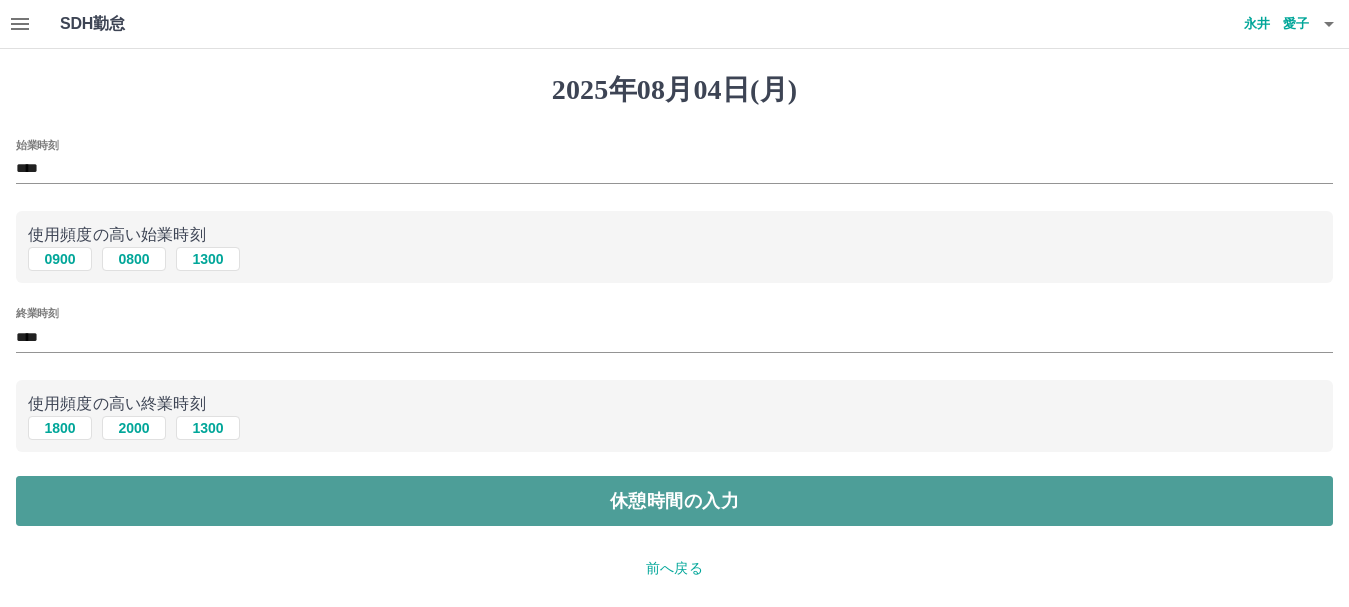 click on "休憩時間の入力" at bounding box center [674, 501] 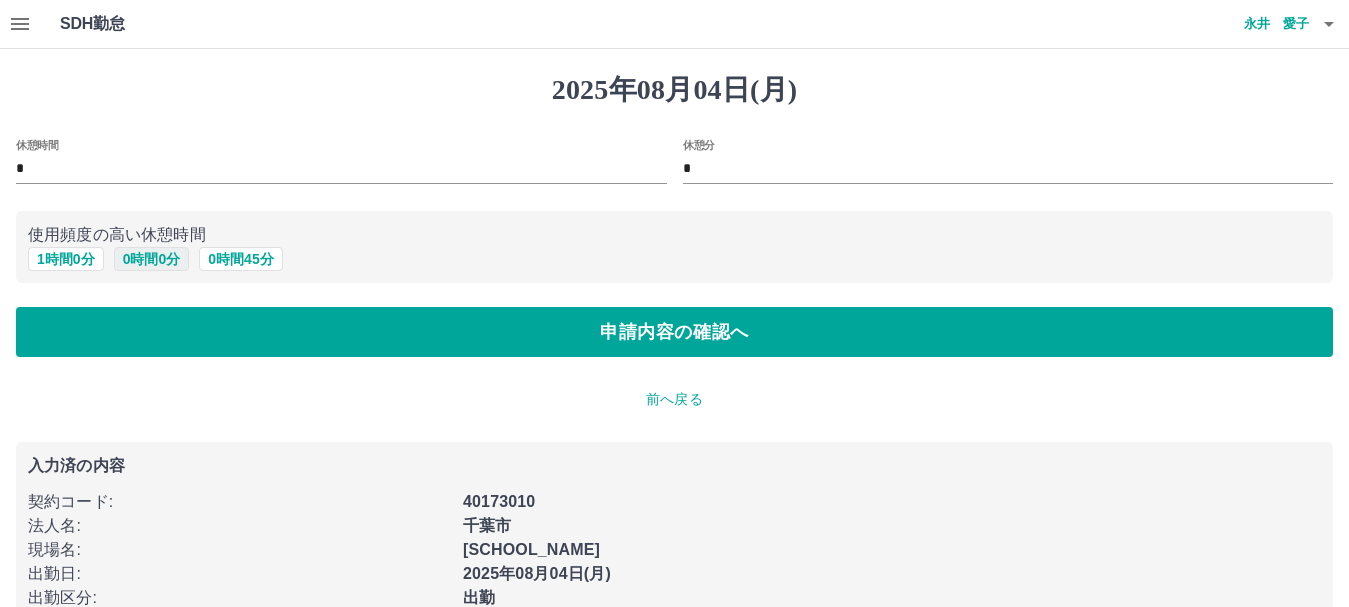 click on "0 時間 0 分" at bounding box center [152, 259] 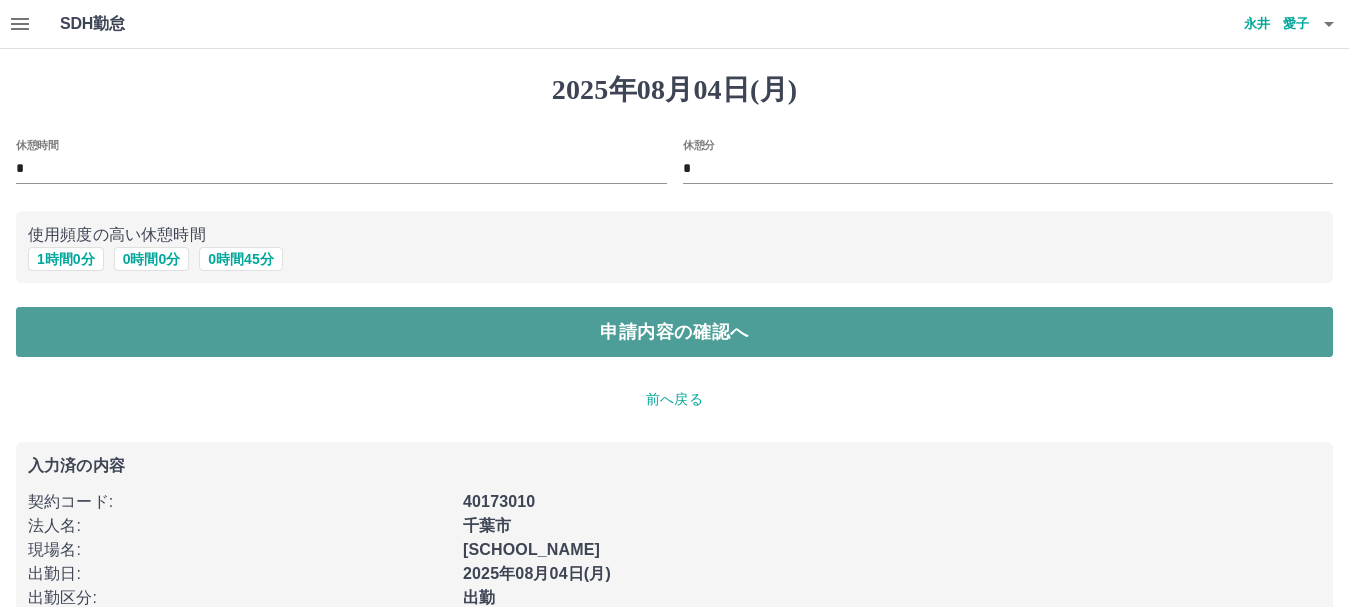 click on "申請内容の確認へ" at bounding box center [674, 332] 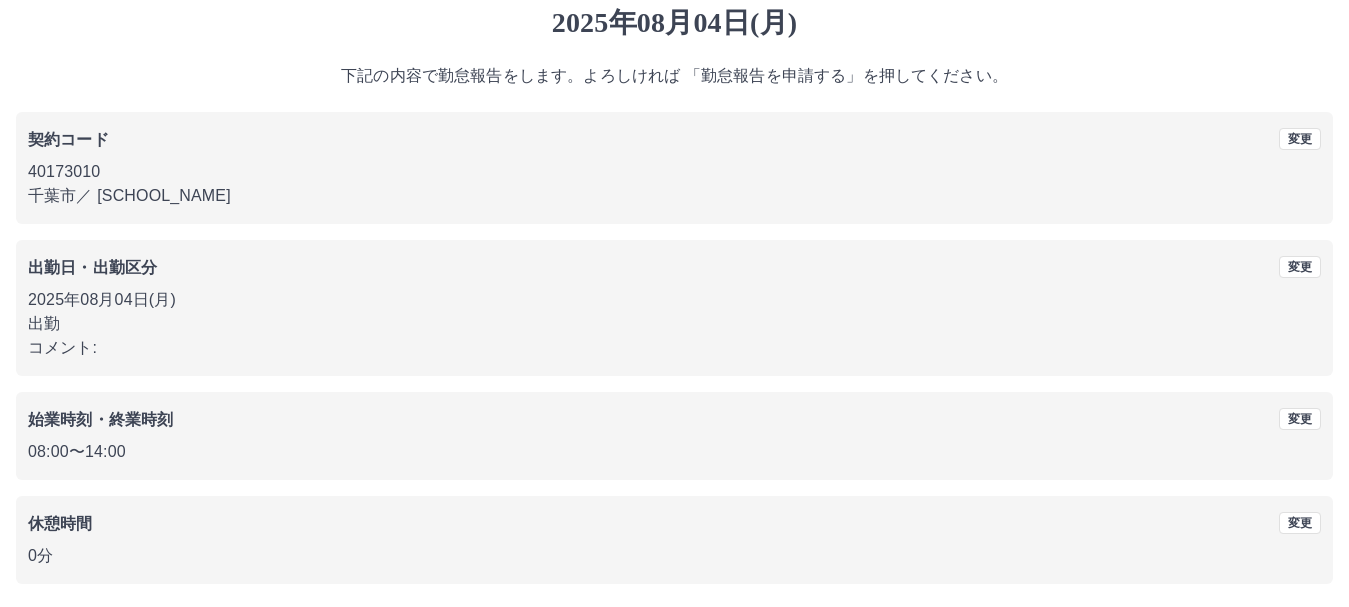 scroll, scrollTop: 142, scrollLeft: 0, axis: vertical 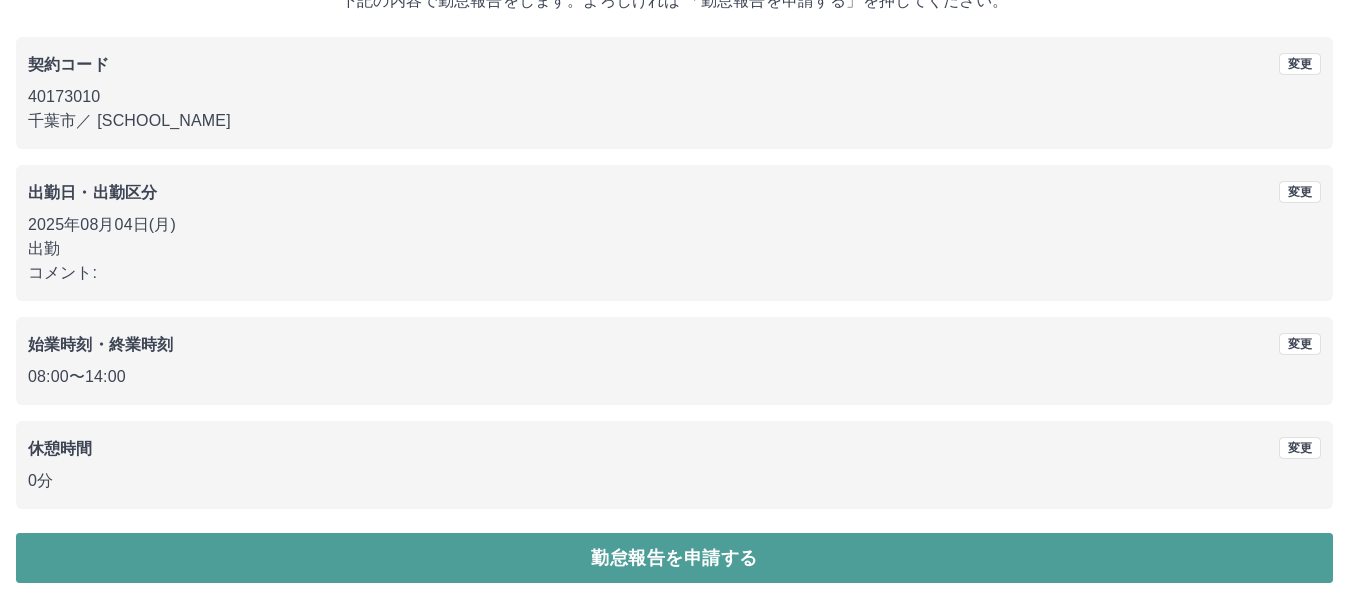 click on "勤怠報告を申請する" at bounding box center [674, 558] 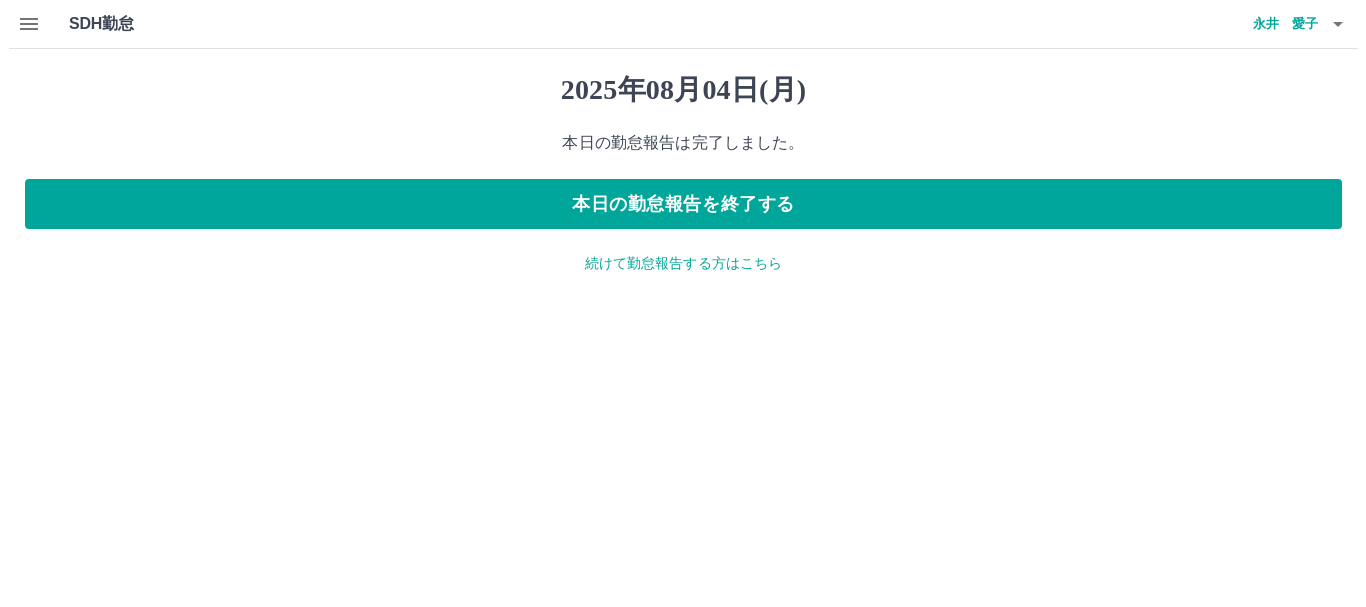scroll, scrollTop: 0, scrollLeft: 0, axis: both 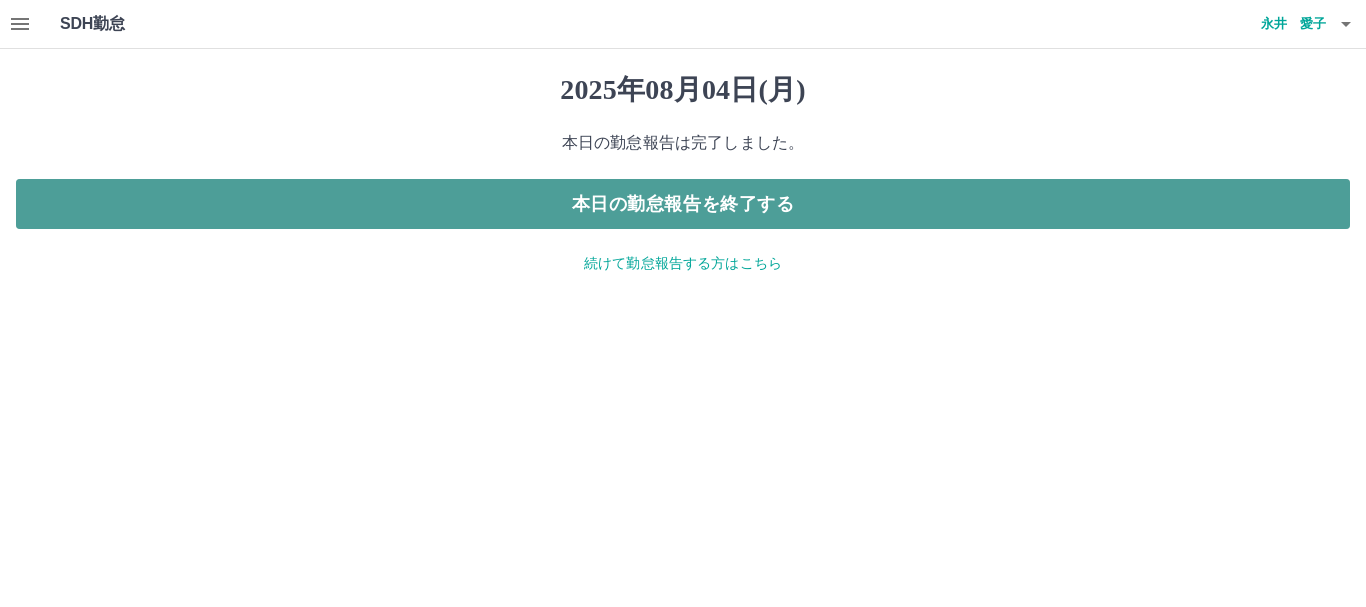 click on "本日の勤怠報告を終了する" at bounding box center (683, 204) 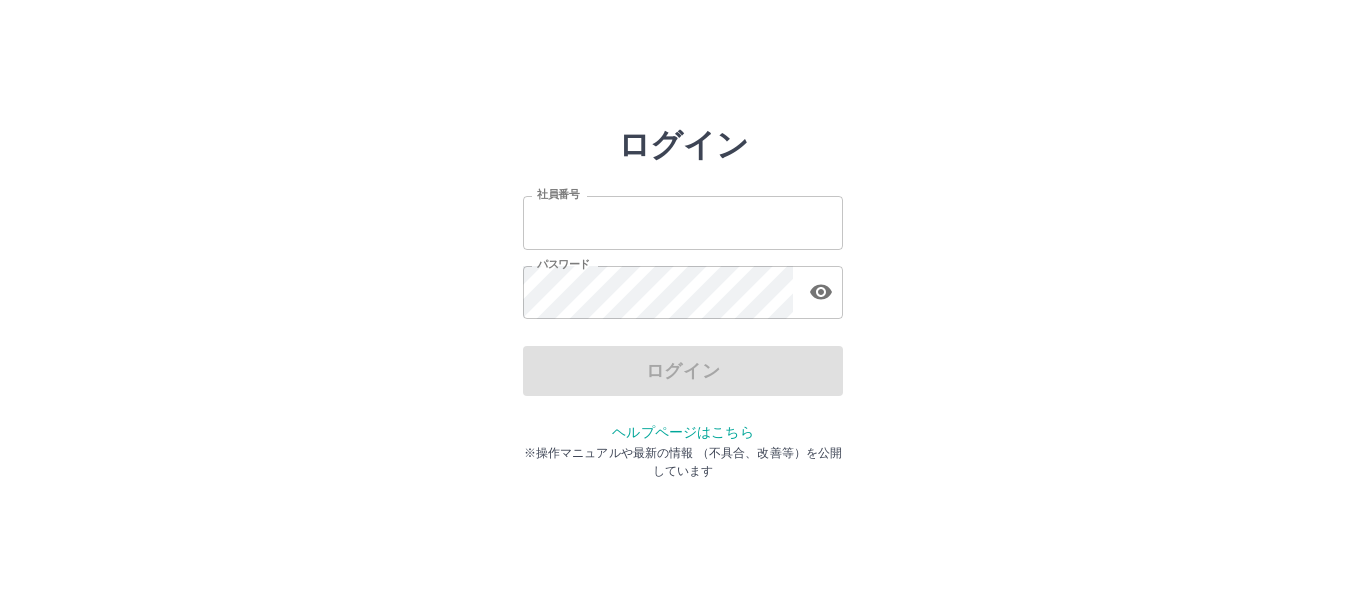 scroll, scrollTop: 0, scrollLeft: 0, axis: both 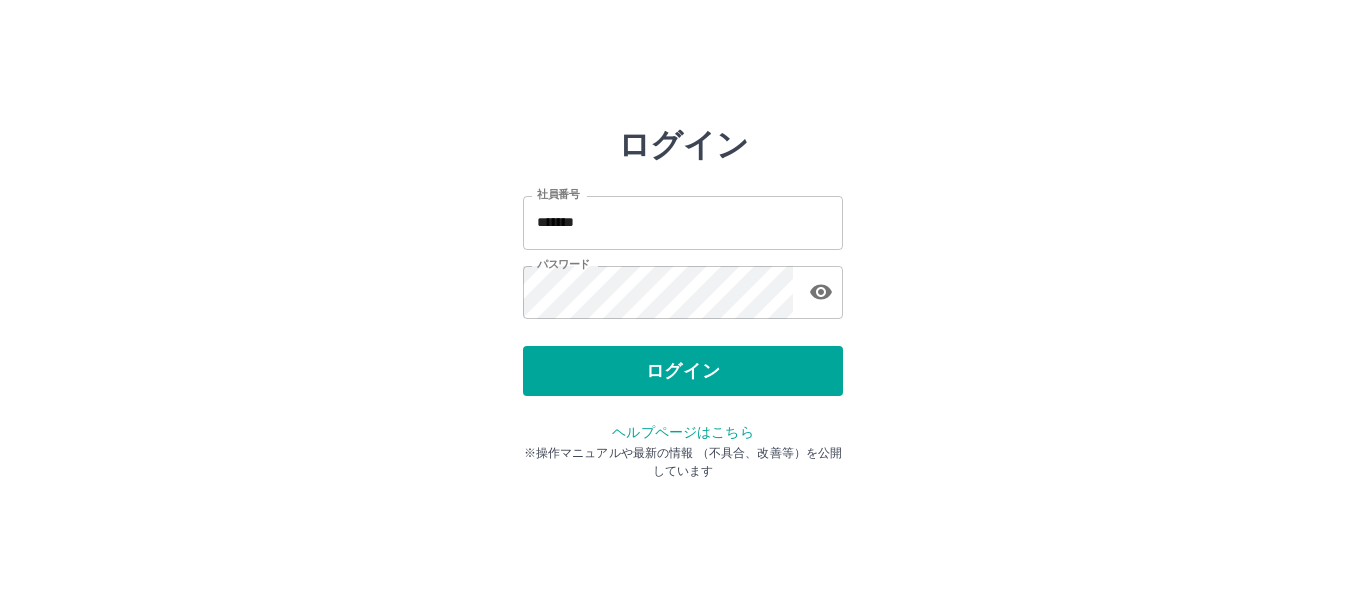 click on "ログイン" at bounding box center (683, 371) 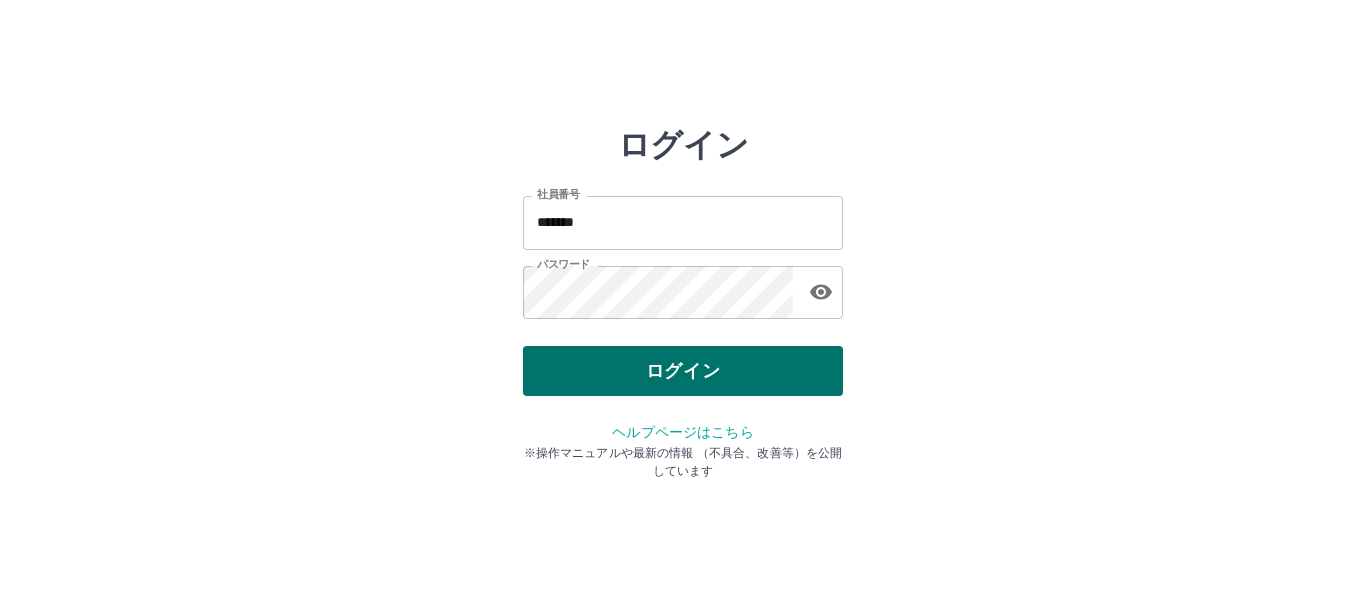 click on "ログイン" at bounding box center (683, 371) 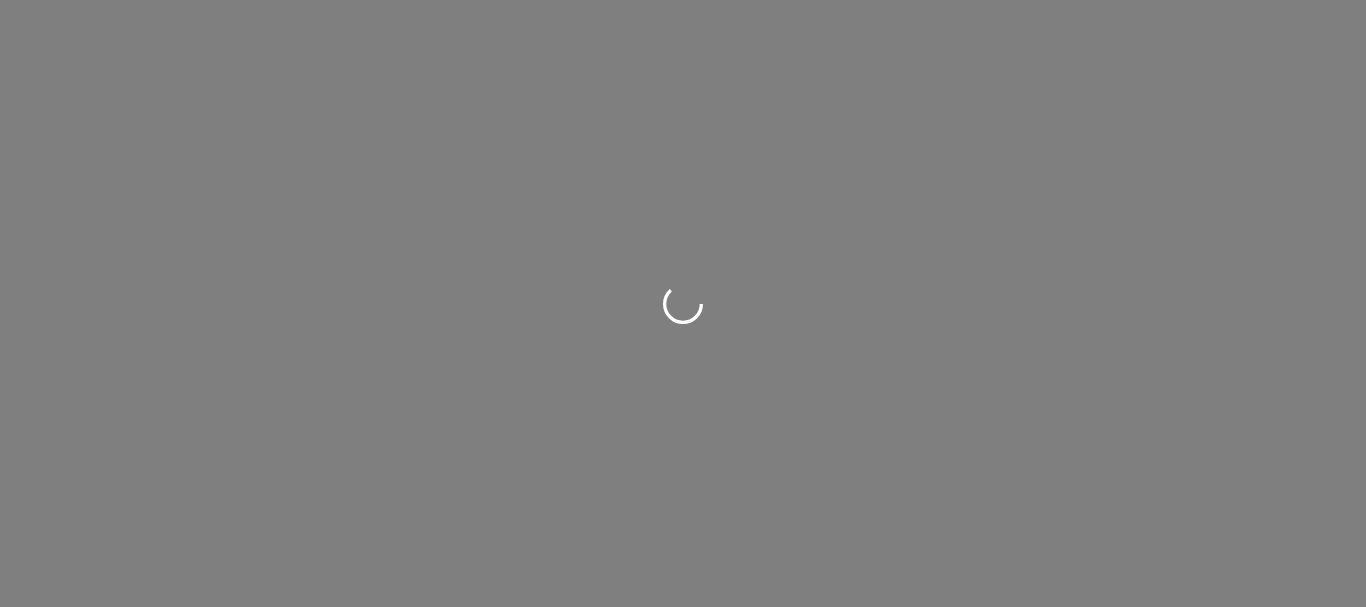 scroll, scrollTop: 0, scrollLeft: 0, axis: both 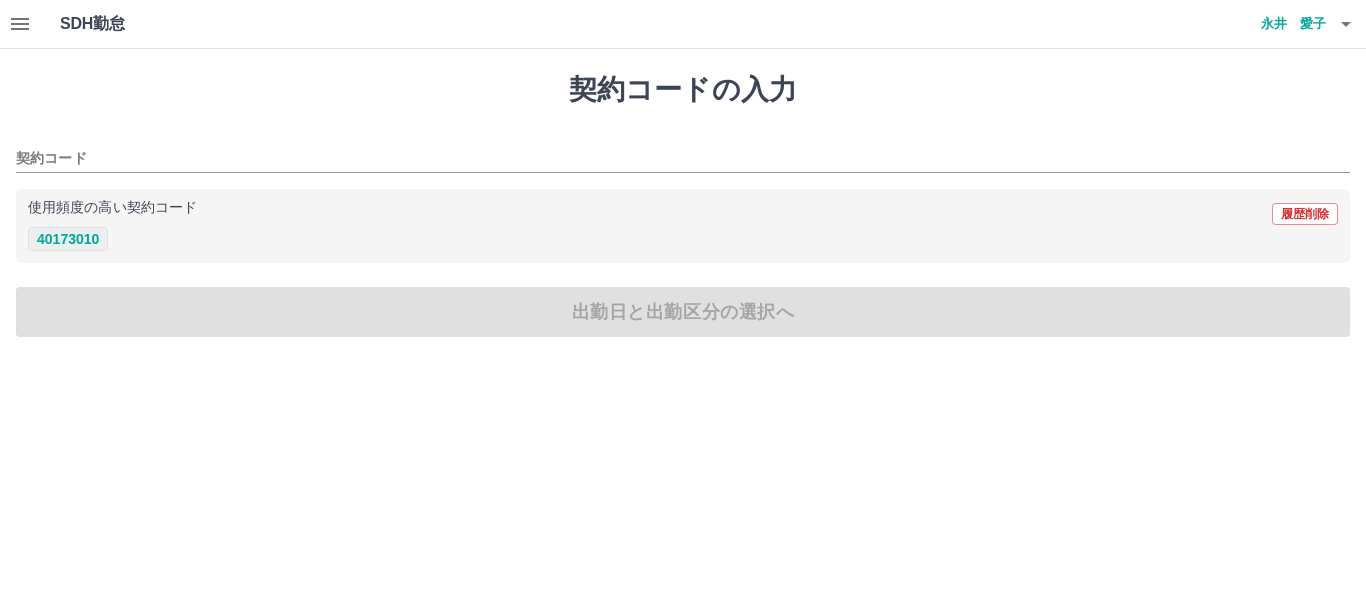 click on "40173010" at bounding box center (68, 239) 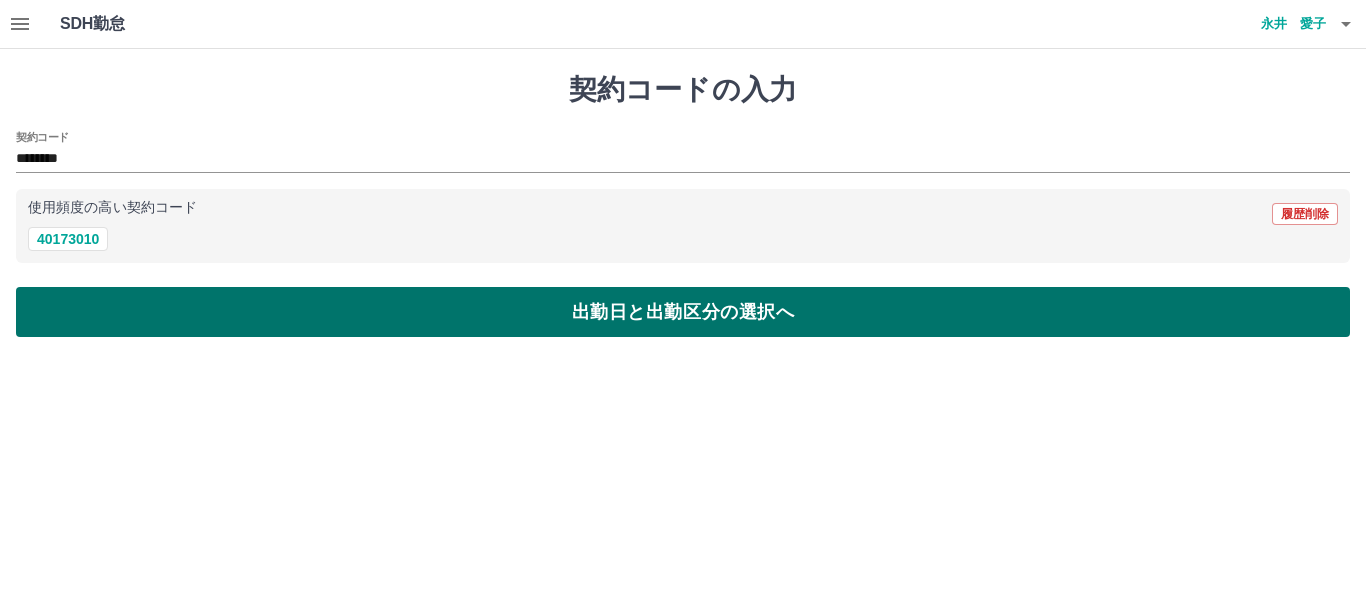 click on "出勤日と出勤区分の選択へ" at bounding box center [683, 312] 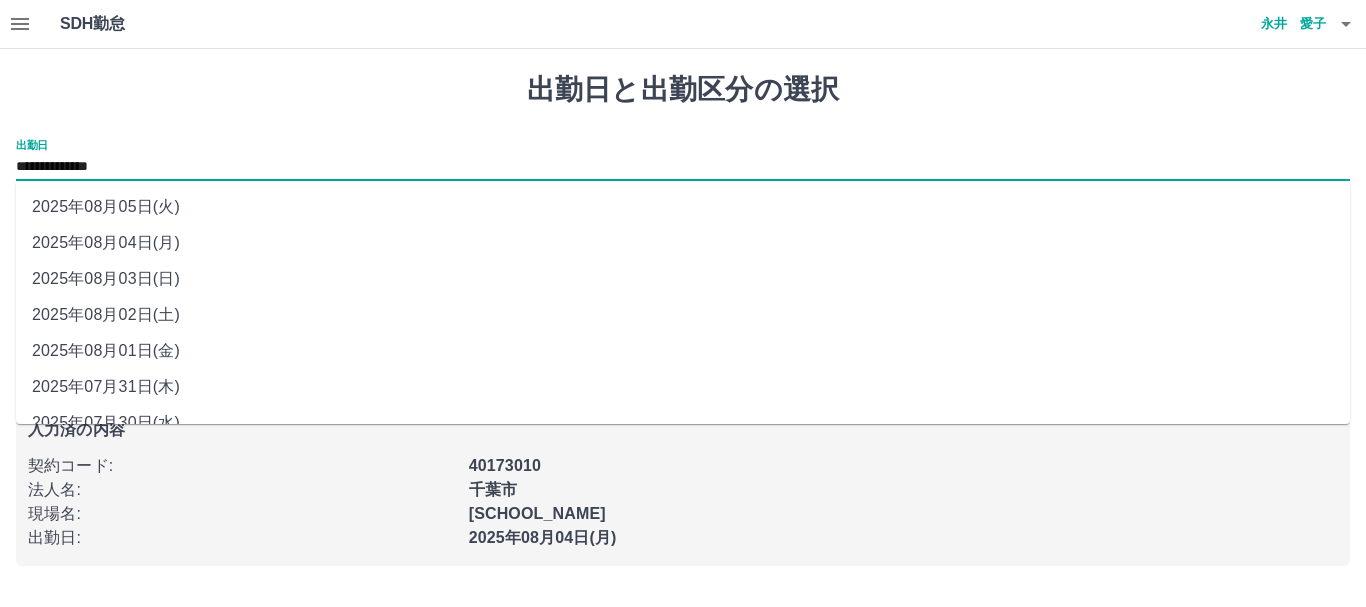 click on "**********" at bounding box center [683, 167] 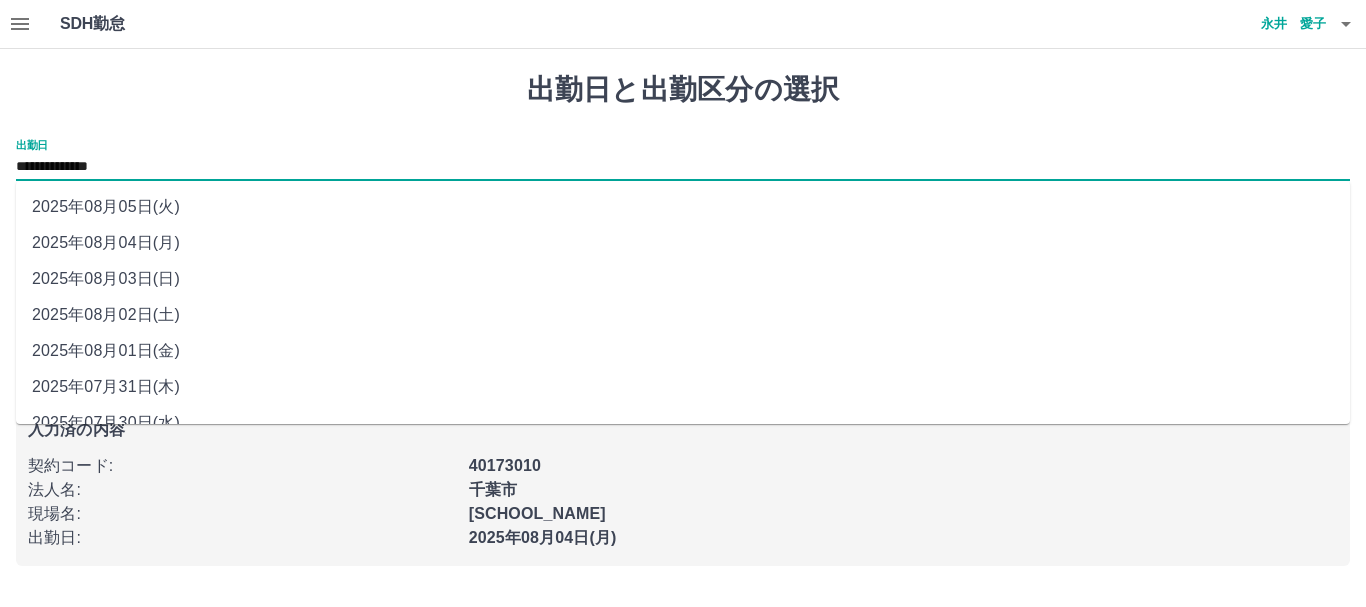 click on "2025年08月05日(火)" at bounding box center [683, 207] 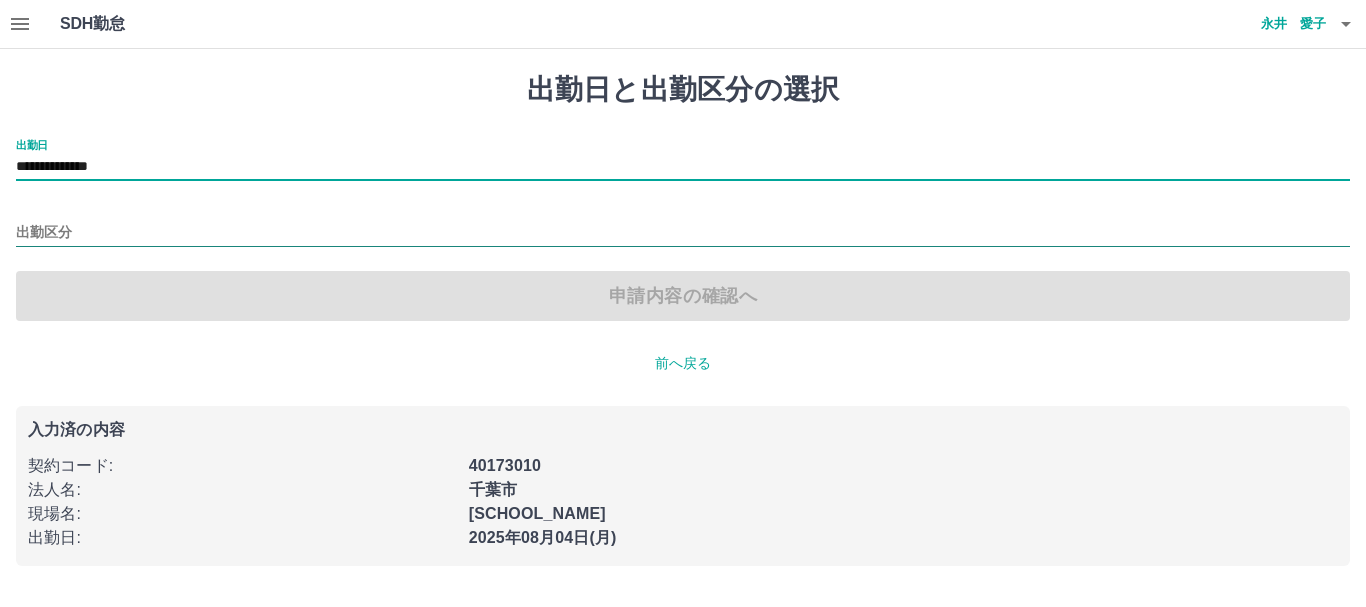 drag, startPoint x: 26, startPoint y: 230, endPoint x: 28, endPoint y: 243, distance: 13.152946 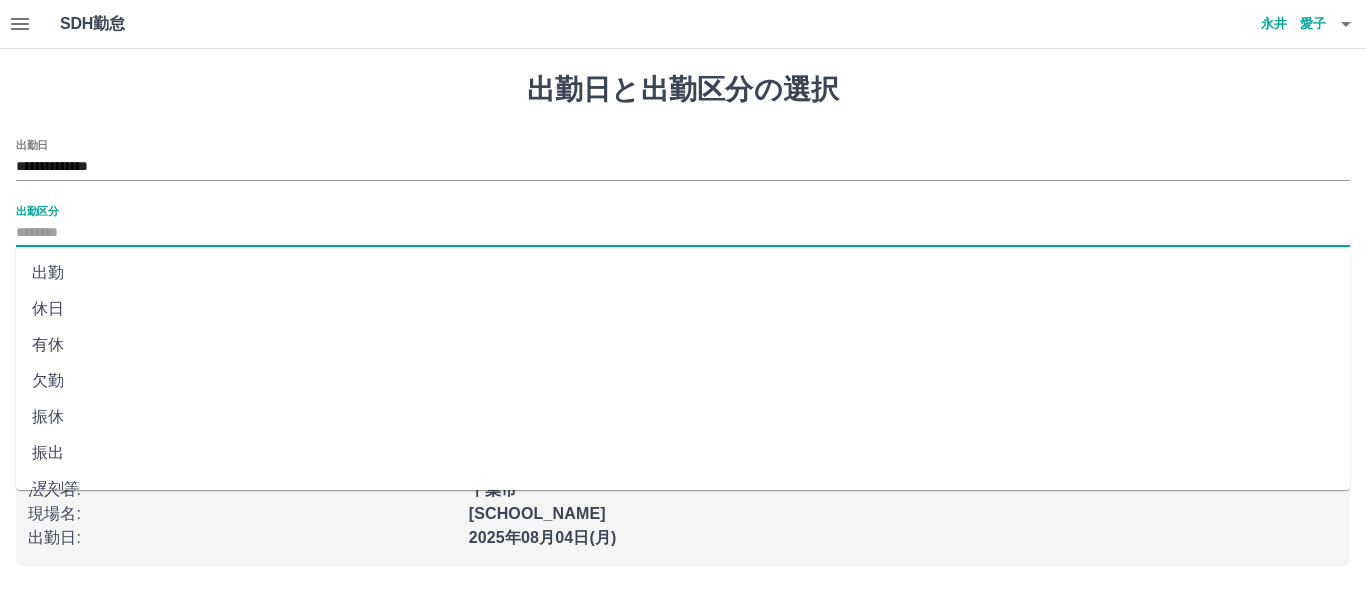 click on "休日" at bounding box center (683, 309) 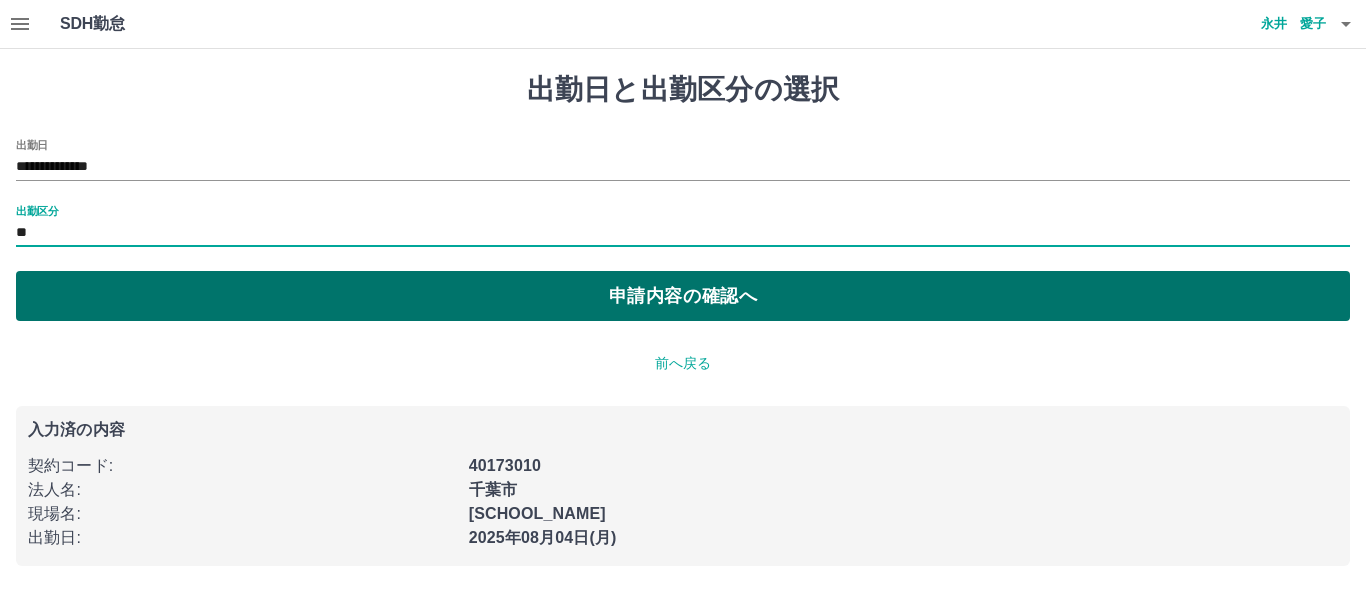 type on "**" 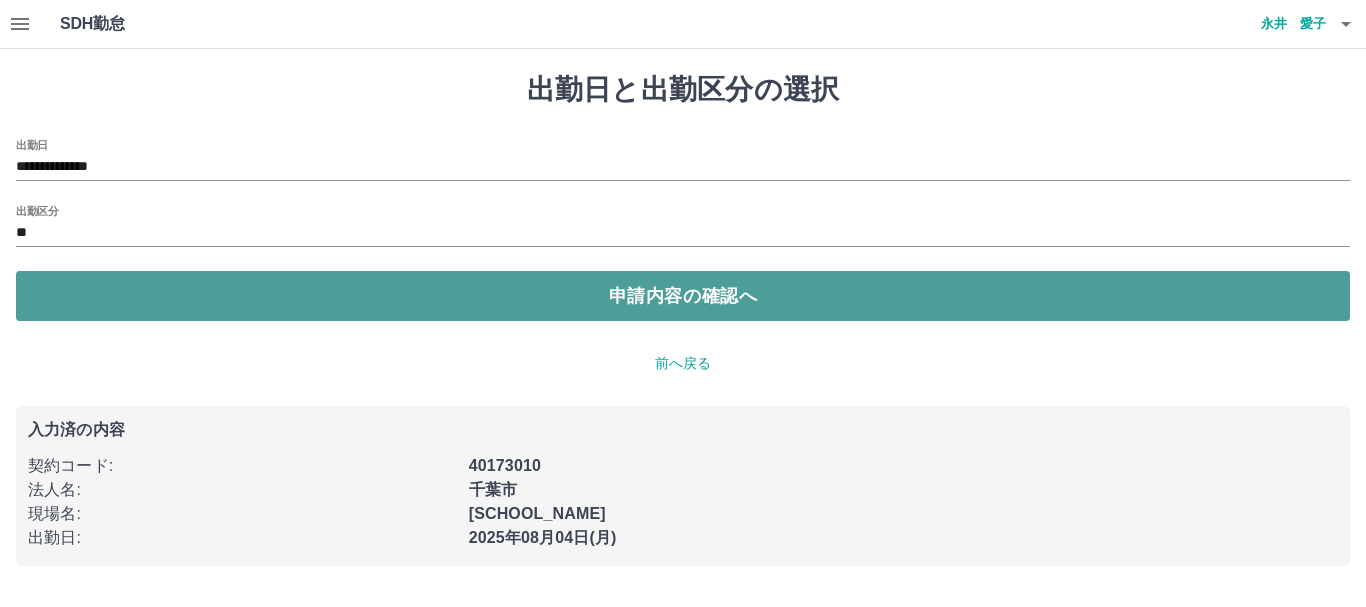 click on "申請内容の確認へ" at bounding box center [683, 296] 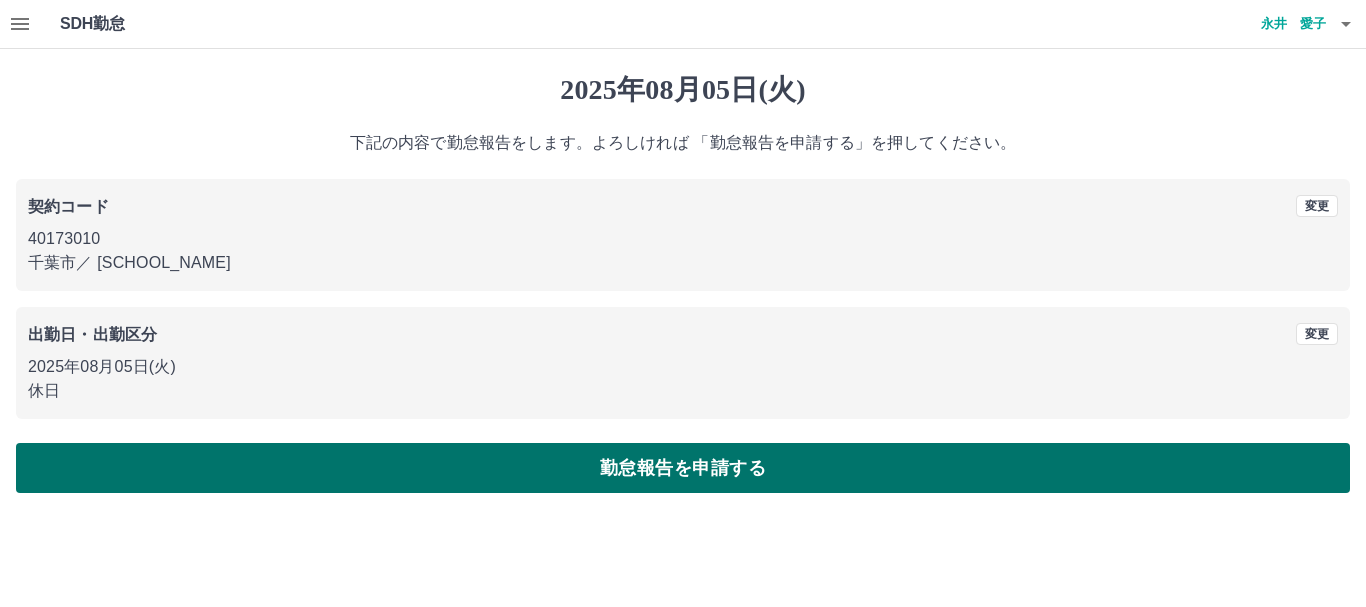 click on "勤怠報告を申請する" at bounding box center (683, 468) 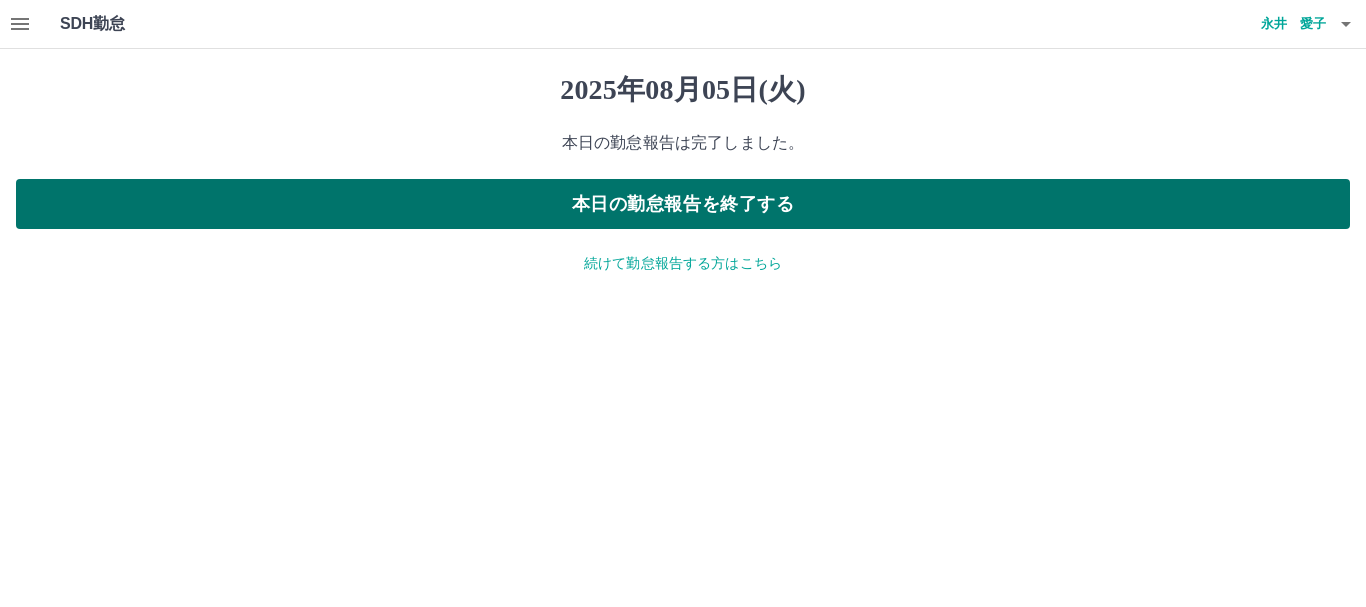 click on "本日の勤怠報告を終了する" at bounding box center (683, 204) 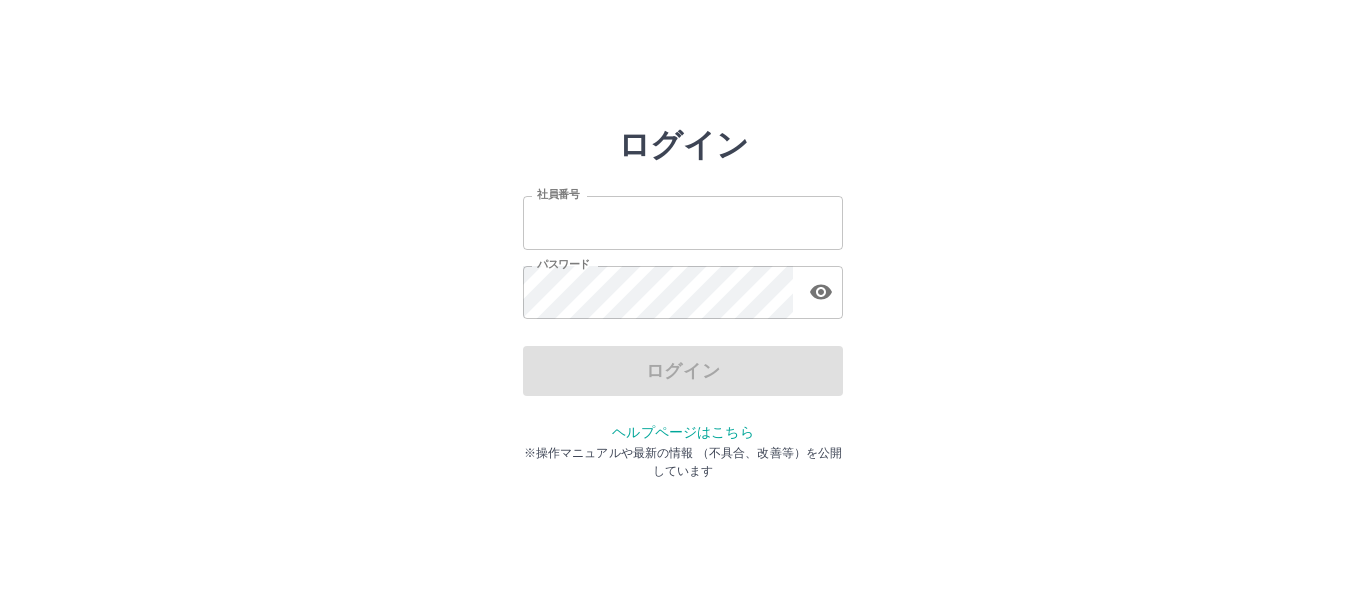 scroll, scrollTop: 0, scrollLeft: 0, axis: both 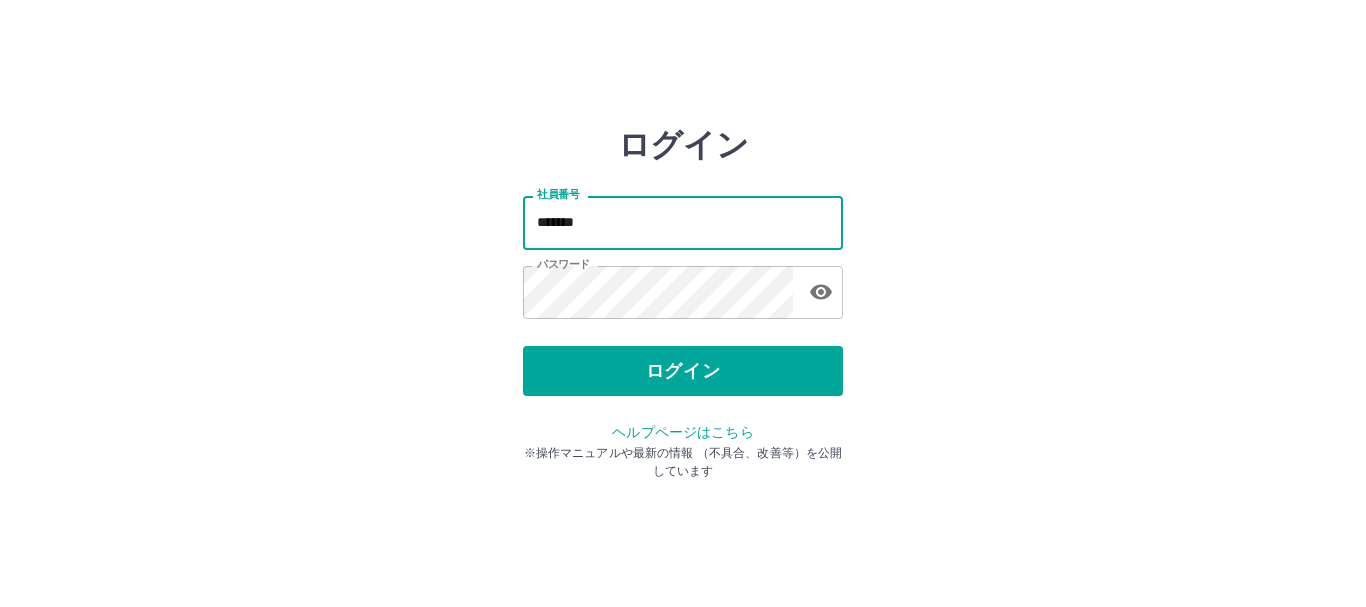 click on "*******" at bounding box center [683, 222] 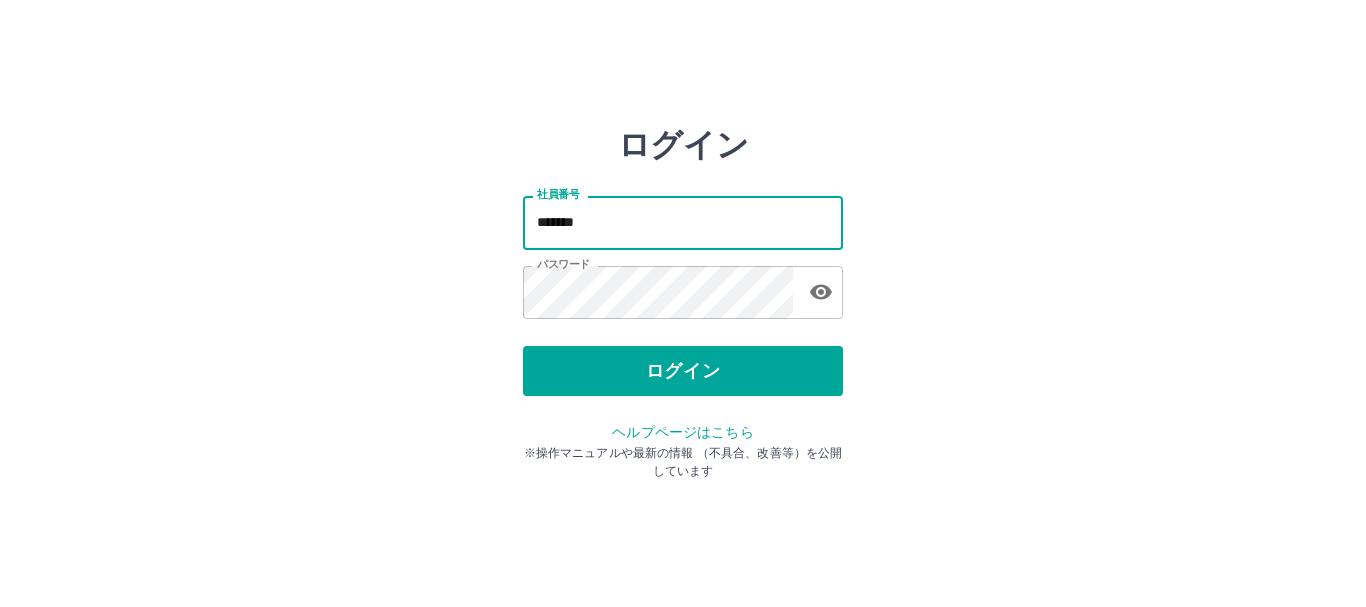 type on "*******" 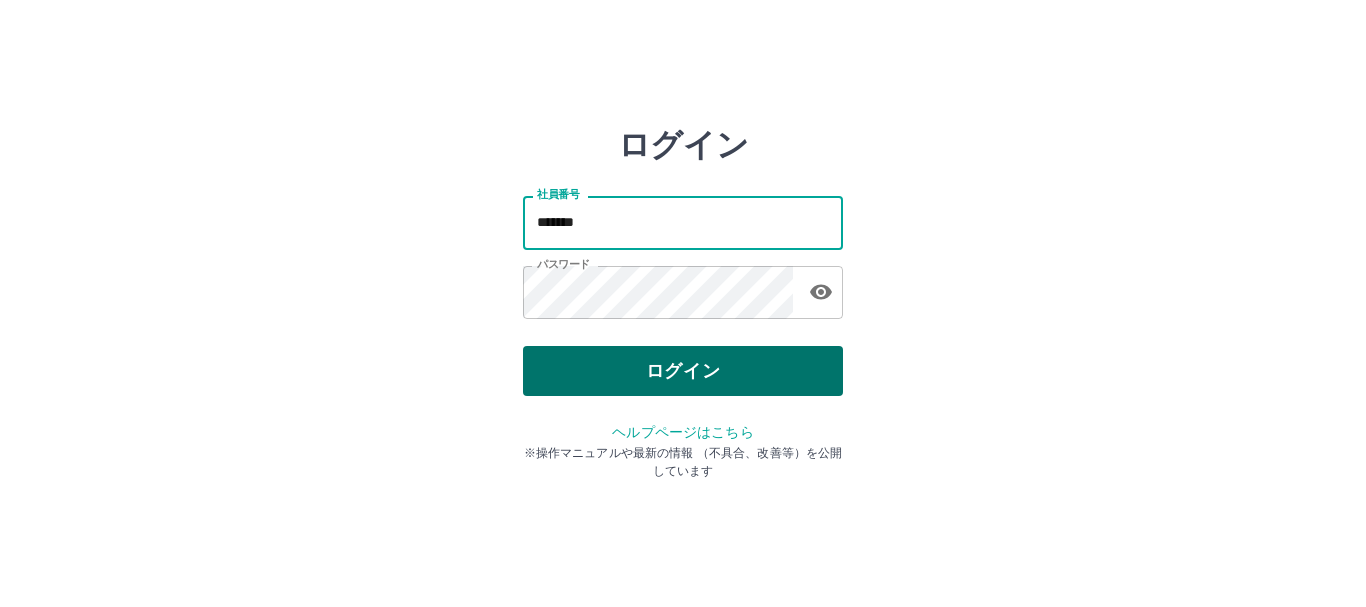 click on "ログイン" at bounding box center (683, 371) 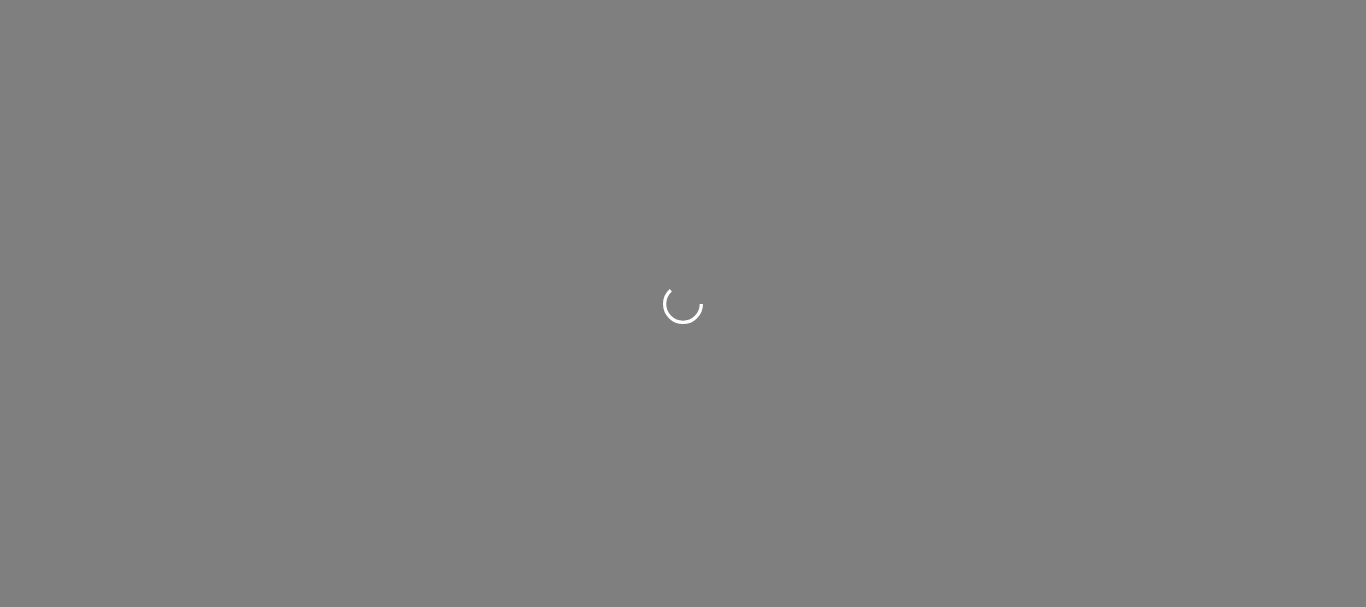 scroll, scrollTop: 0, scrollLeft: 0, axis: both 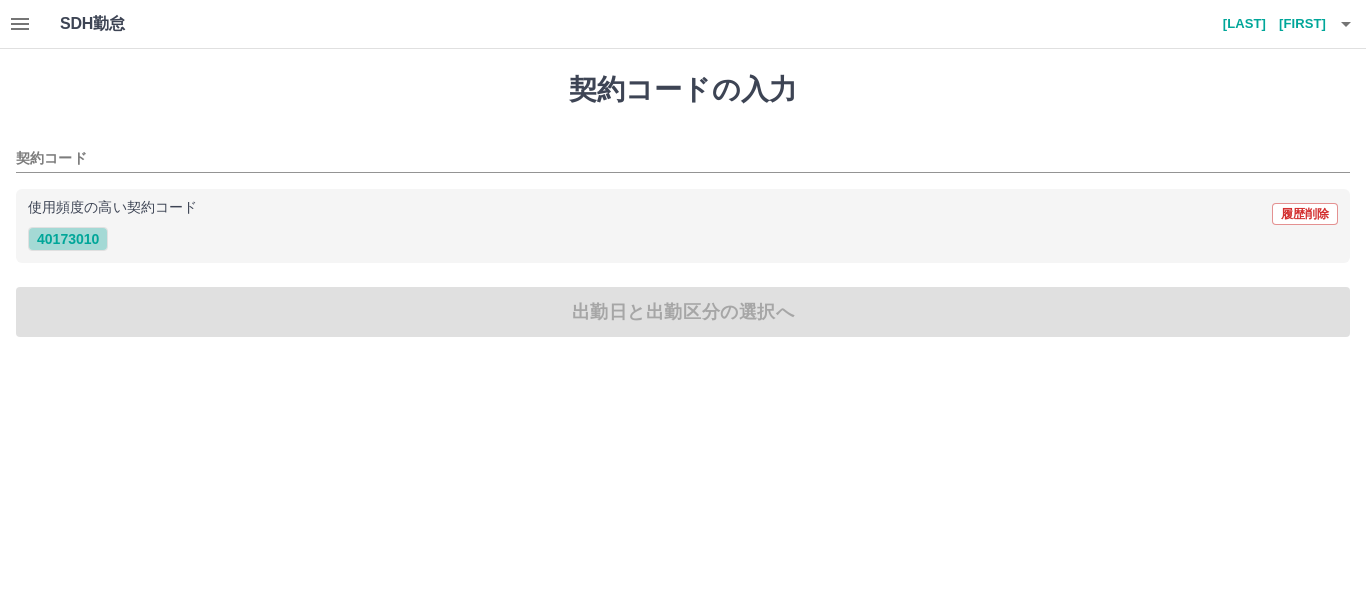click on "40173010" at bounding box center (68, 239) 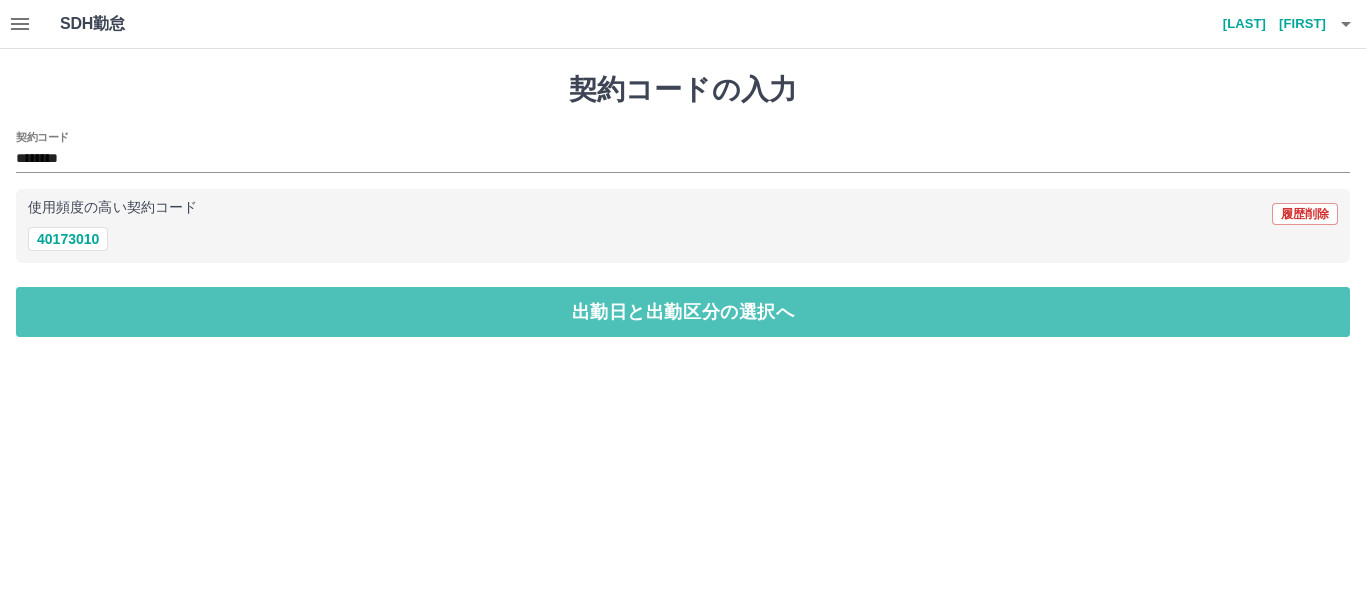 drag, startPoint x: 99, startPoint y: 302, endPoint x: 120, endPoint y: 236, distance: 69.260376 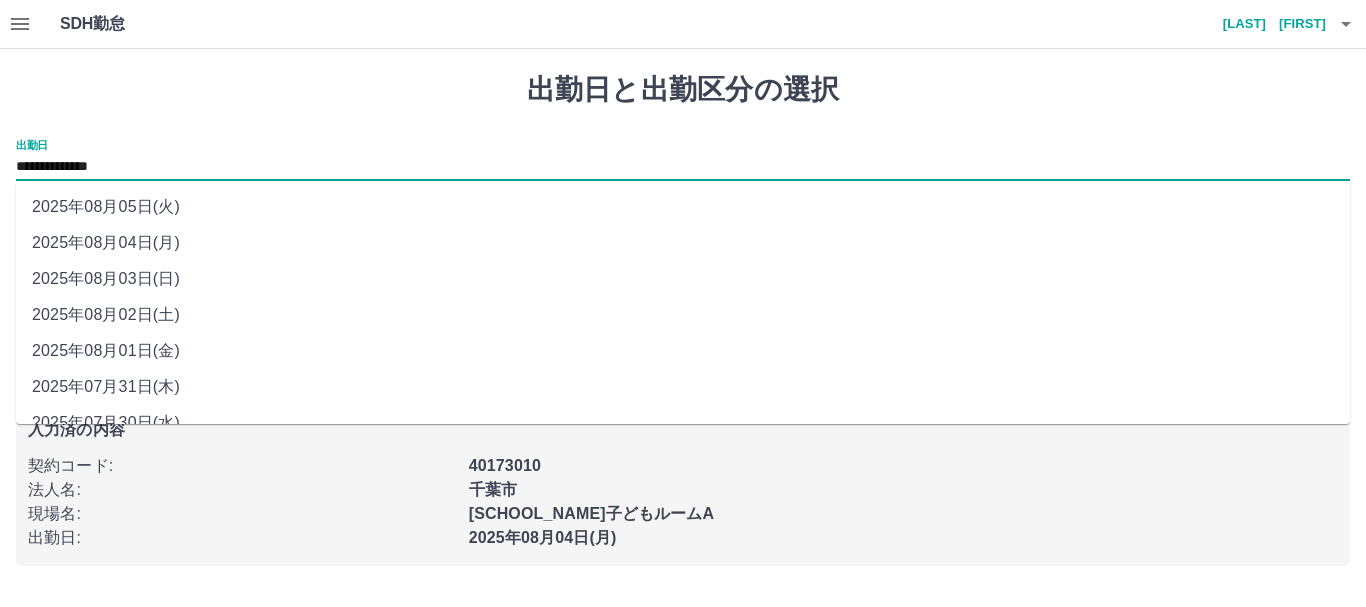 click on "**********" at bounding box center [683, 167] 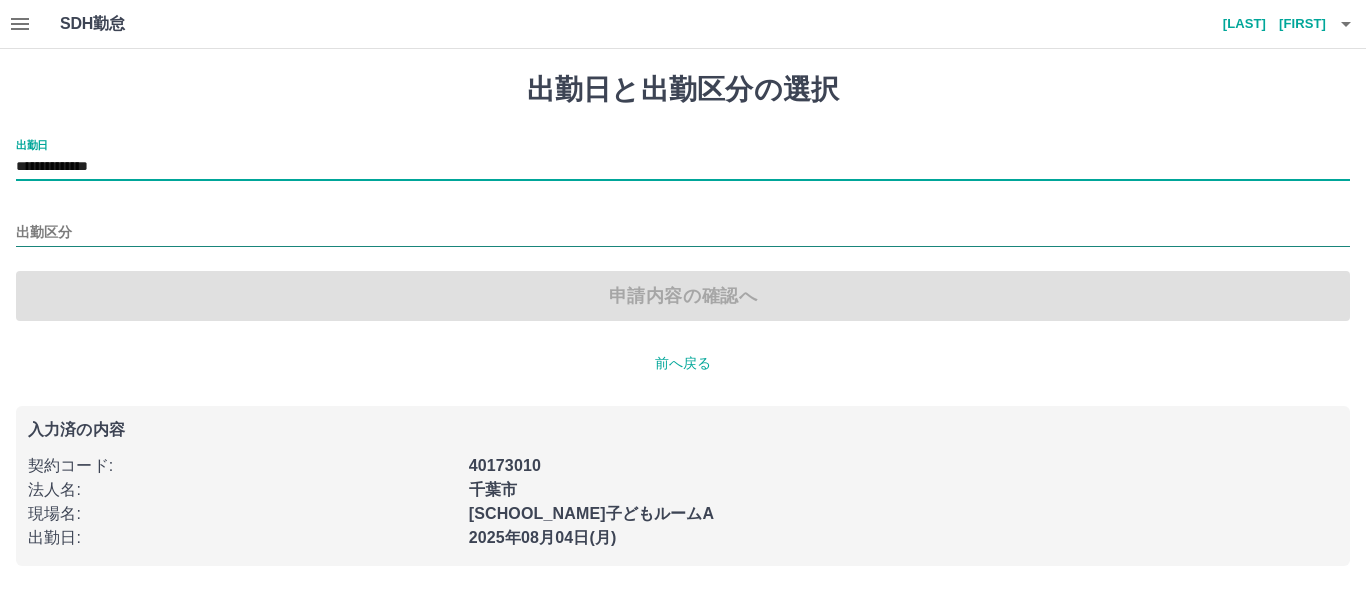 click on "出勤区分" at bounding box center (683, 233) 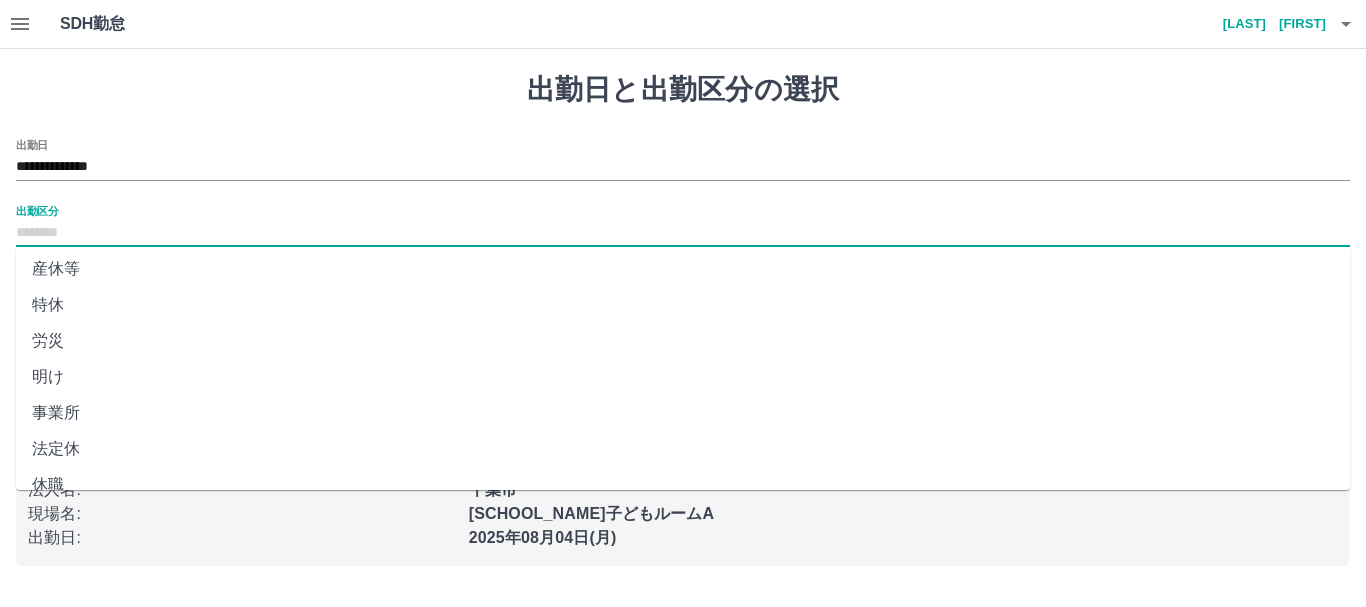 scroll, scrollTop: 421, scrollLeft: 0, axis: vertical 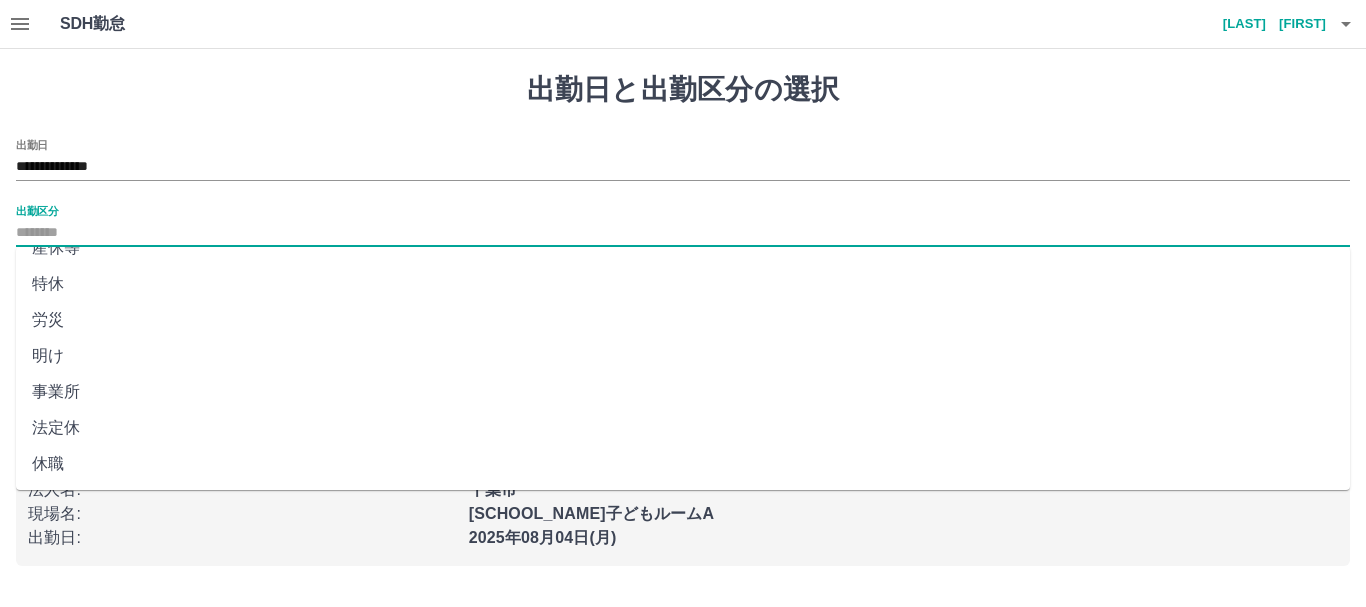 click on "法定休" at bounding box center (683, 428) 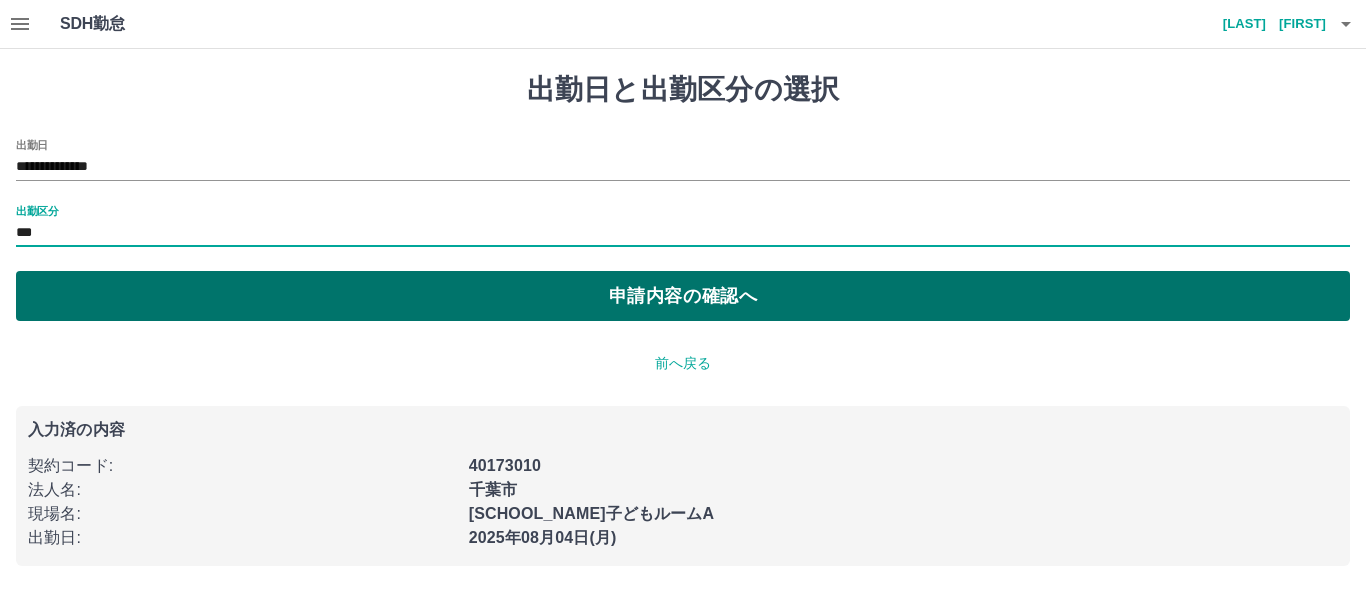 click on "申請内容の確認へ" at bounding box center [683, 296] 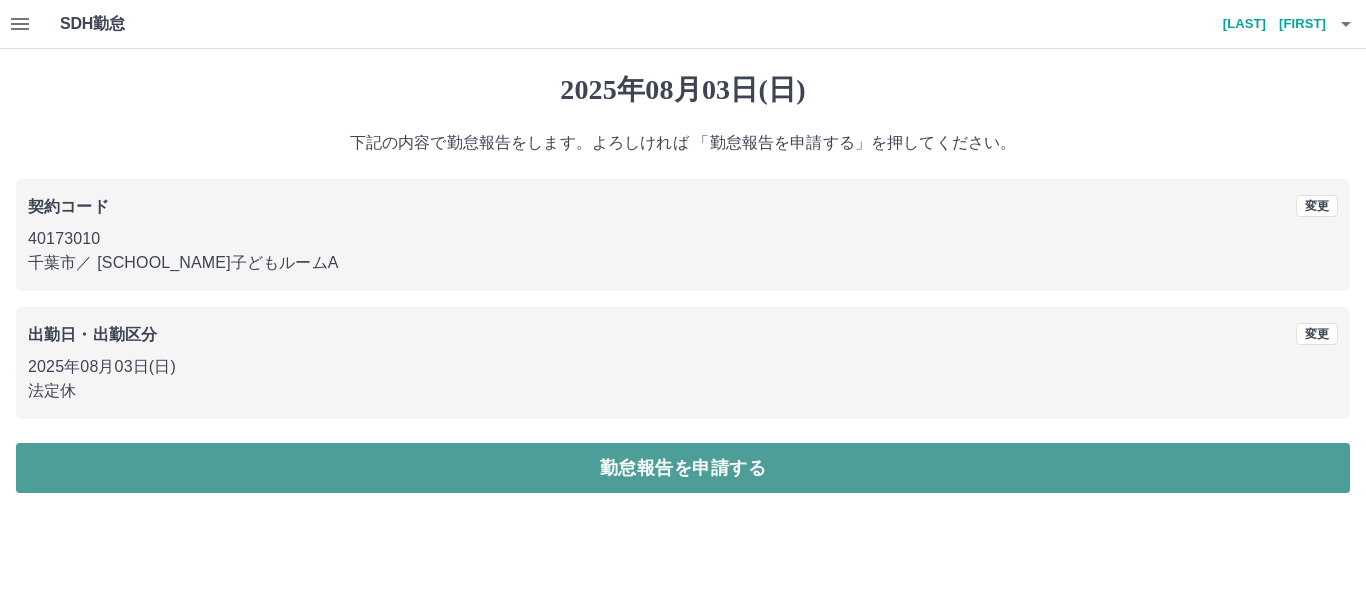 click on "勤怠報告を申請する" at bounding box center (683, 468) 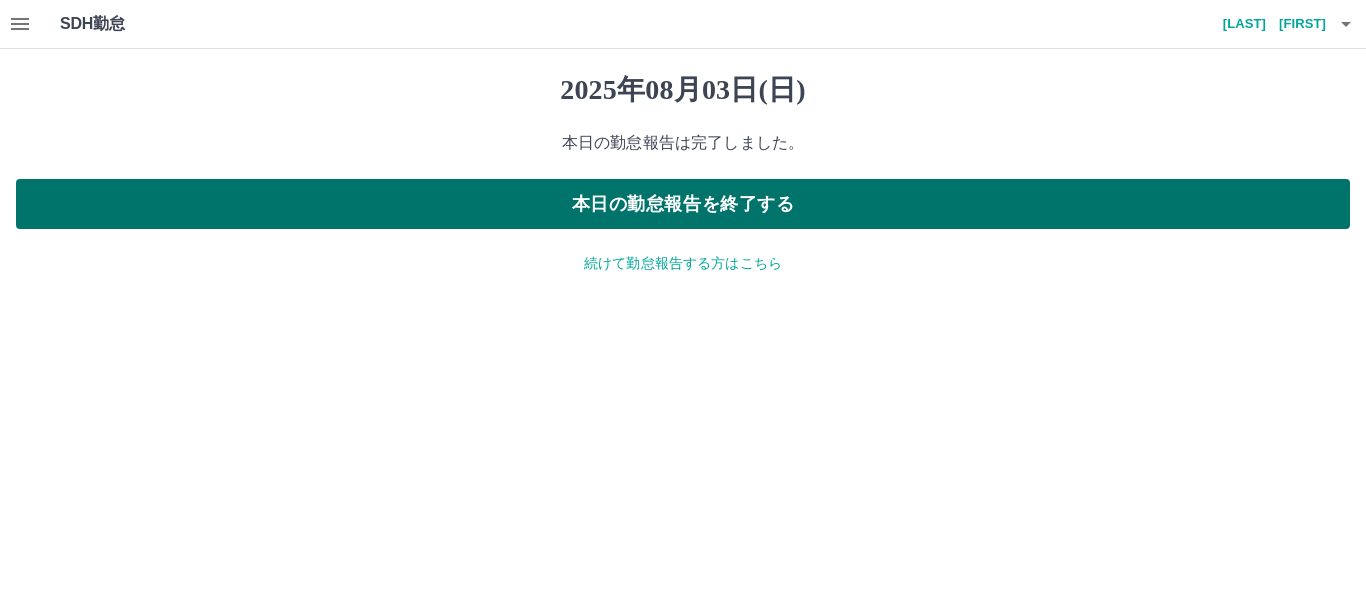 click on "本日の勤怠報告を終了する" at bounding box center [683, 204] 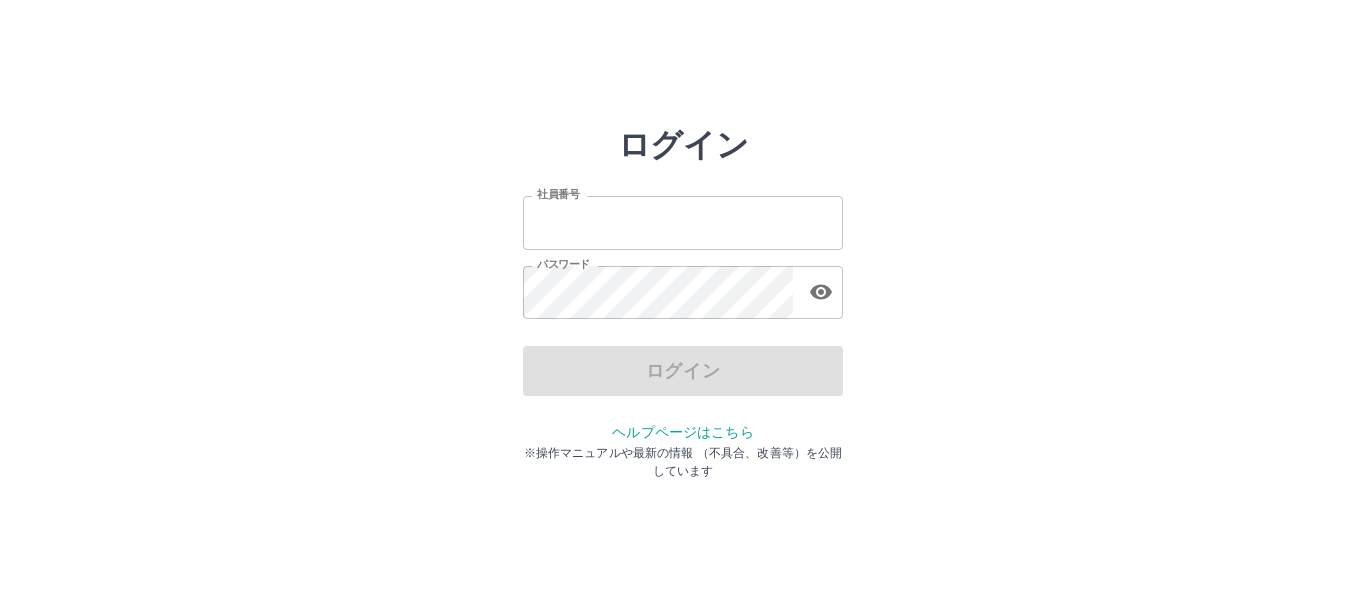 scroll, scrollTop: 0, scrollLeft: 0, axis: both 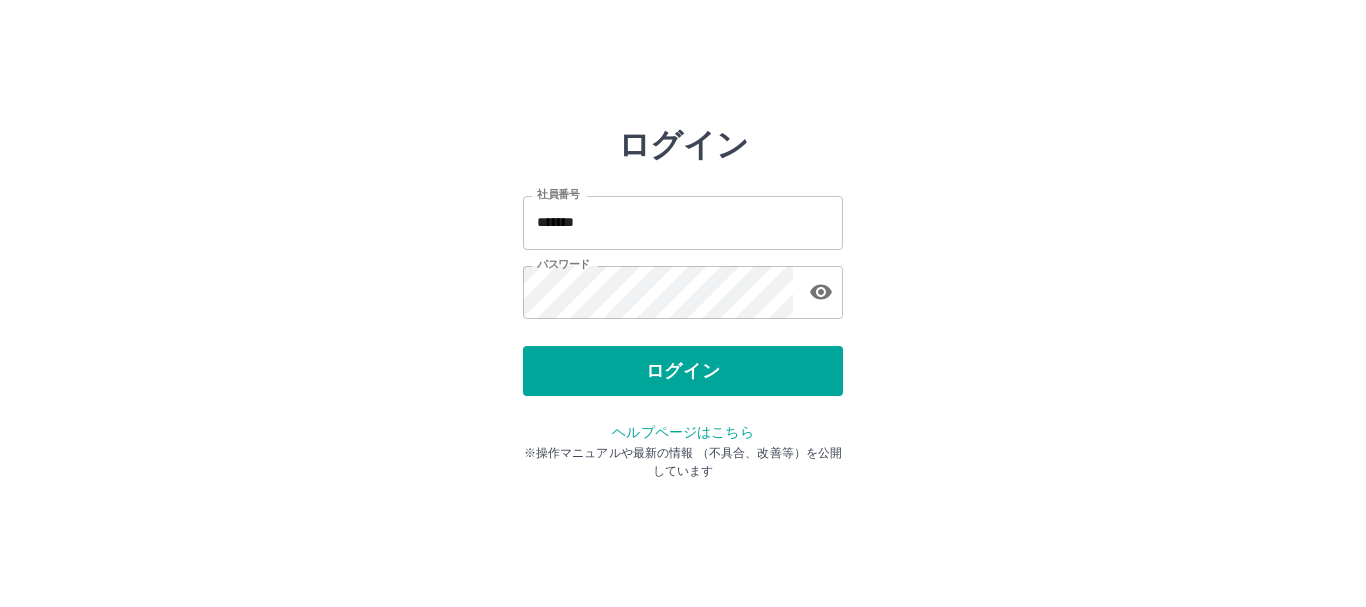 click on "ログイン" at bounding box center (683, 371) 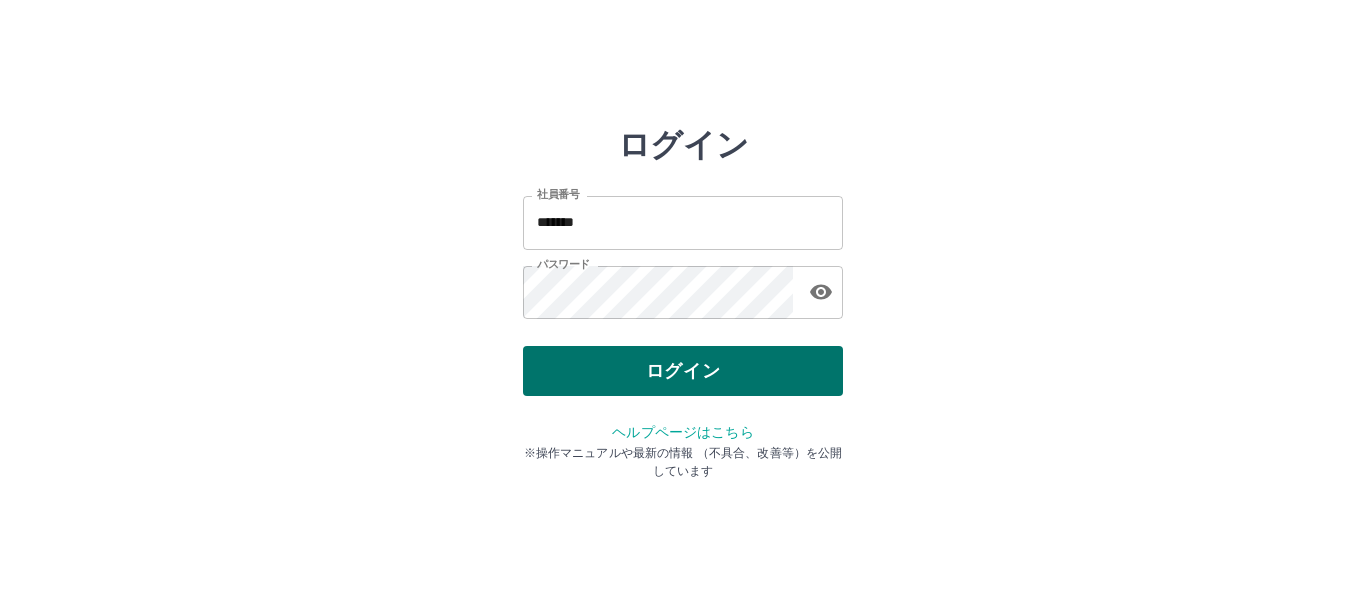 click on "ログイン" at bounding box center (683, 371) 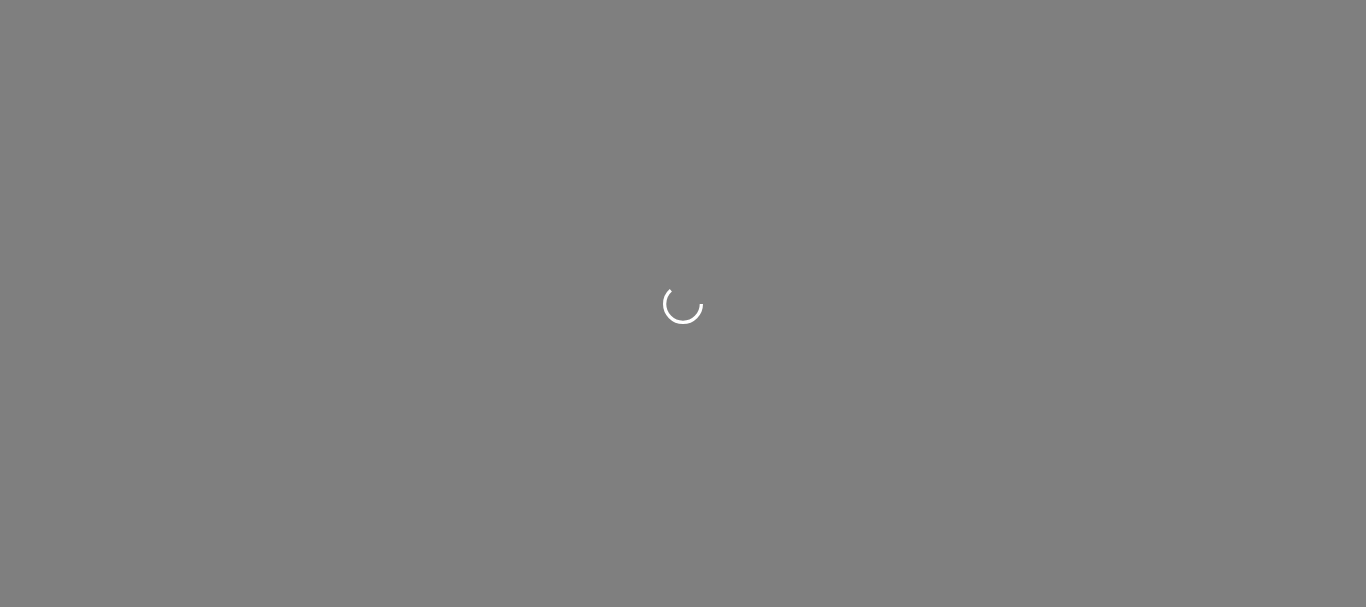 scroll, scrollTop: 0, scrollLeft: 0, axis: both 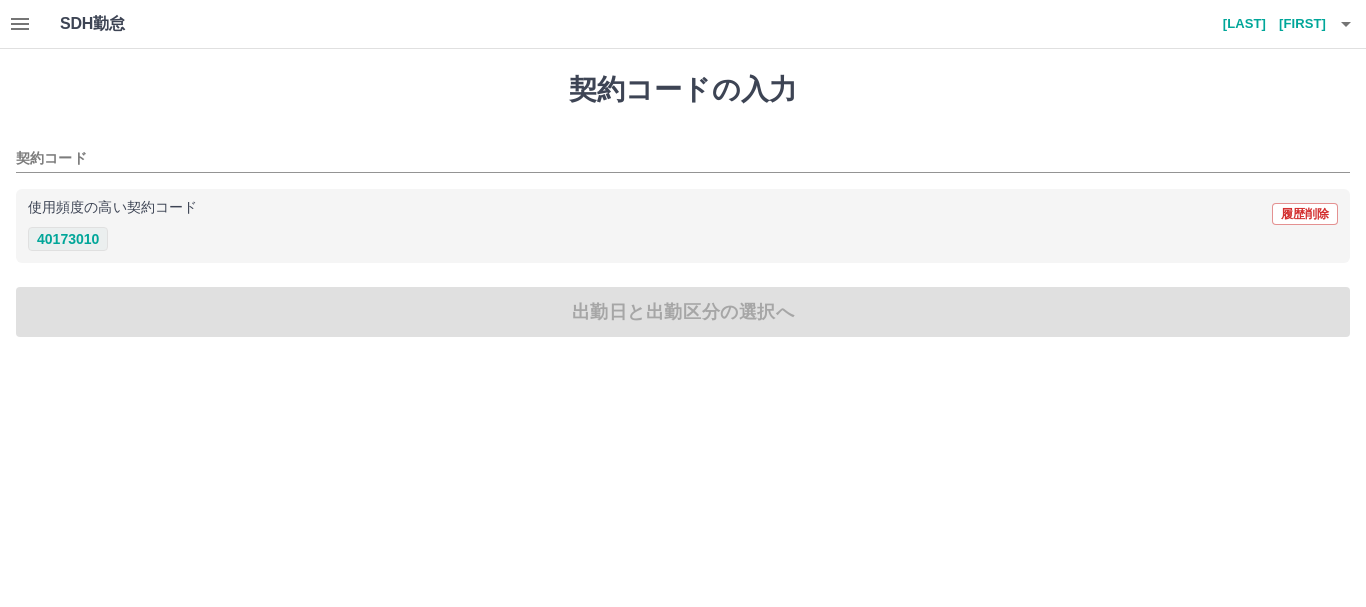 click on "40173010" at bounding box center (68, 239) 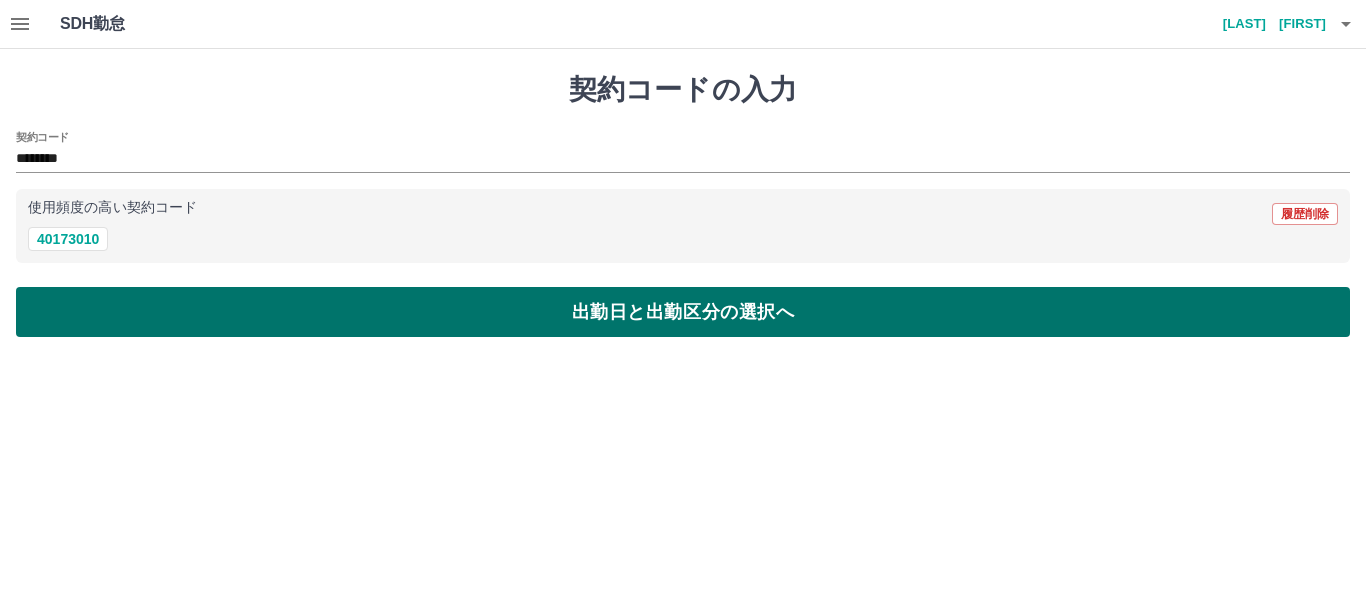 click on "出勤日と出勤区分の選択へ" at bounding box center [683, 312] 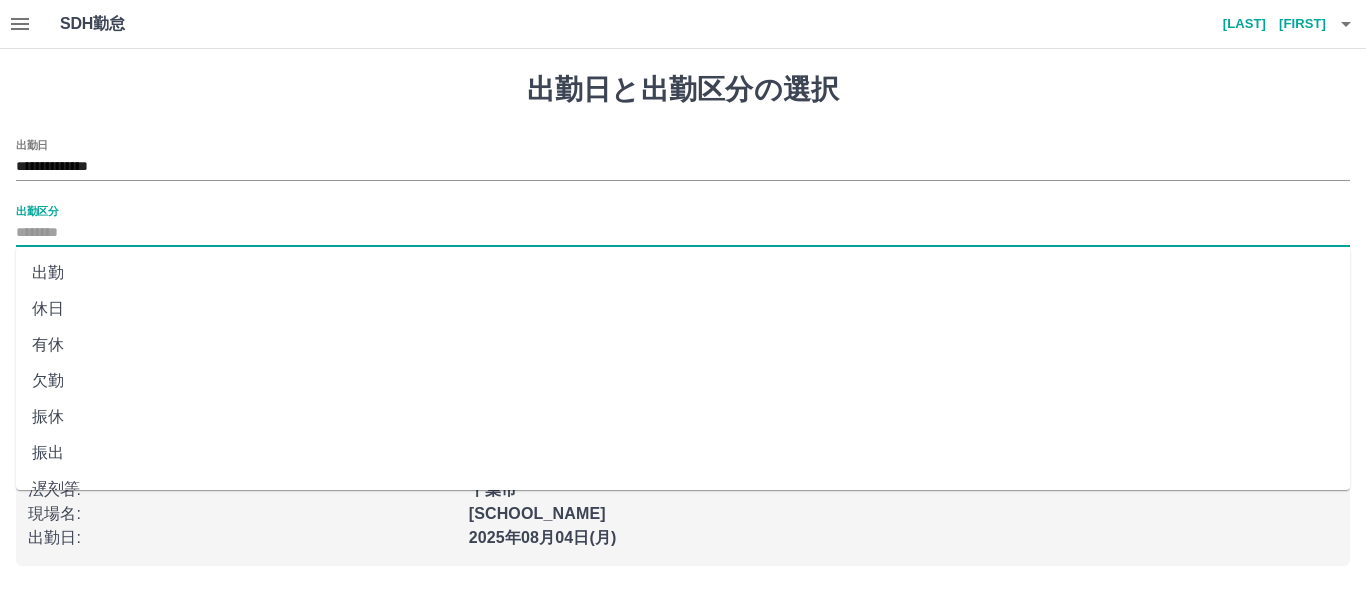 click on "出勤区分" at bounding box center [683, 233] 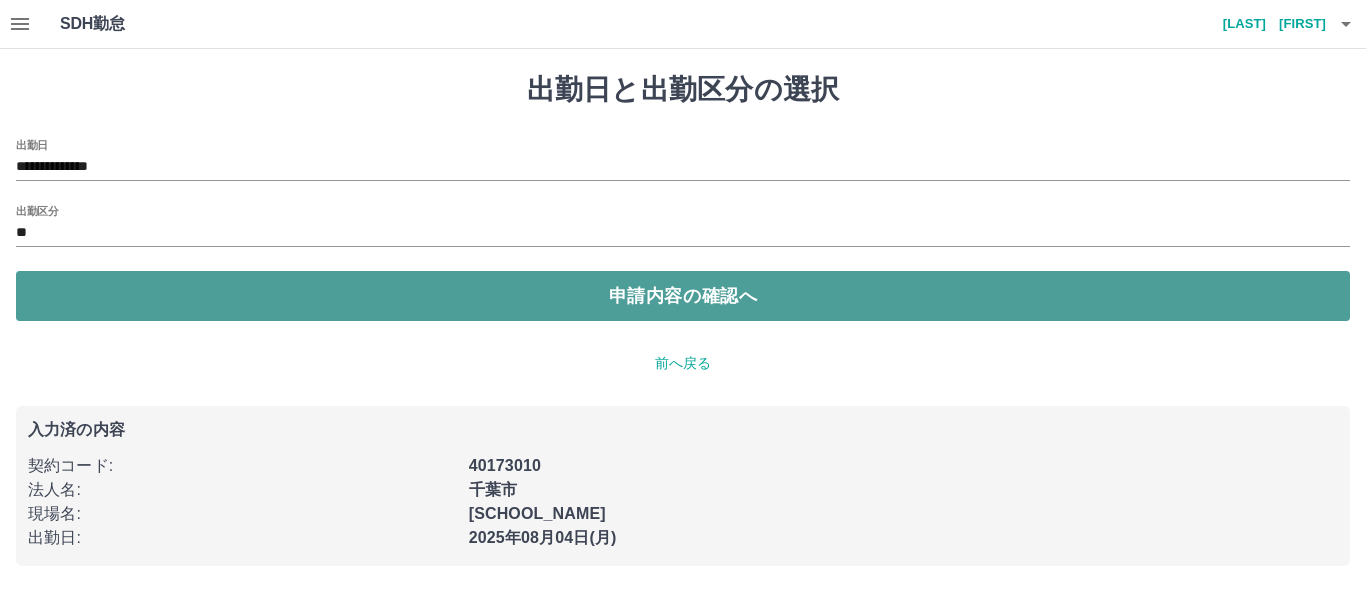 click on "申請内容の確認へ" at bounding box center [683, 296] 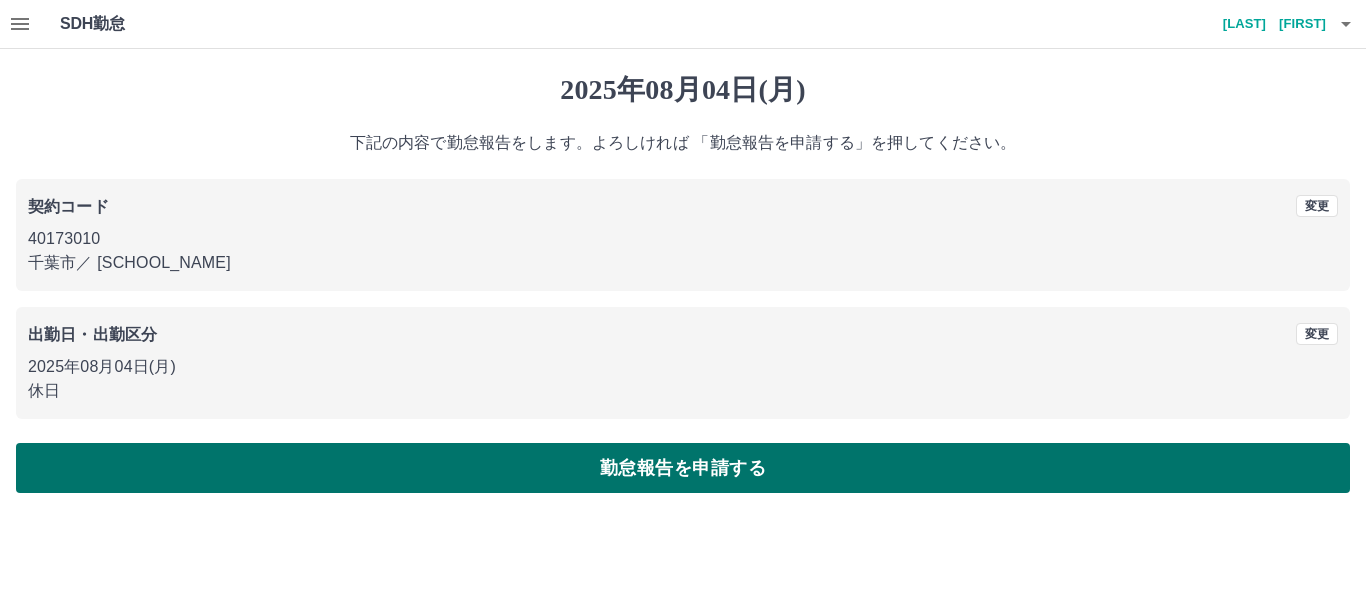 click on "勤怠報告を申請する" at bounding box center (683, 468) 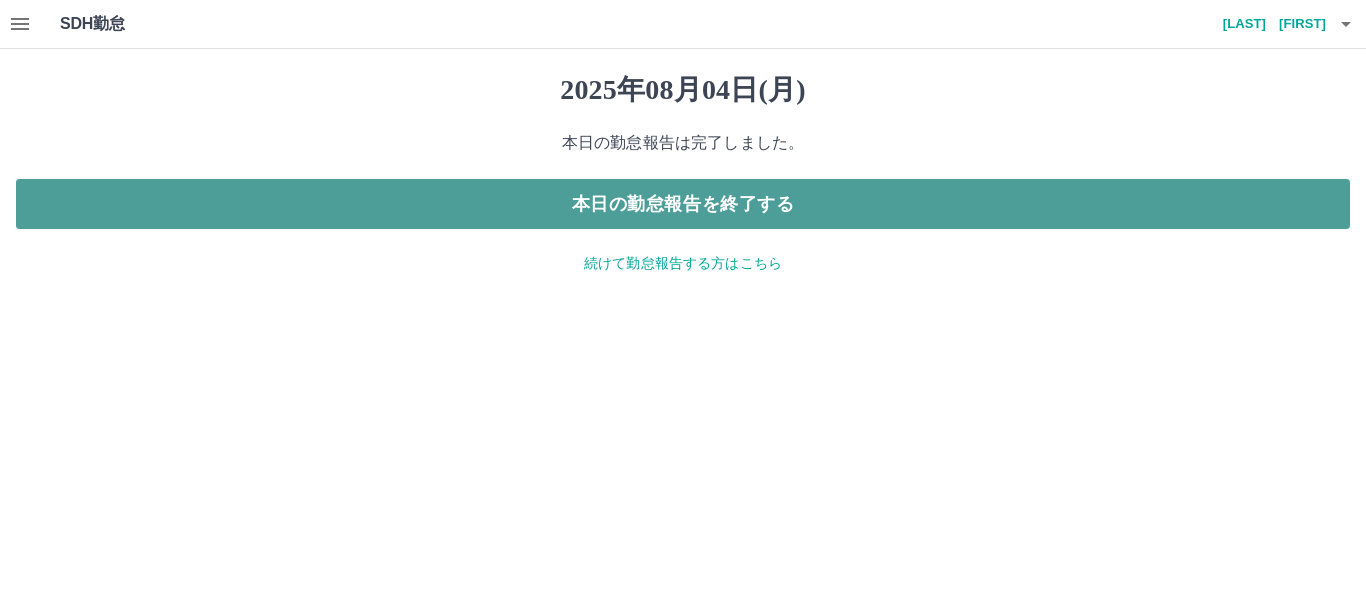 click on "本日の勤怠報告を終了する" at bounding box center [683, 204] 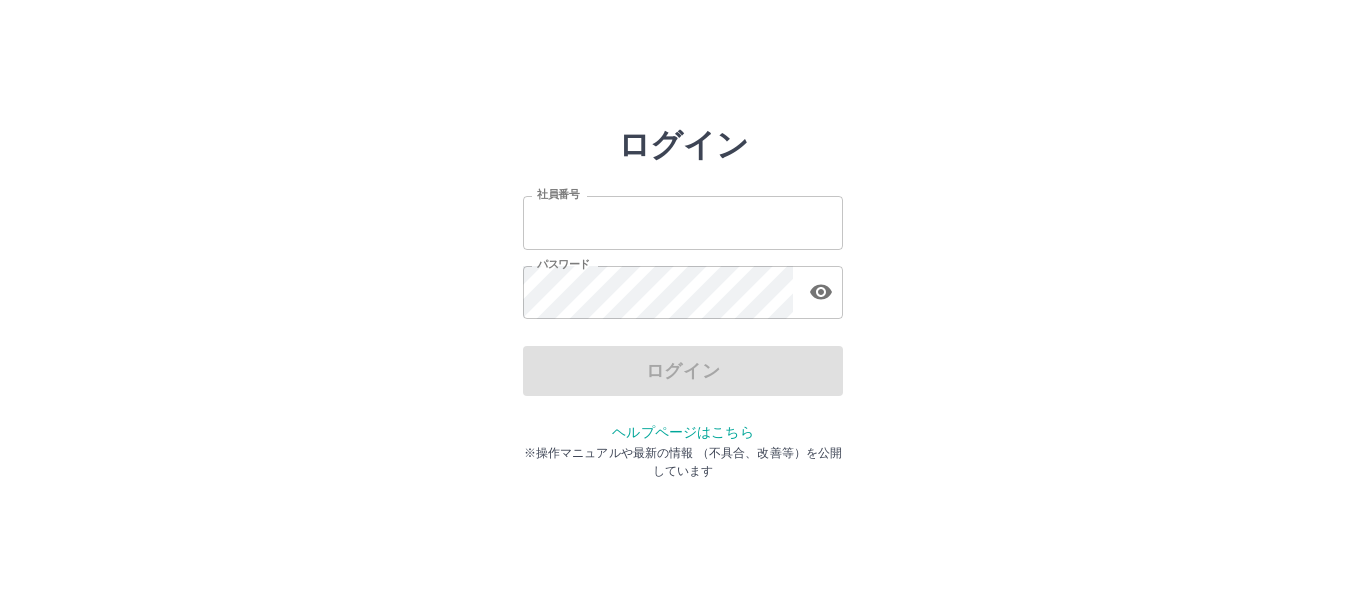 scroll, scrollTop: 0, scrollLeft: 0, axis: both 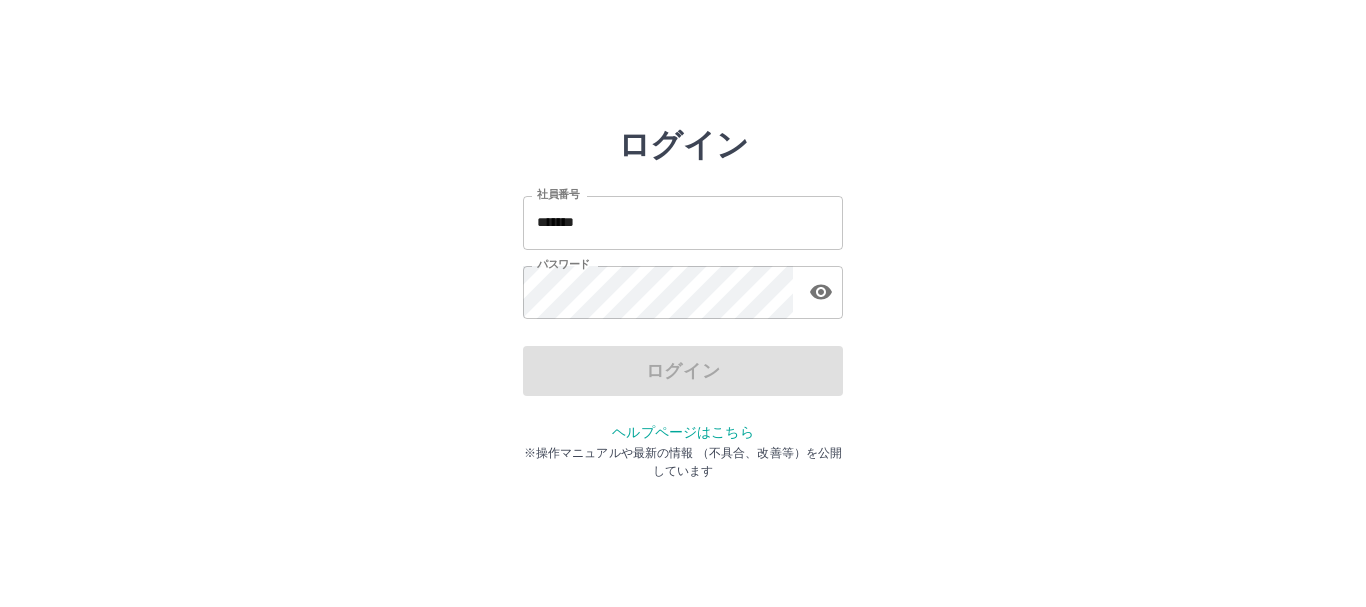 click on "*******" at bounding box center (683, 222) 